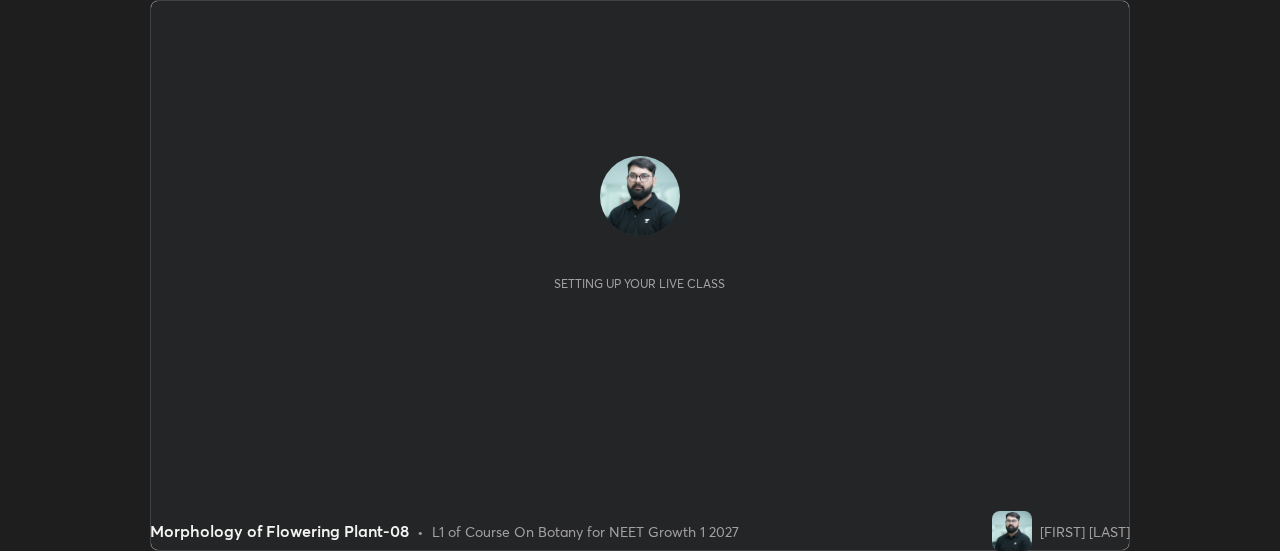 scroll, scrollTop: 0, scrollLeft: 0, axis: both 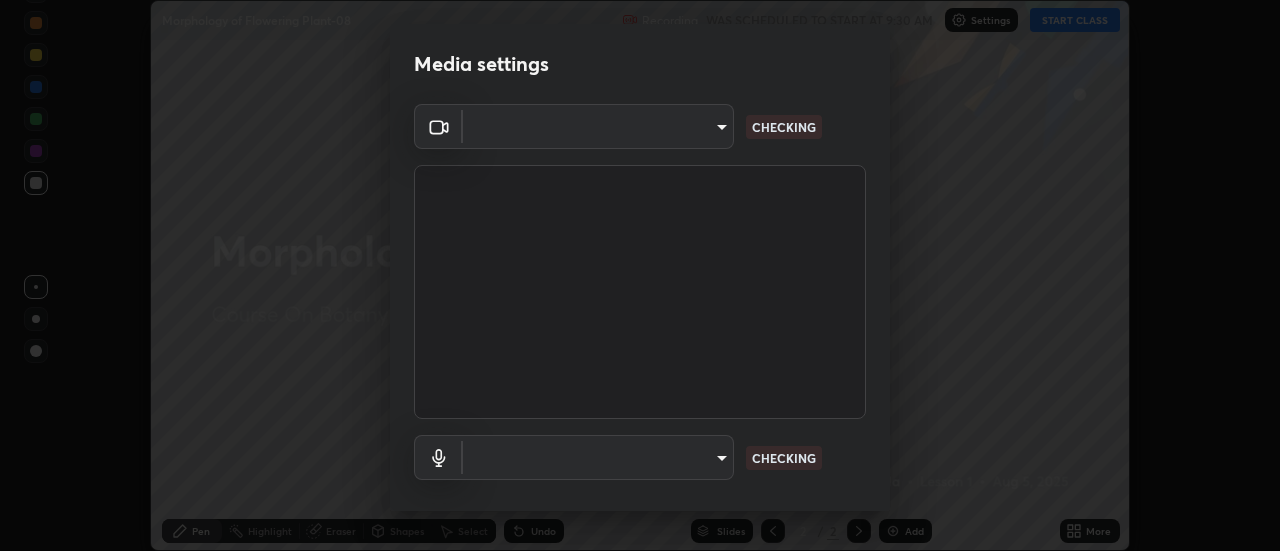 type on "28859c64a8e3d58139daa62c4cbb3a58b4059ef2bfed964700f789928c4fc7db" 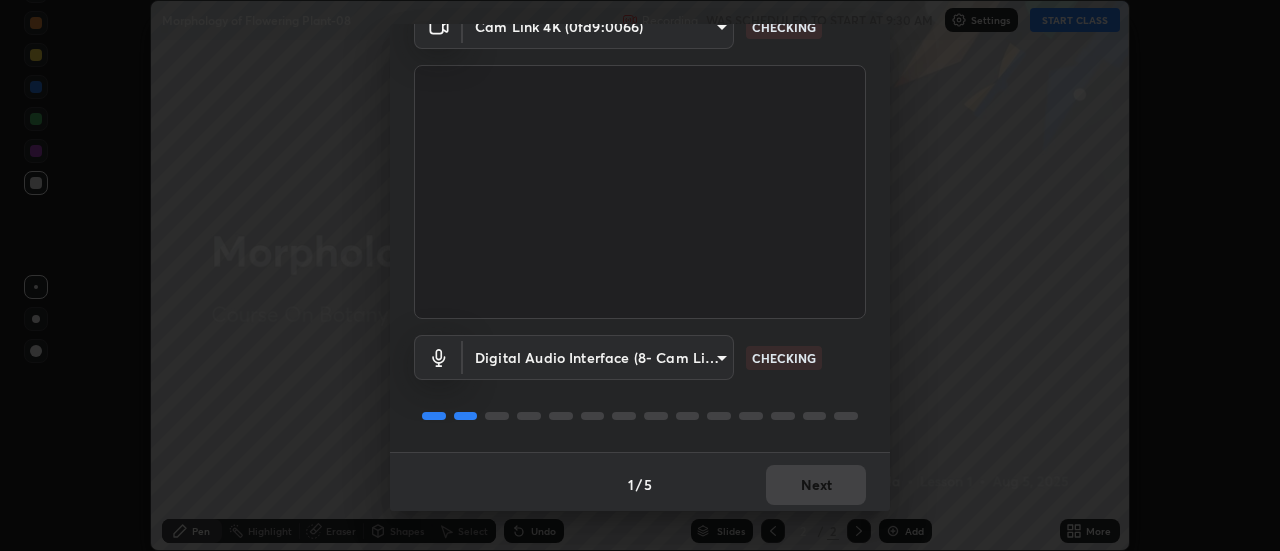 scroll, scrollTop: 105, scrollLeft: 0, axis: vertical 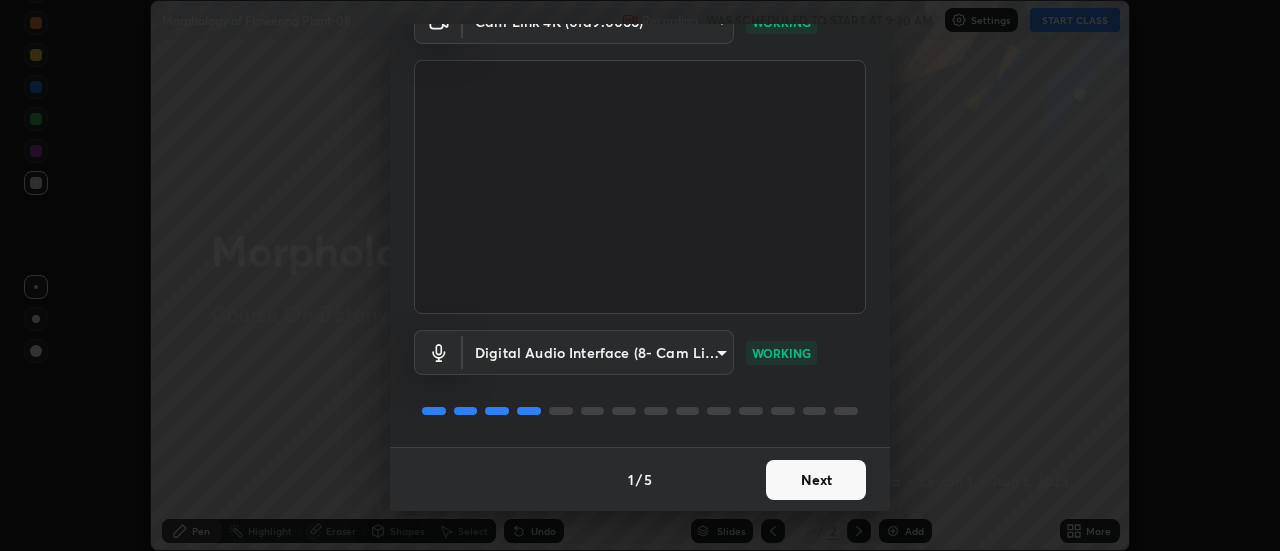 click on "Next" at bounding box center (816, 480) 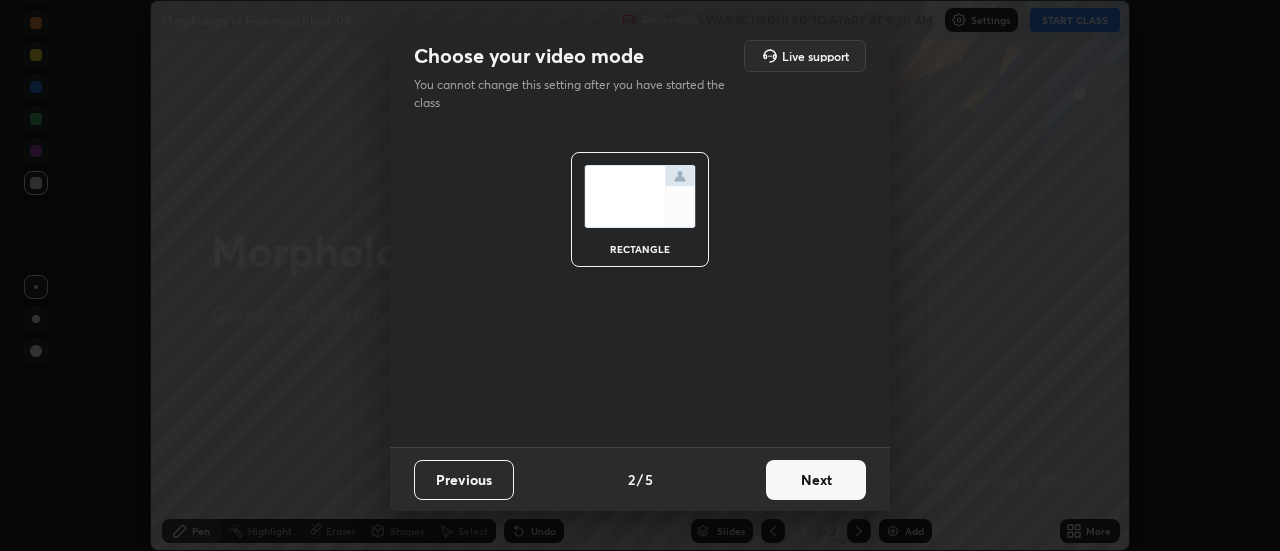 scroll, scrollTop: 0, scrollLeft: 0, axis: both 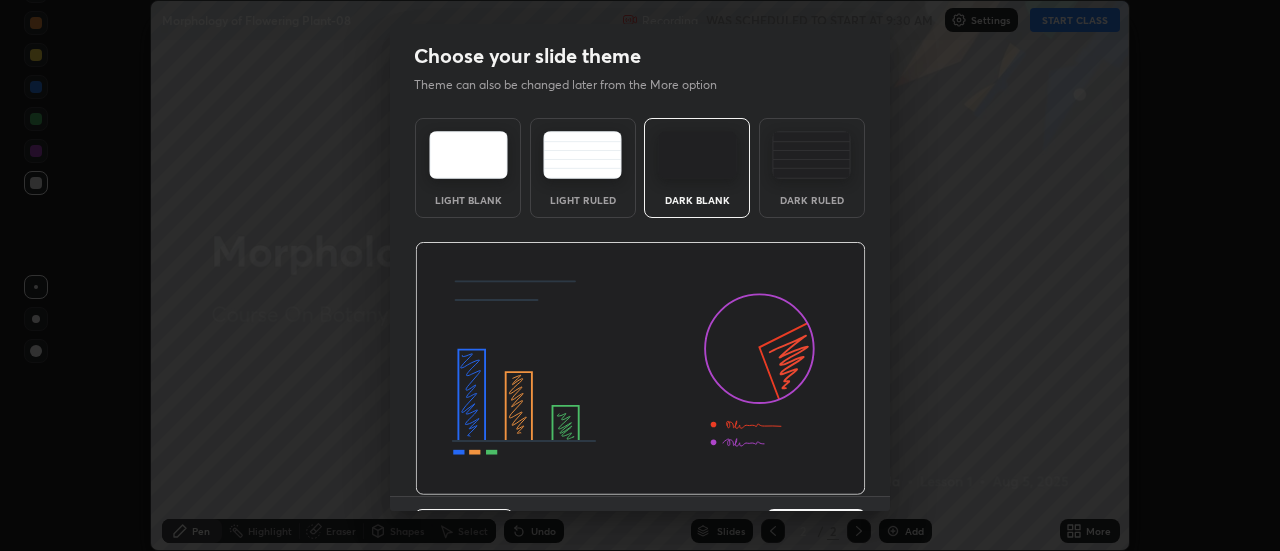 click at bounding box center [640, 369] 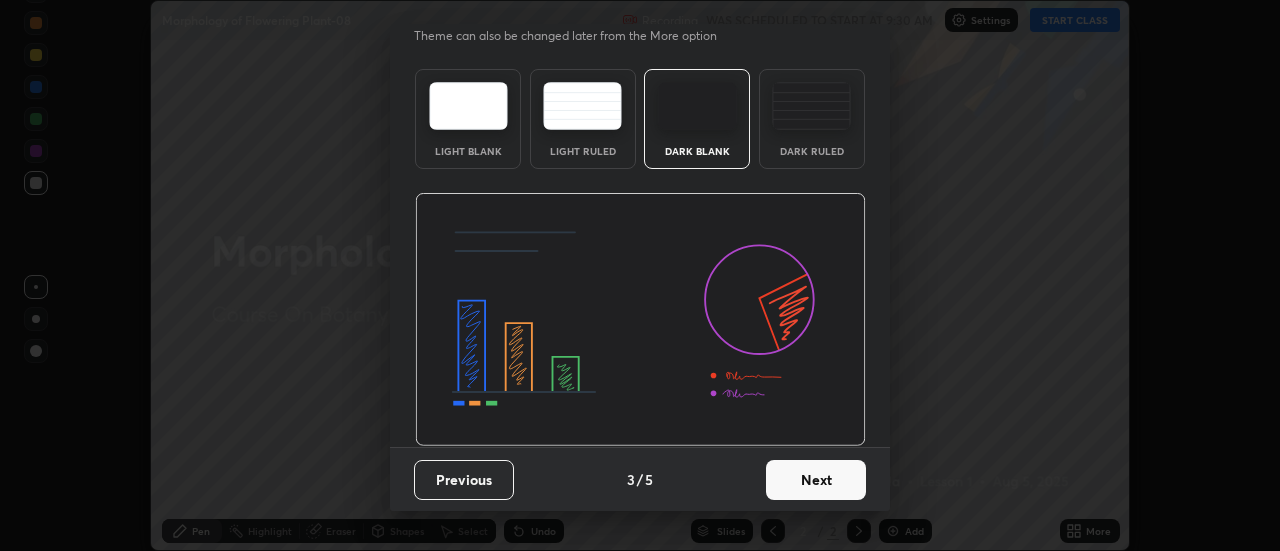click on "Next" at bounding box center (816, 480) 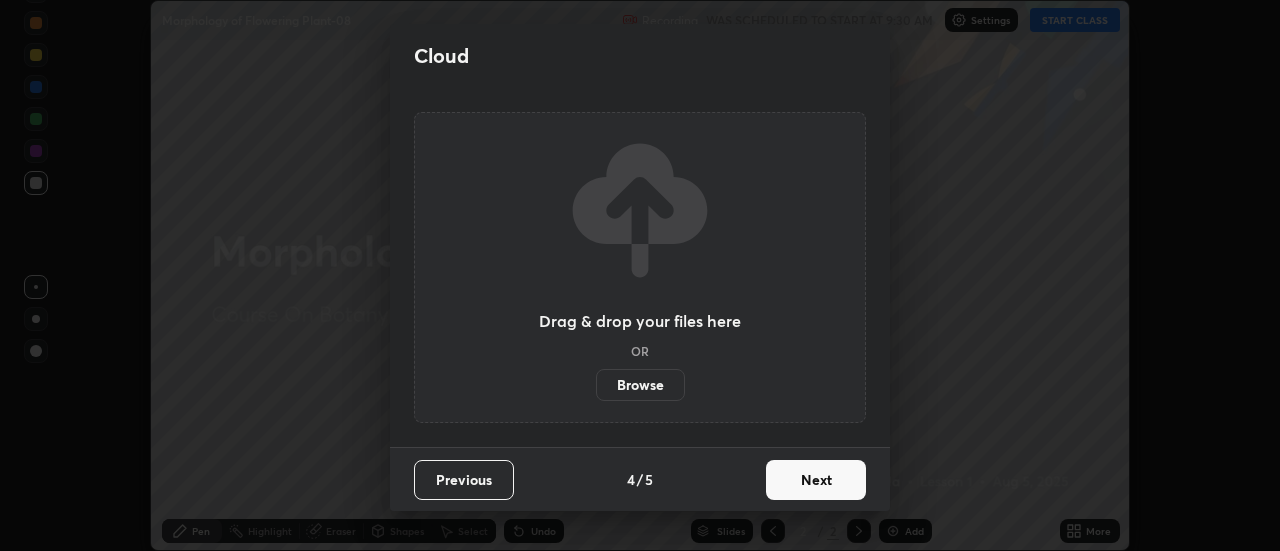 click on "Next" at bounding box center (816, 480) 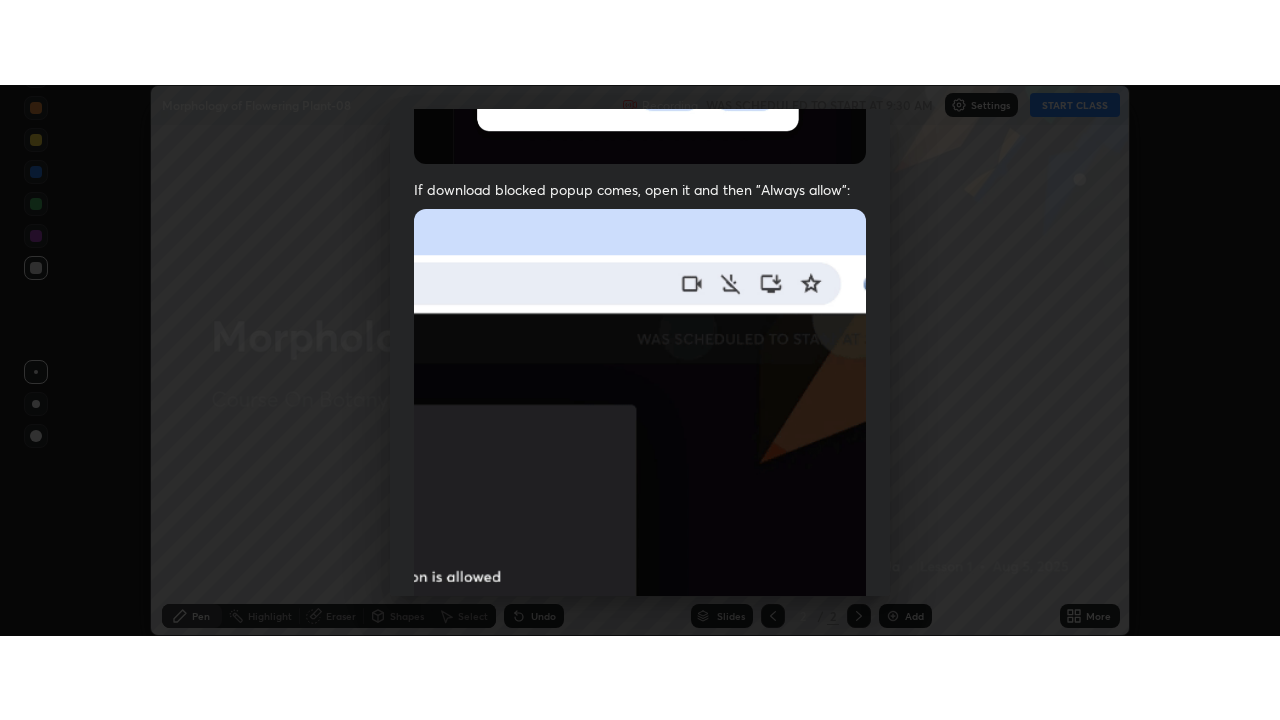 scroll, scrollTop: 513, scrollLeft: 0, axis: vertical 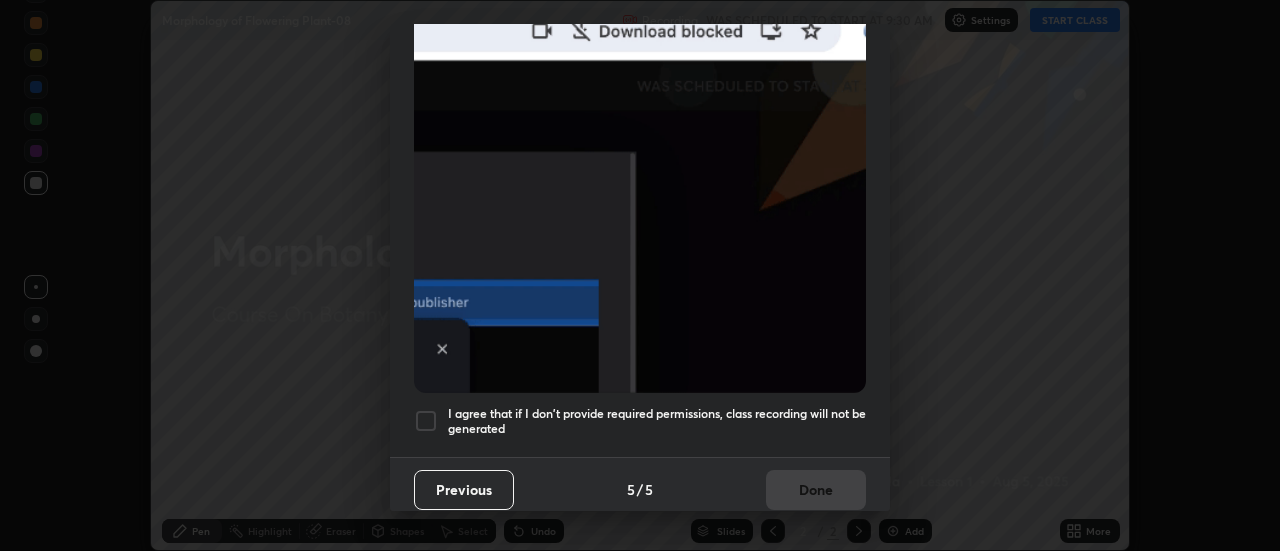 click on "I agree that if I don't provide required permissions, class recording will not be generated" at bounding box center [657, 421] 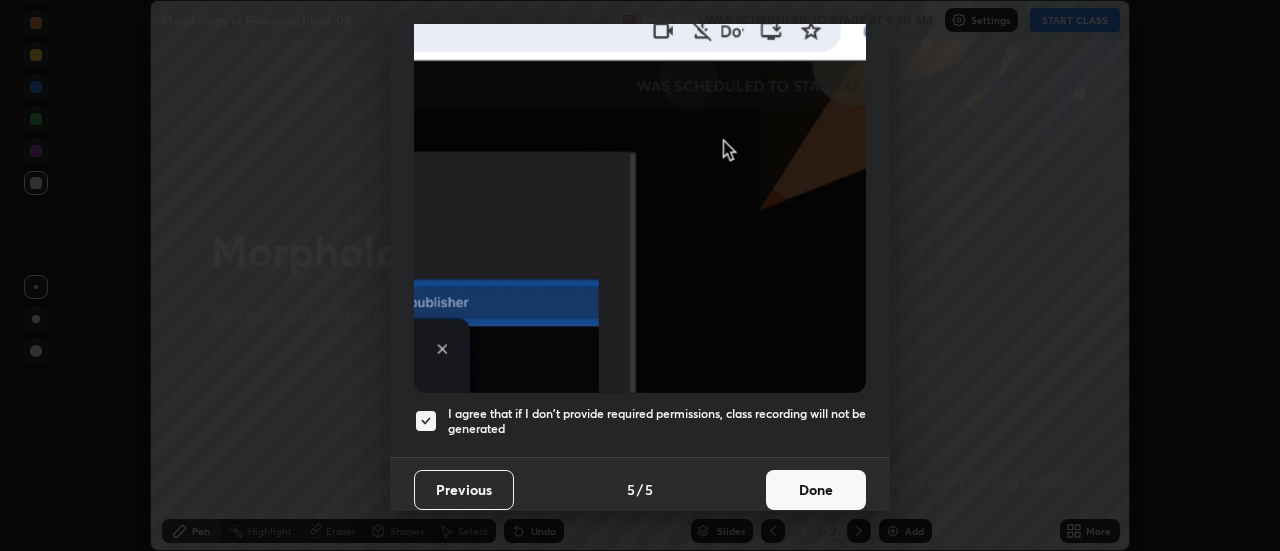 click on "Done" at bounding box center [816, 490] 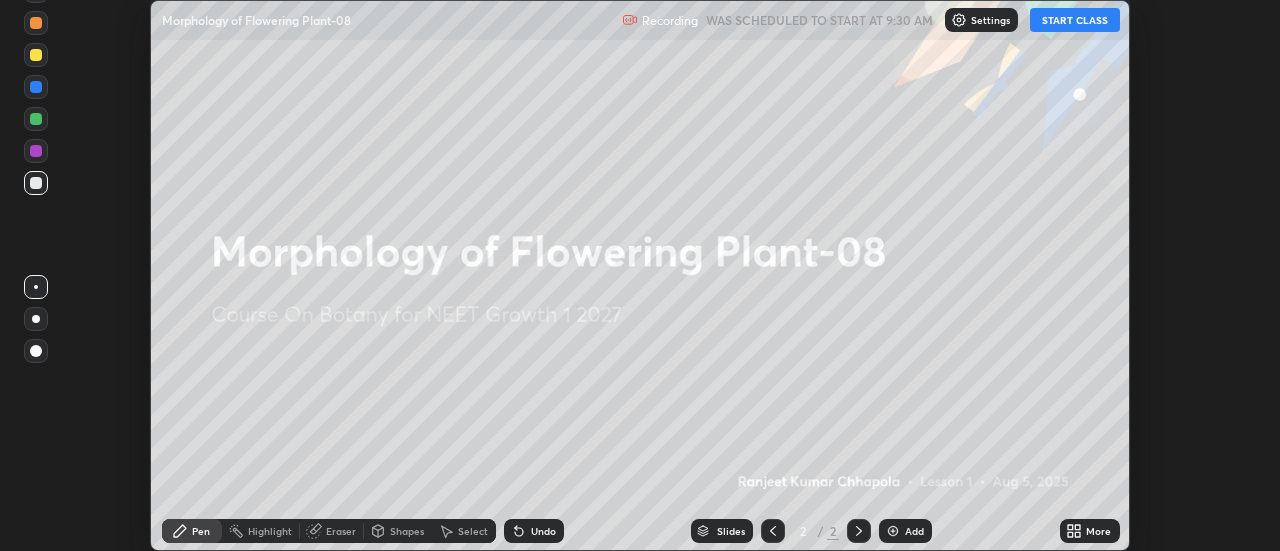click 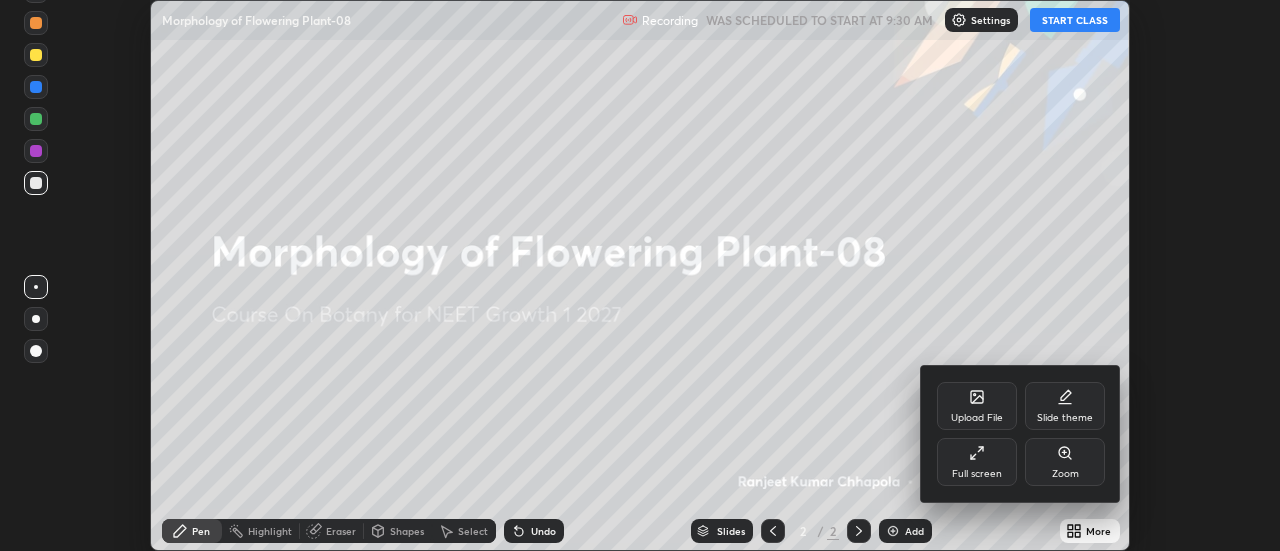 click on "Full screen" at bounding box center (977, 462) 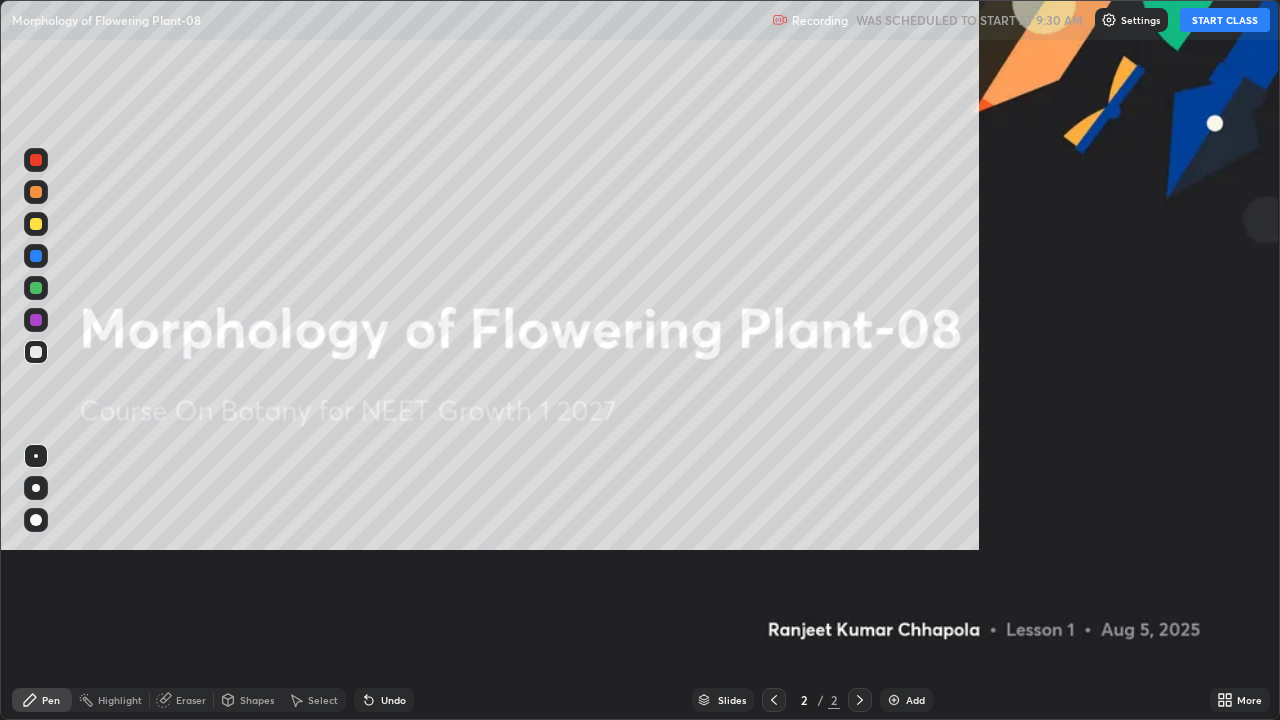 click on "Upload File Slide theme Full screen Zoom" at bounding box center [640, 360] 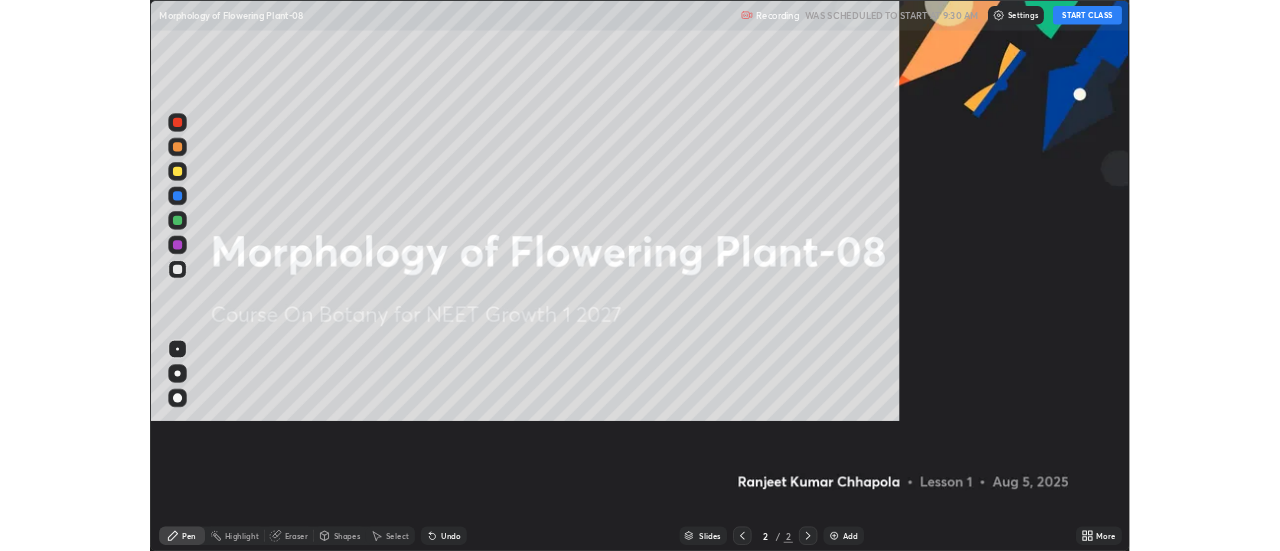 scroll, scrollTop: 720, scrollLeft: 1280, axis: both 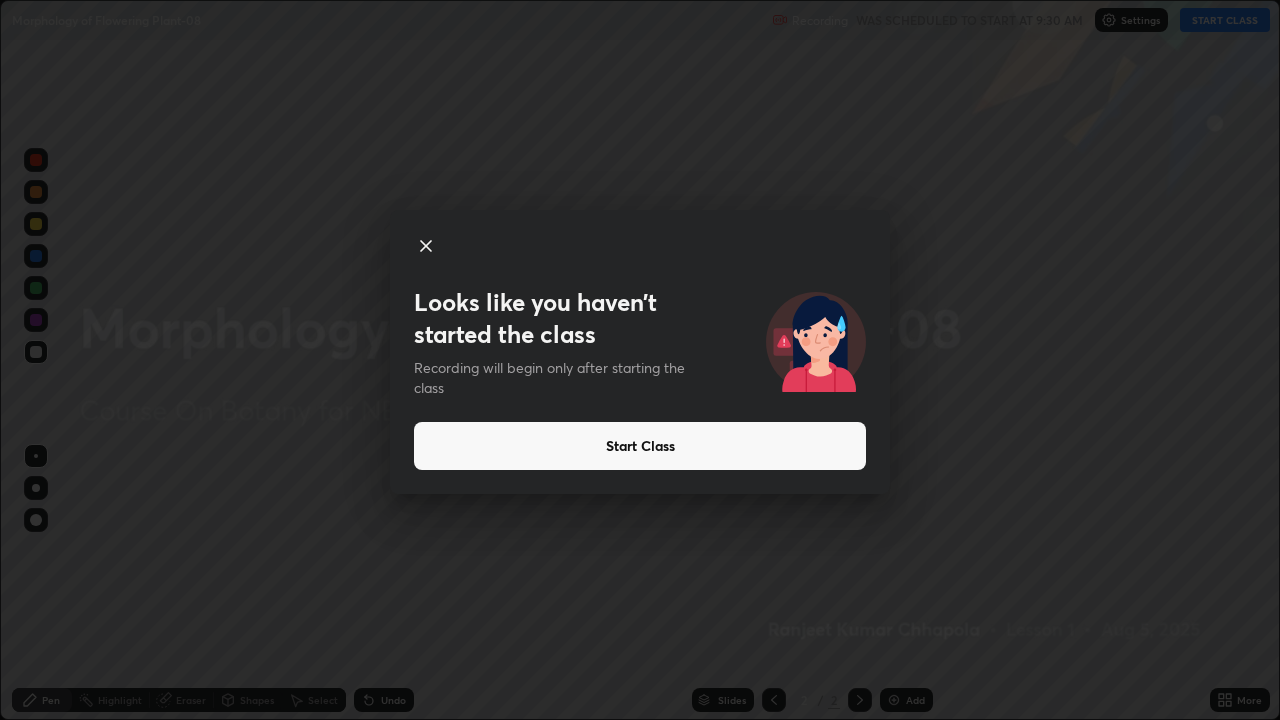click on "Start Class" at bounding box center [640, 446] 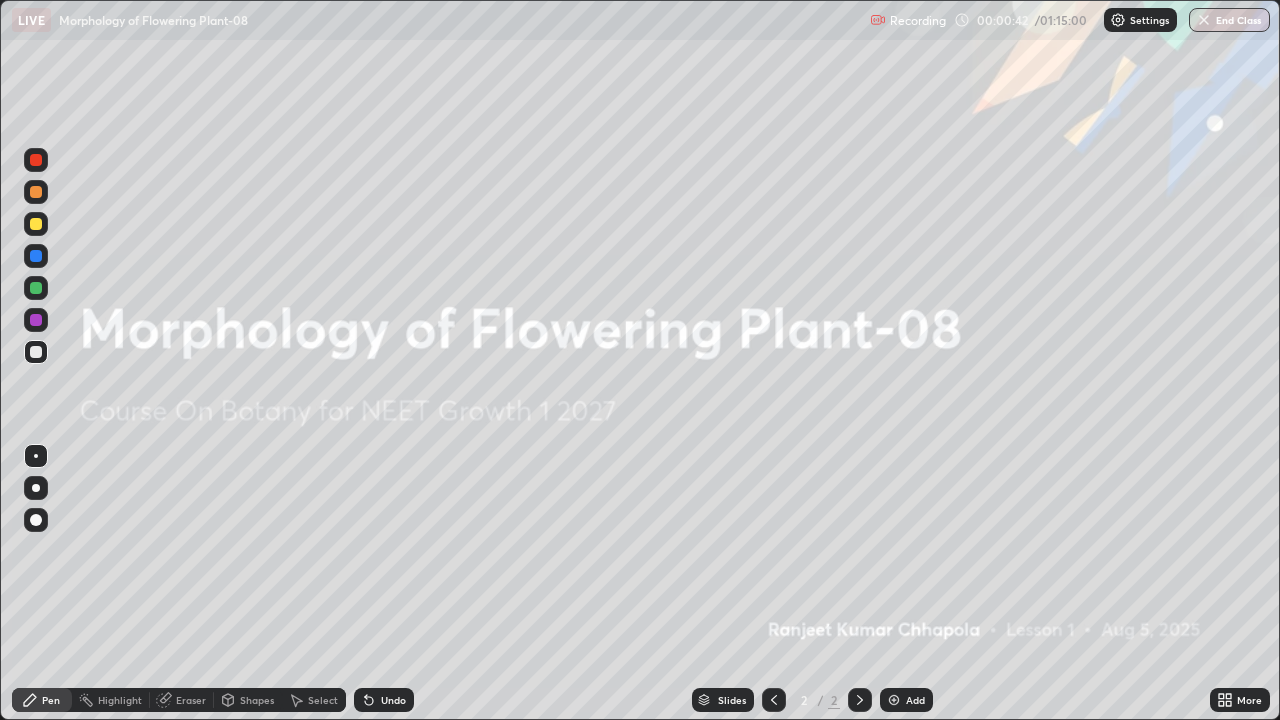 click 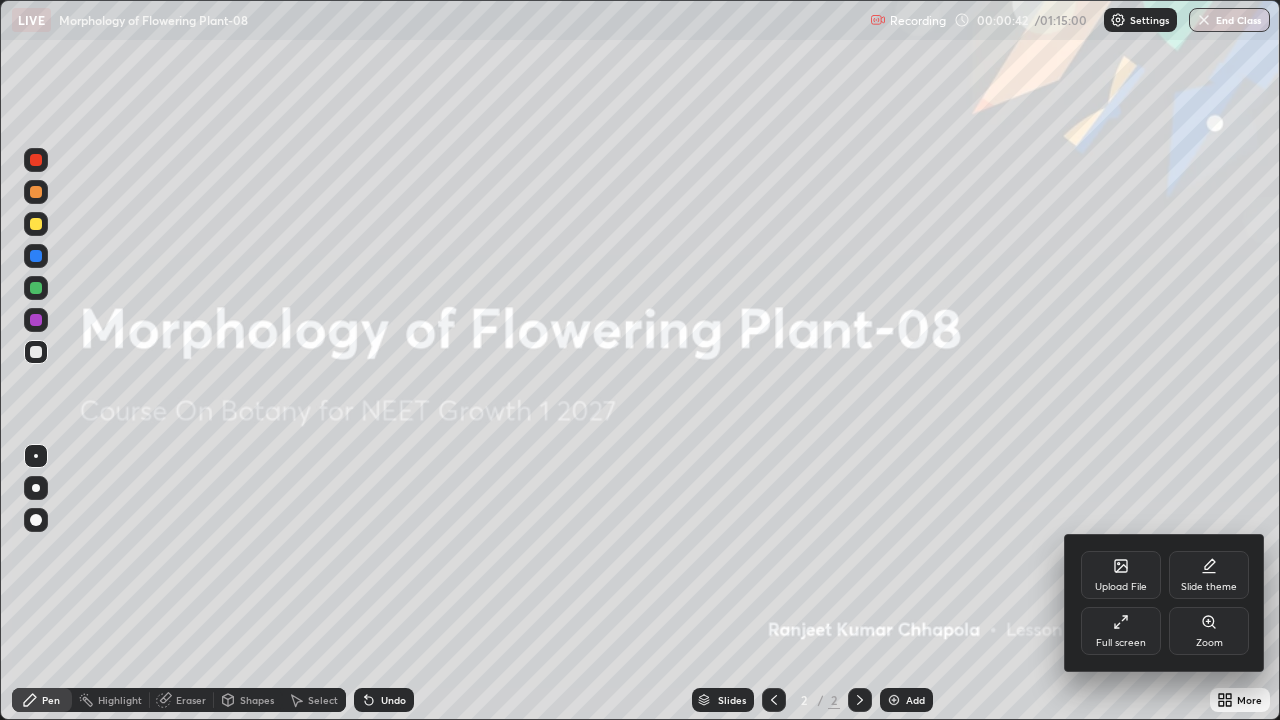 click on "Full screen" at bounding box center [1121, 631] 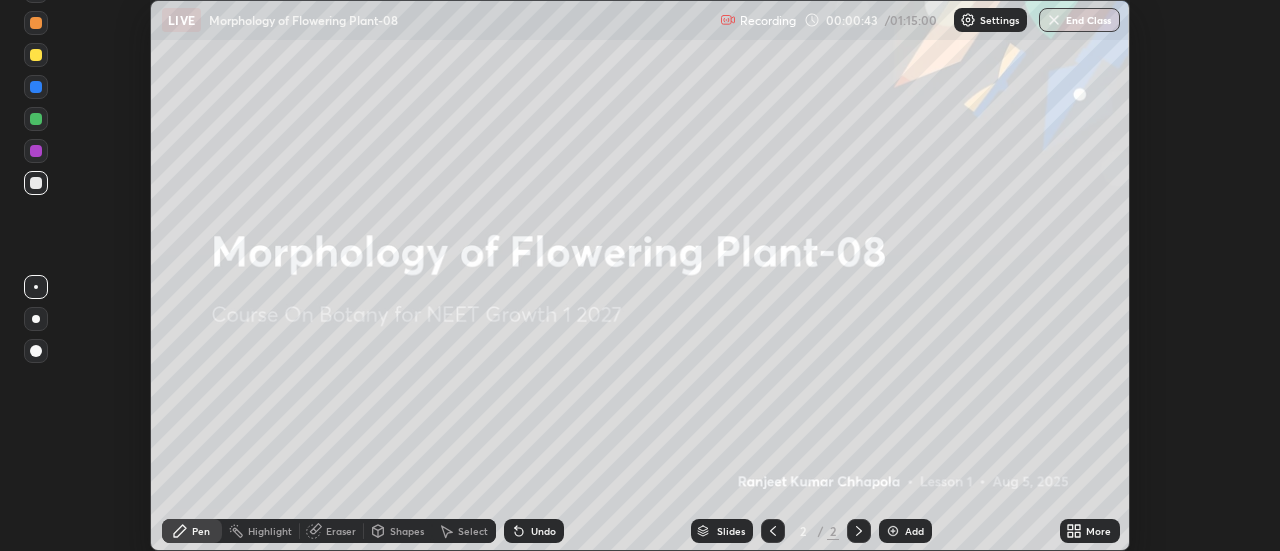 scroll, scrollTop: 551, scrollLeft: 1280, axis: both 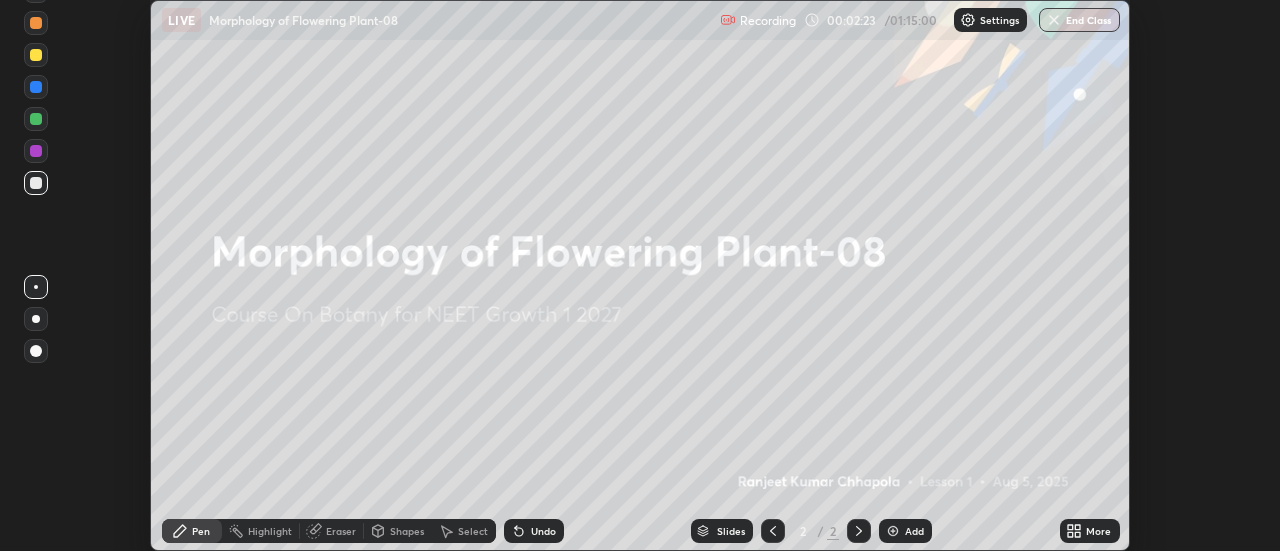 click 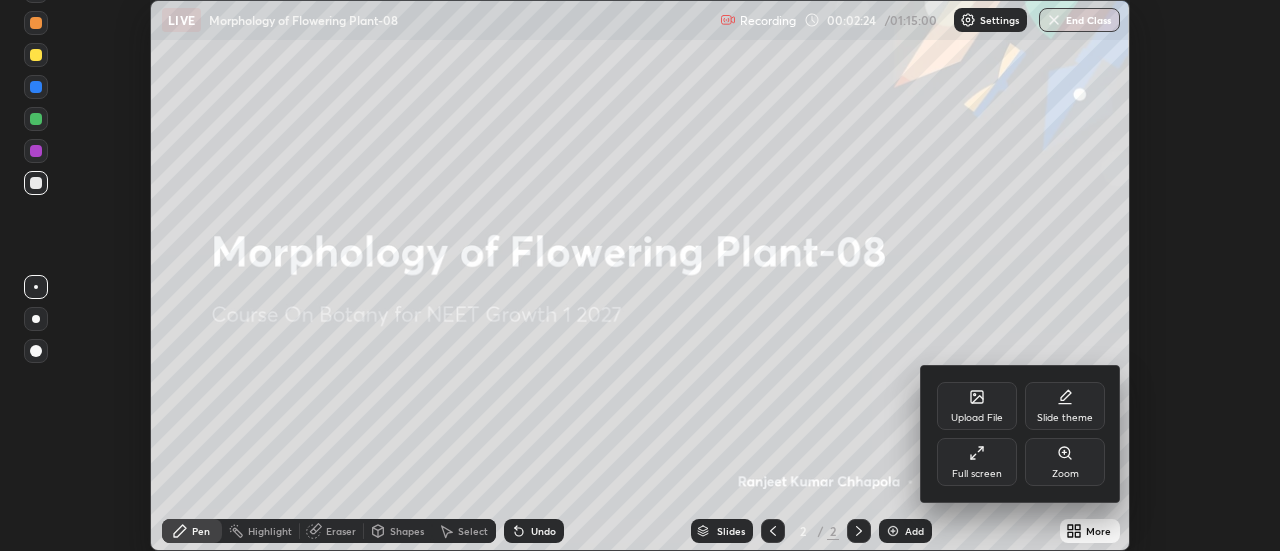click on "Full screen" at bounding box center (977, 462) 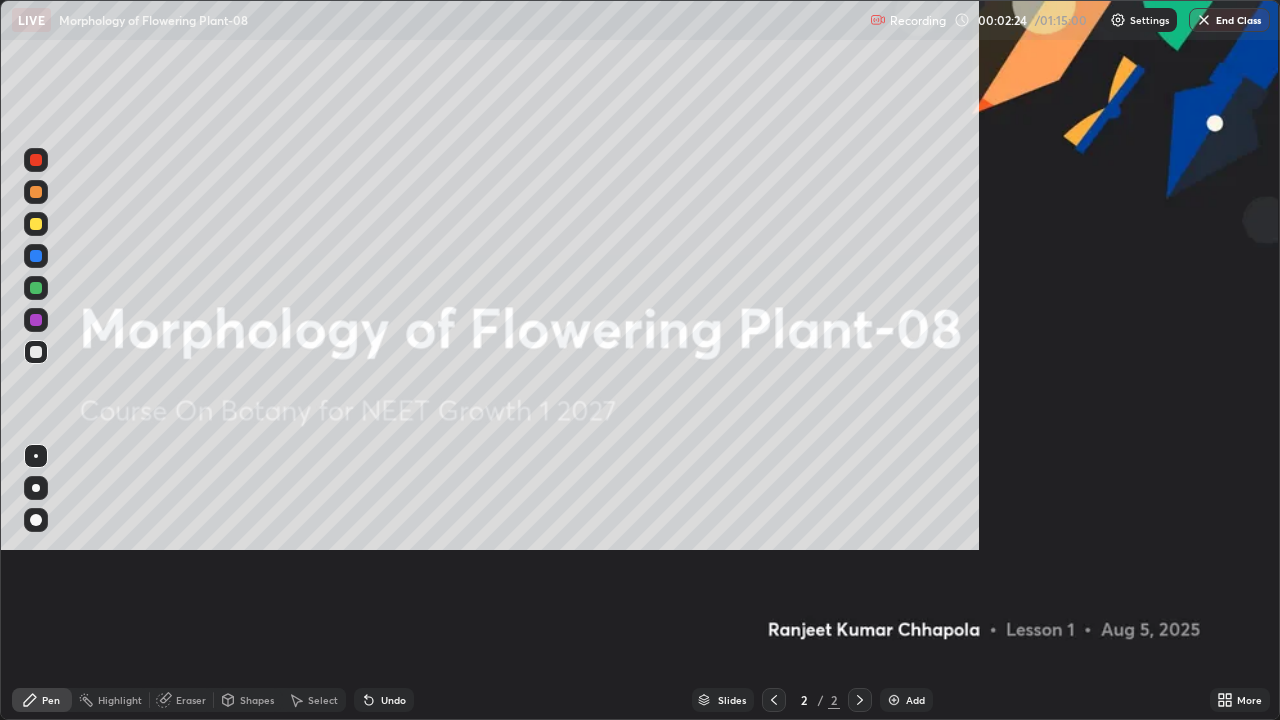 scroll, scrollTop: 99280, scrollLeft: 98720, axis: both 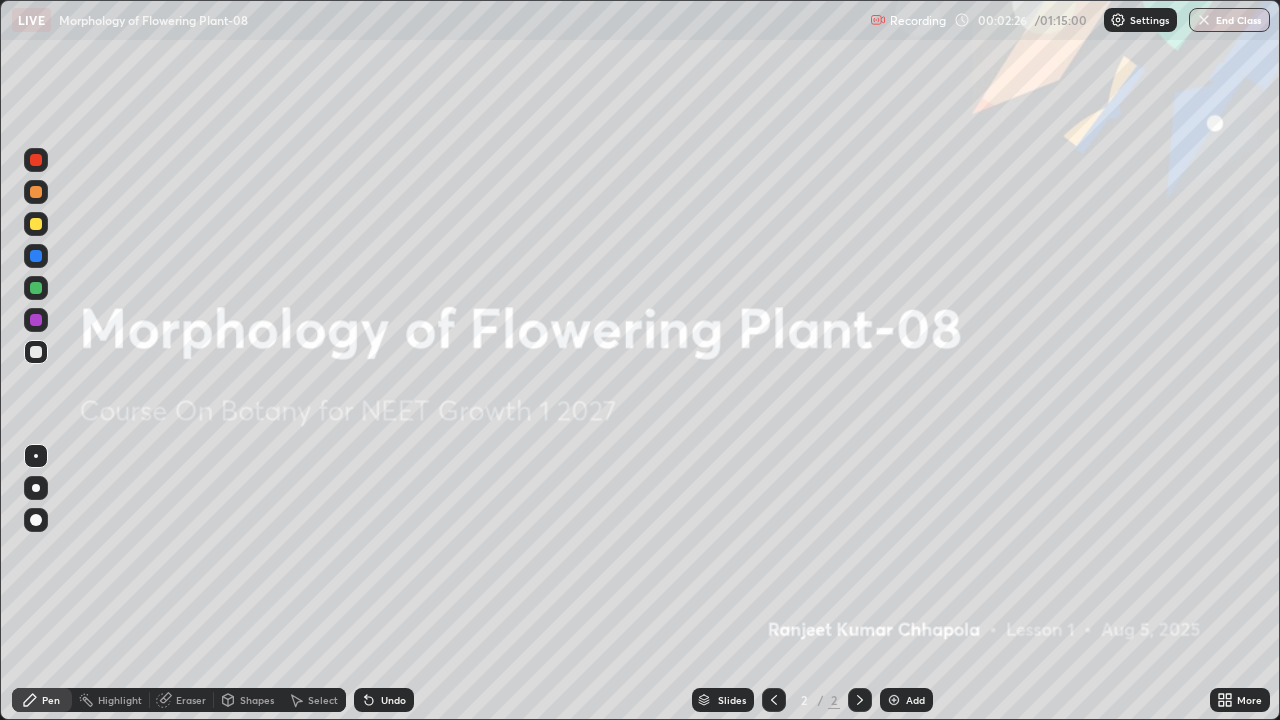 click 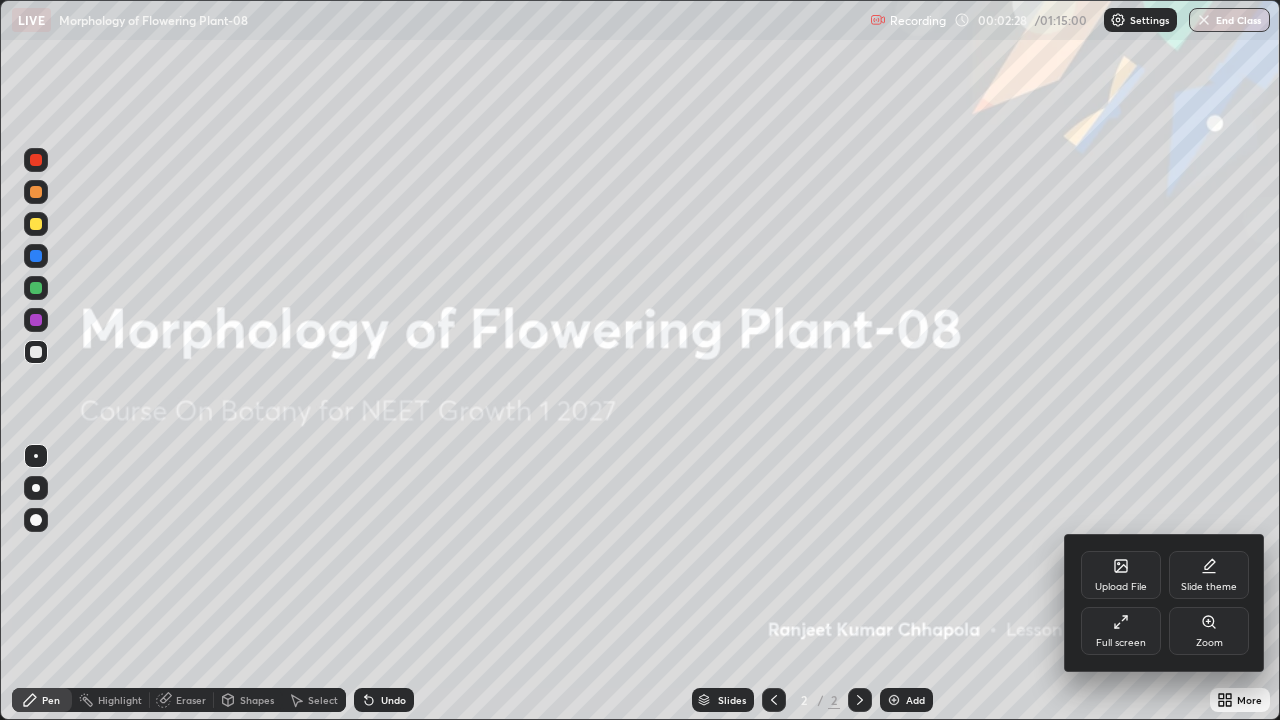 click on "Upload File" at bounding box center (1121, 575) 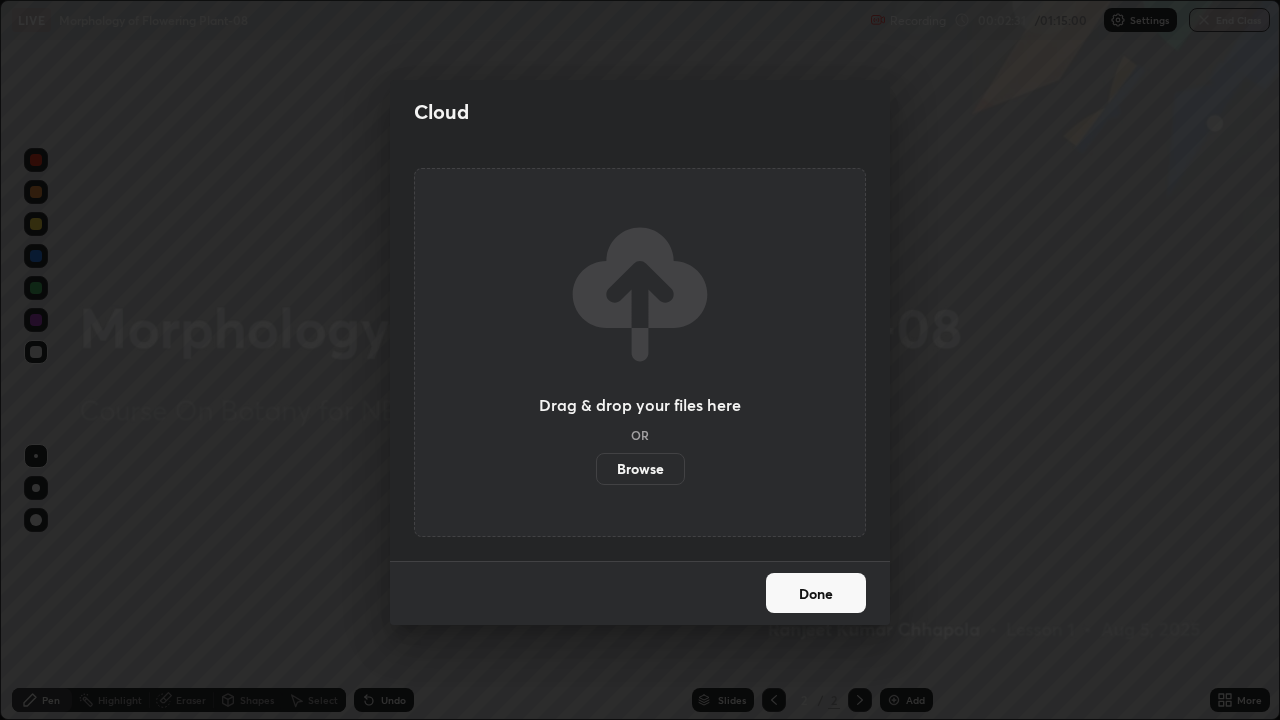 click on "Cloud Drag & drop your files here OR Browse Done" at bounding box center [640, 360] 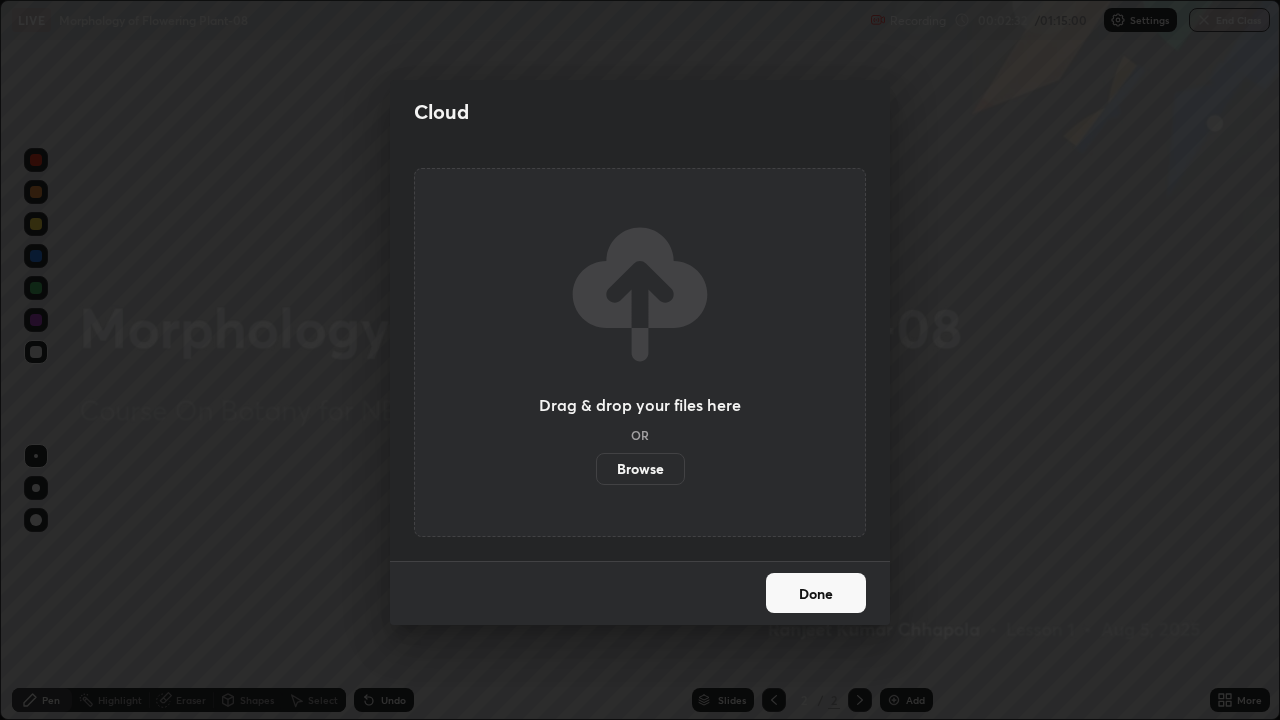 click on "Done" at bounding box center (816, 593) 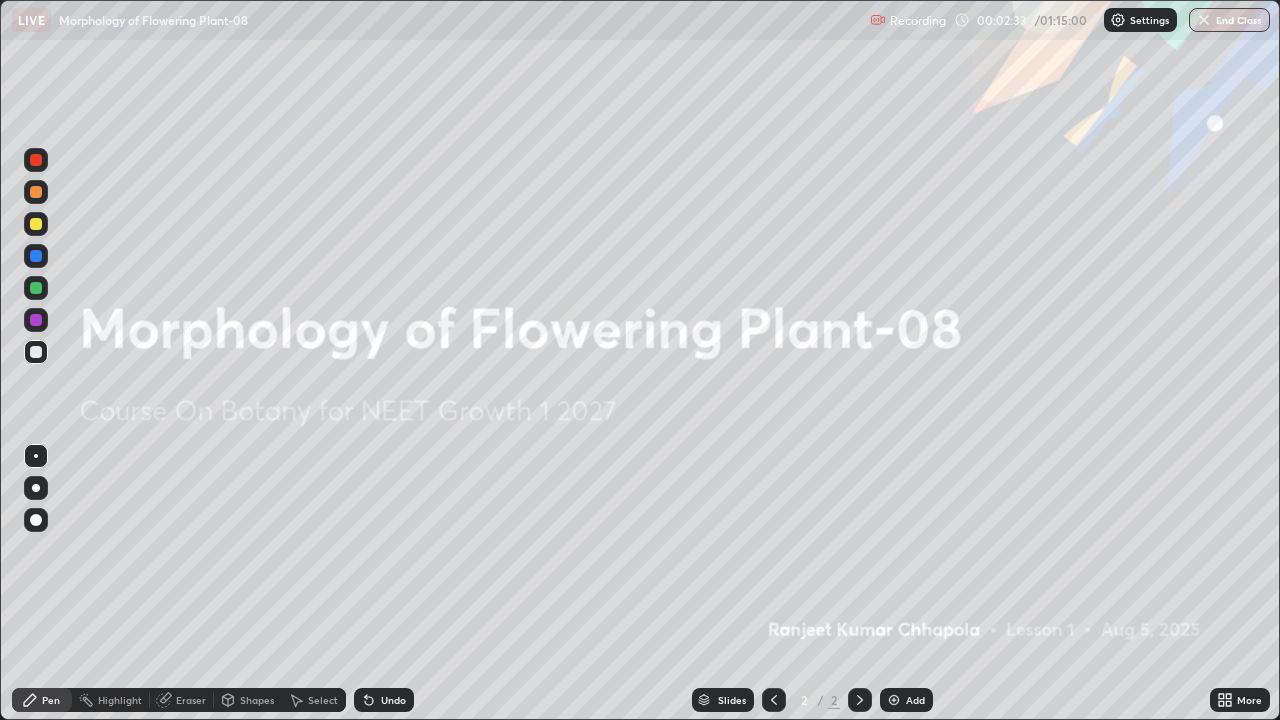 click on "More" at bounding box center [1249, 700] 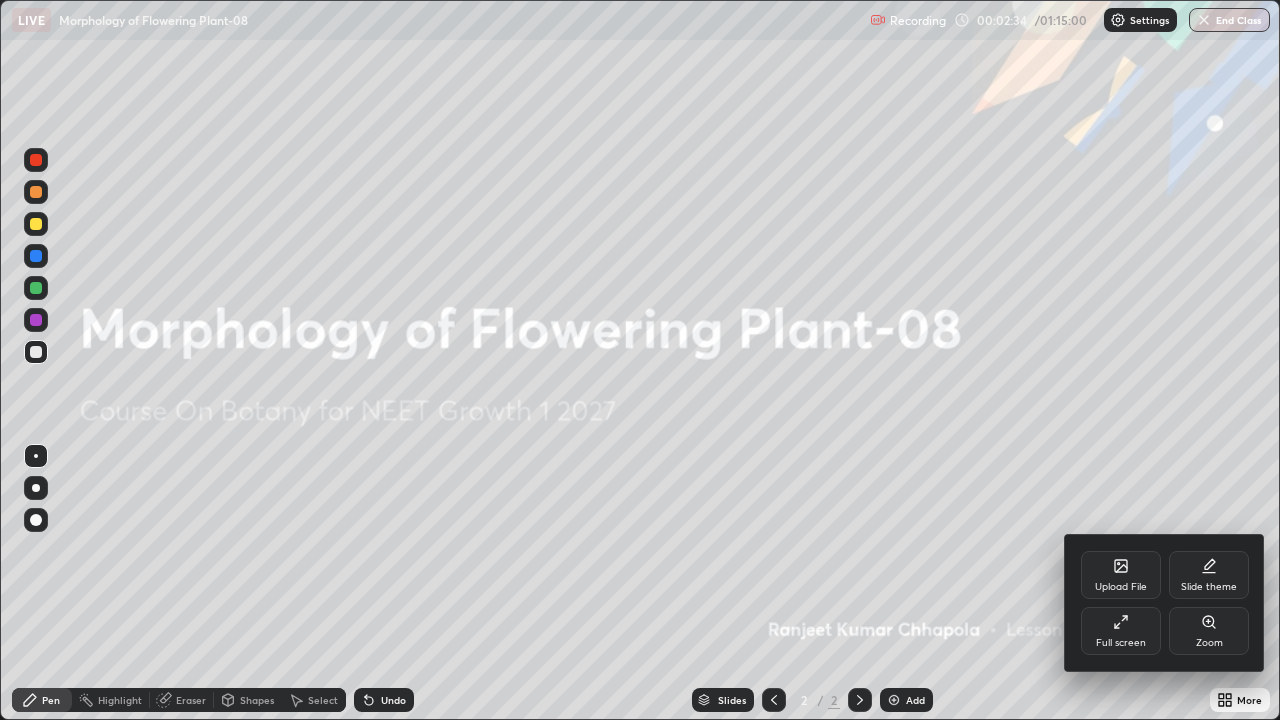 click on "Full screen" at bounding box center (1121, 631) 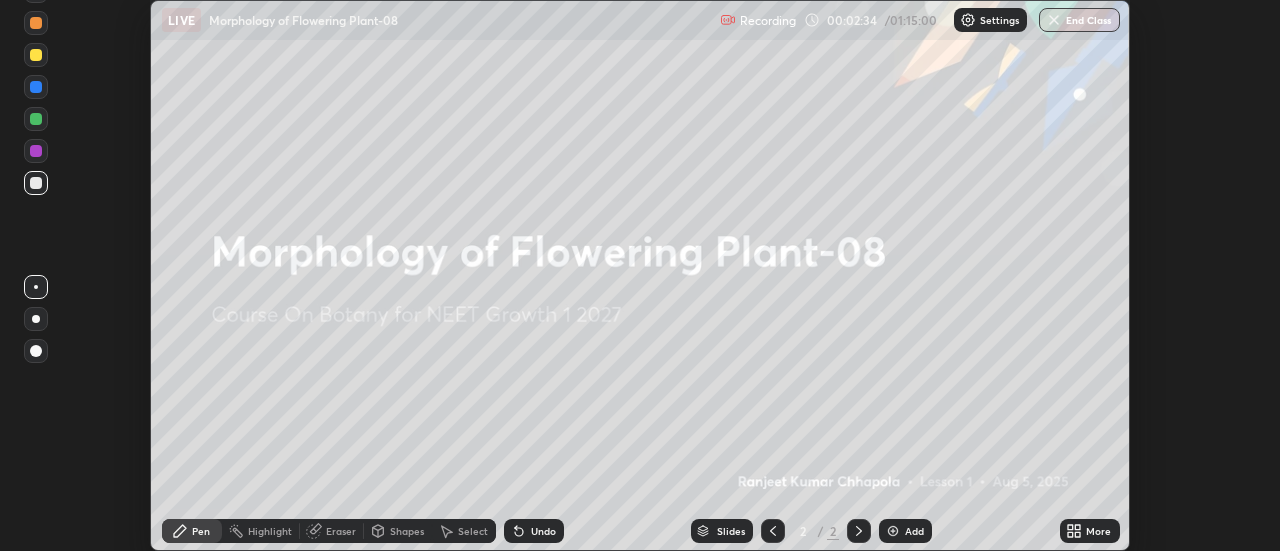 scroll, scrollTop: 551, scrollLeft: 1280, axis: both 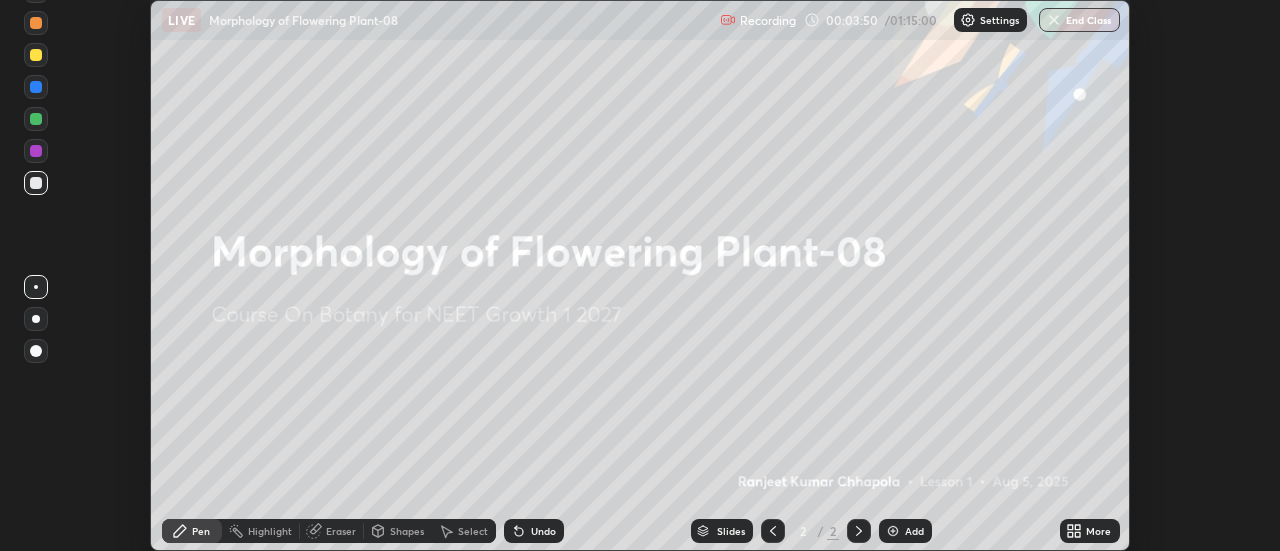 click 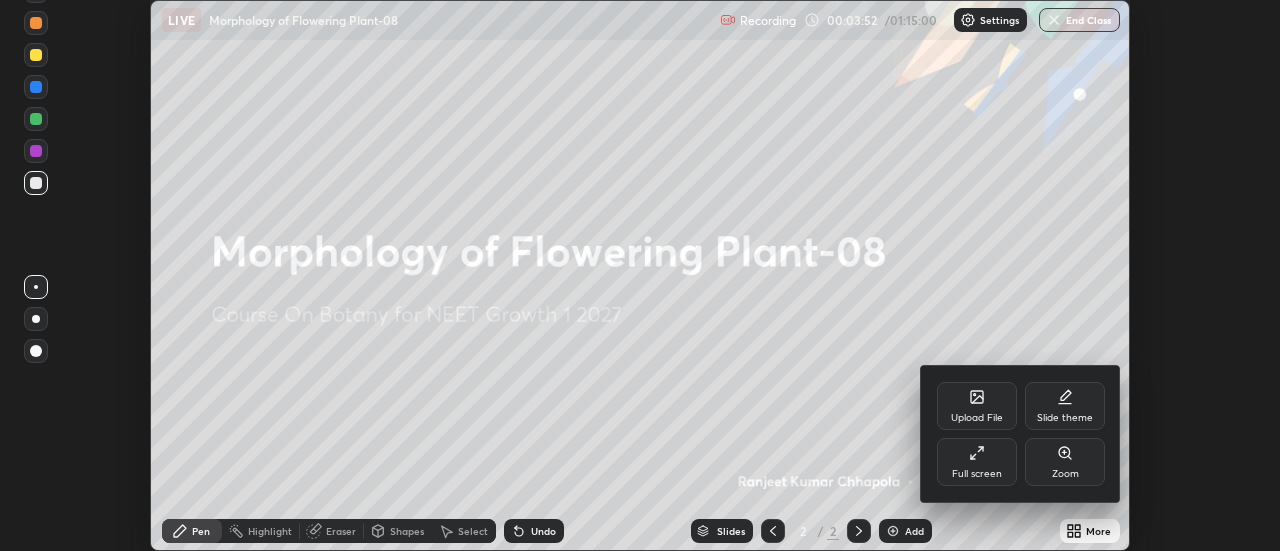 click on "Upload File" at bounding box center (977, 406) 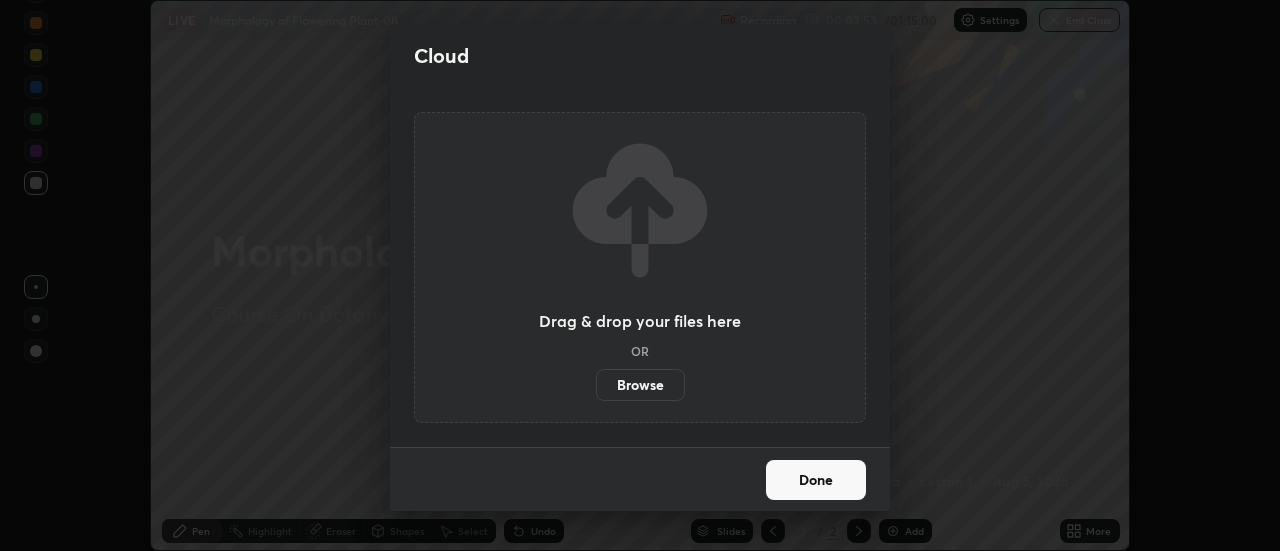 click on "Browse" at bounding box center [640, 385] 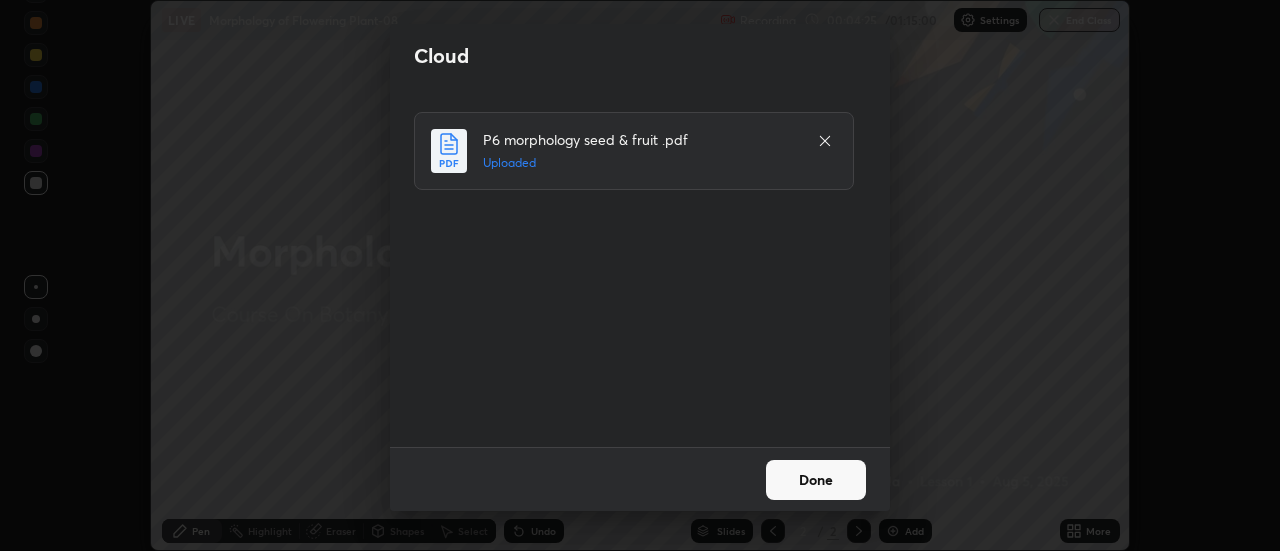 click on "Done" at bounding box center (816, 480) 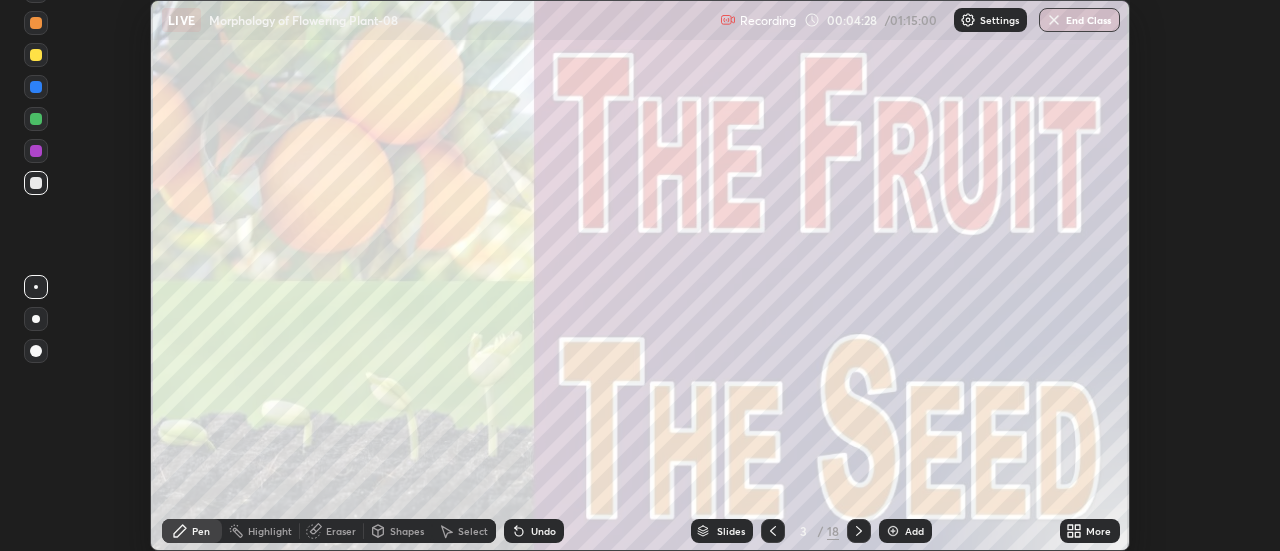 click 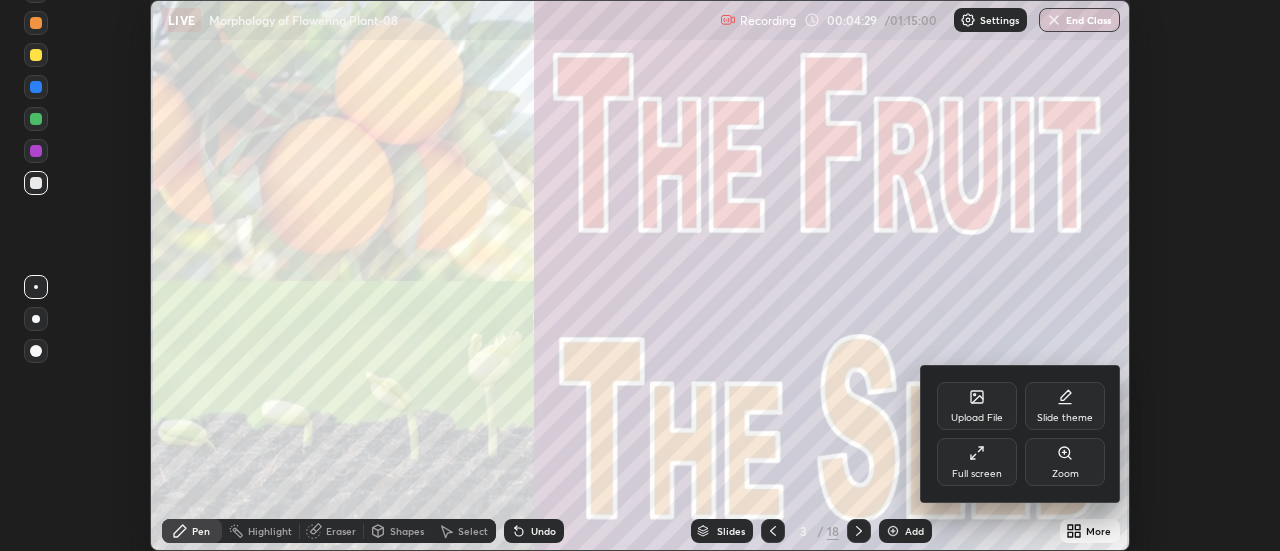click on "Full screen" at bounding box center [977, 462] 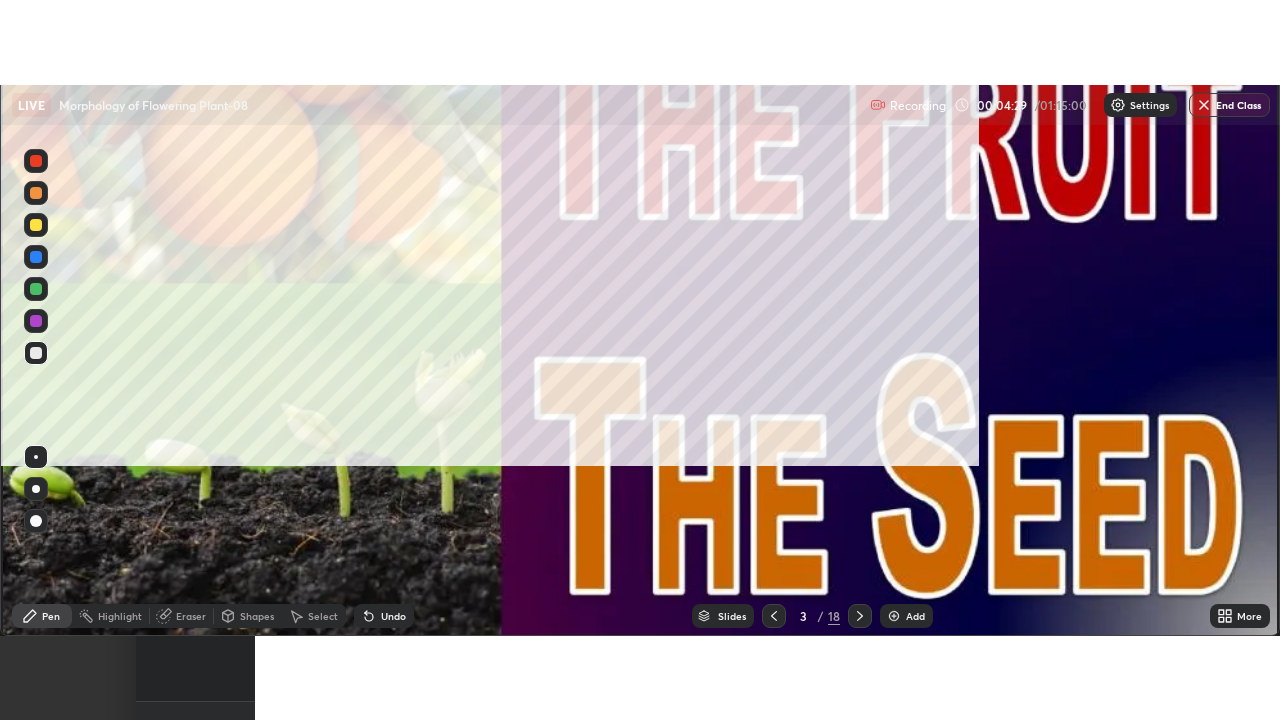 scroll, scrollTop: 99280, scrollLeft: 98720, axis: both 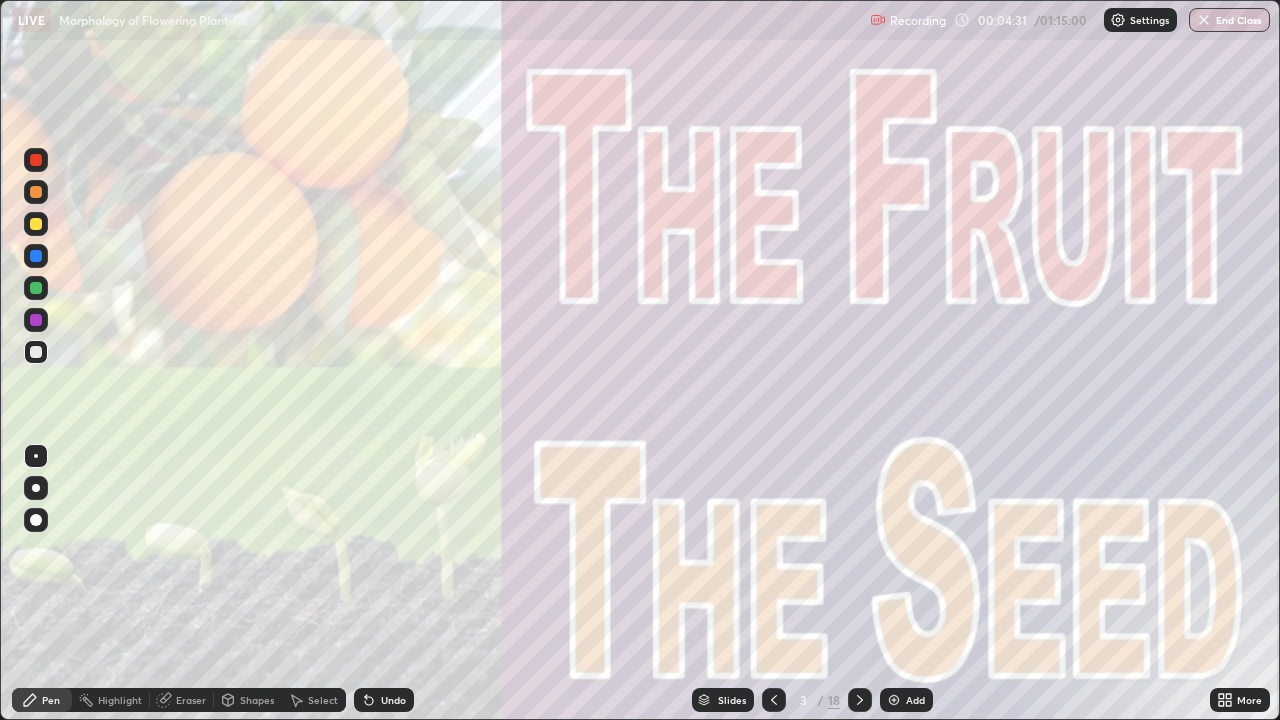 click 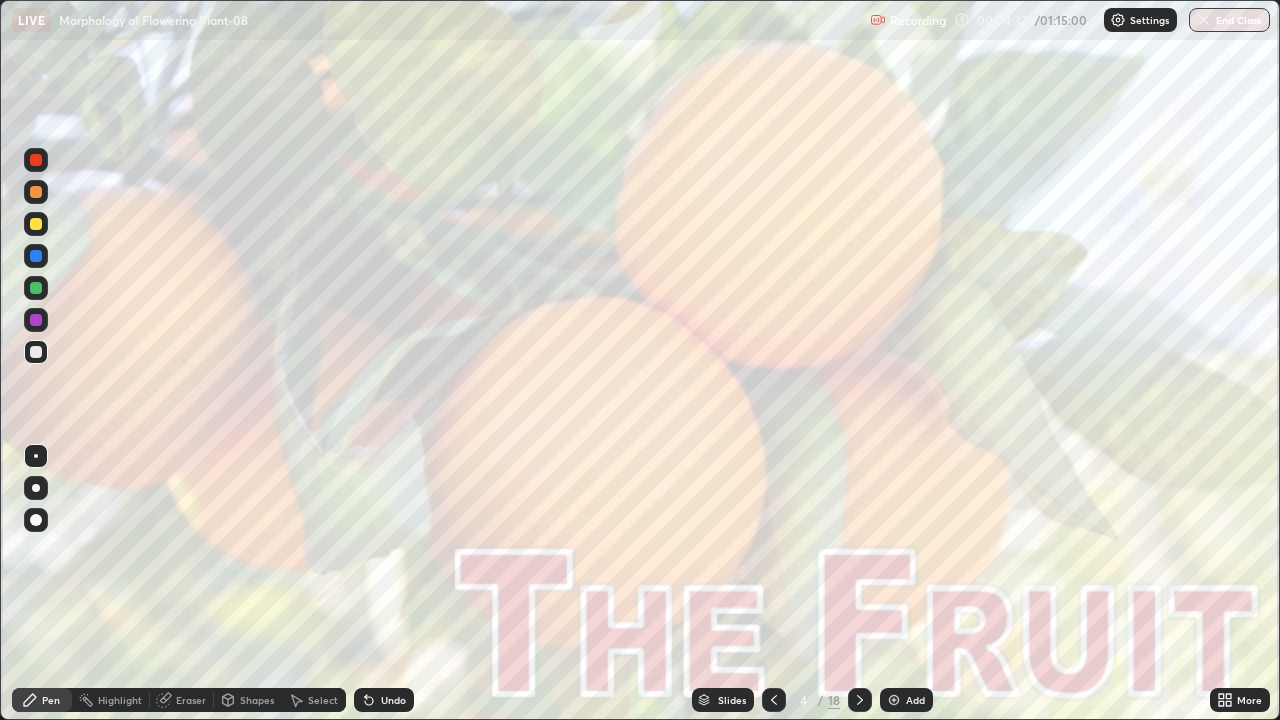 click 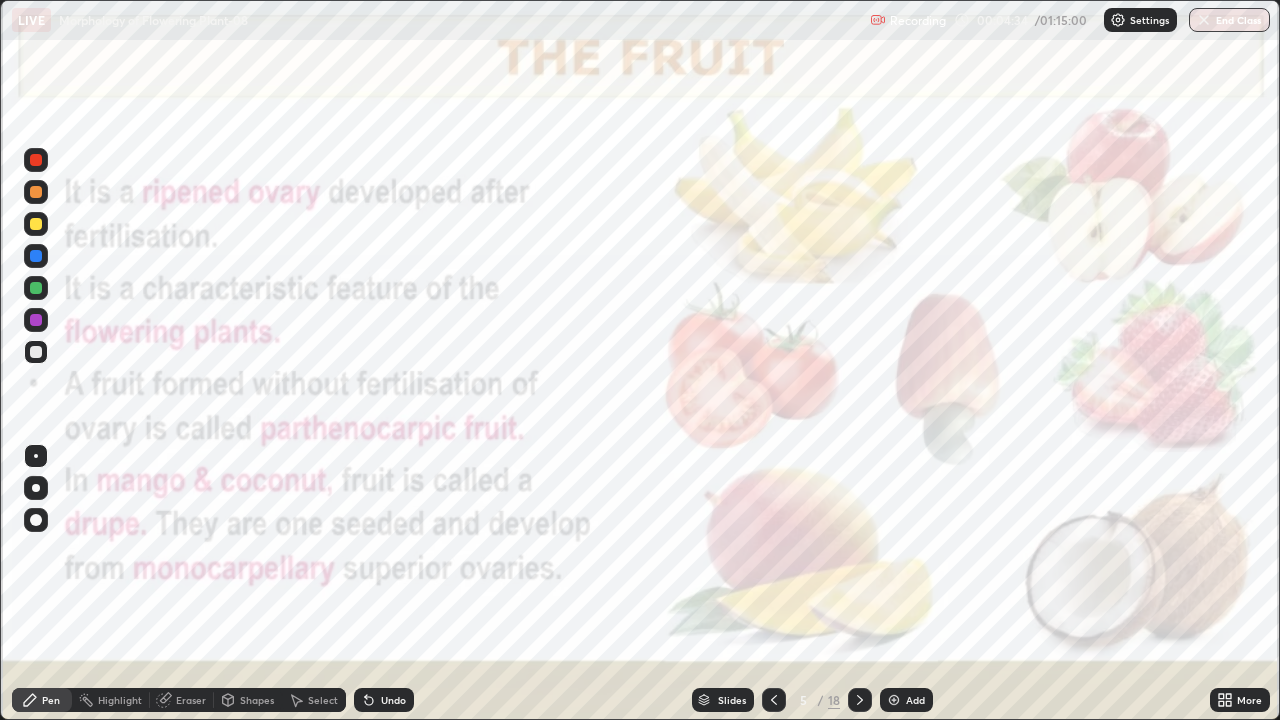 click 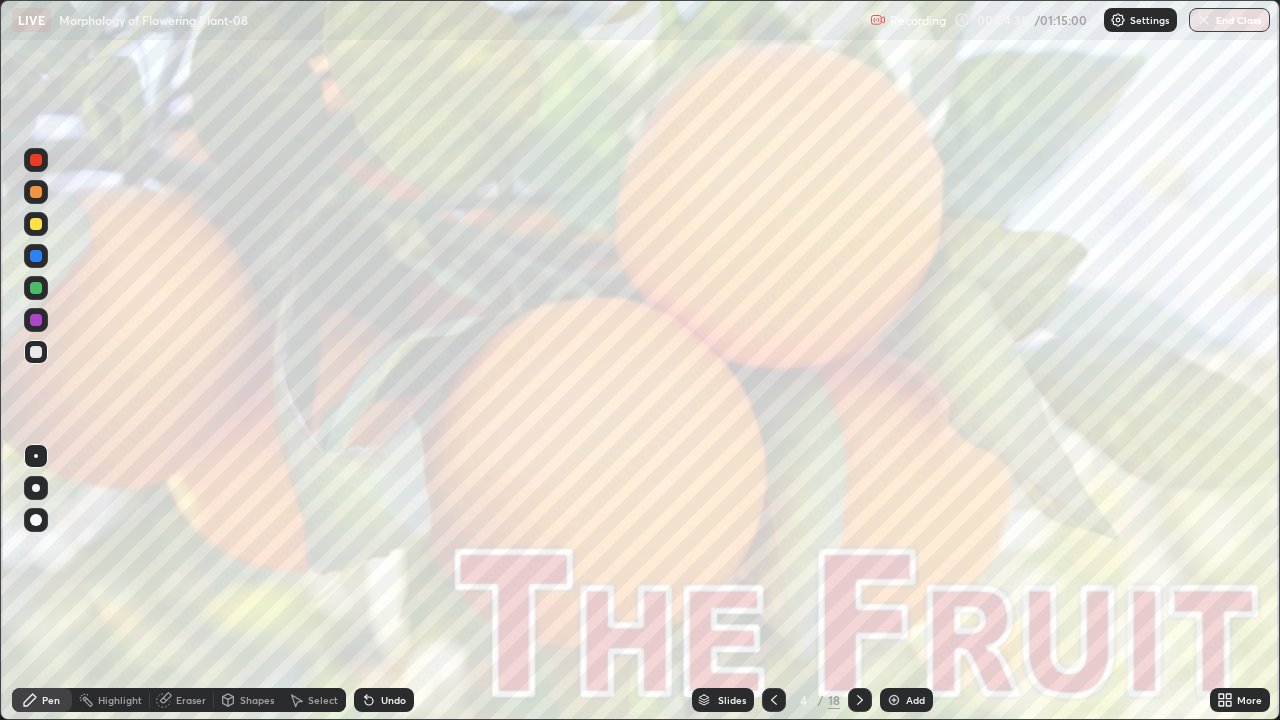 click 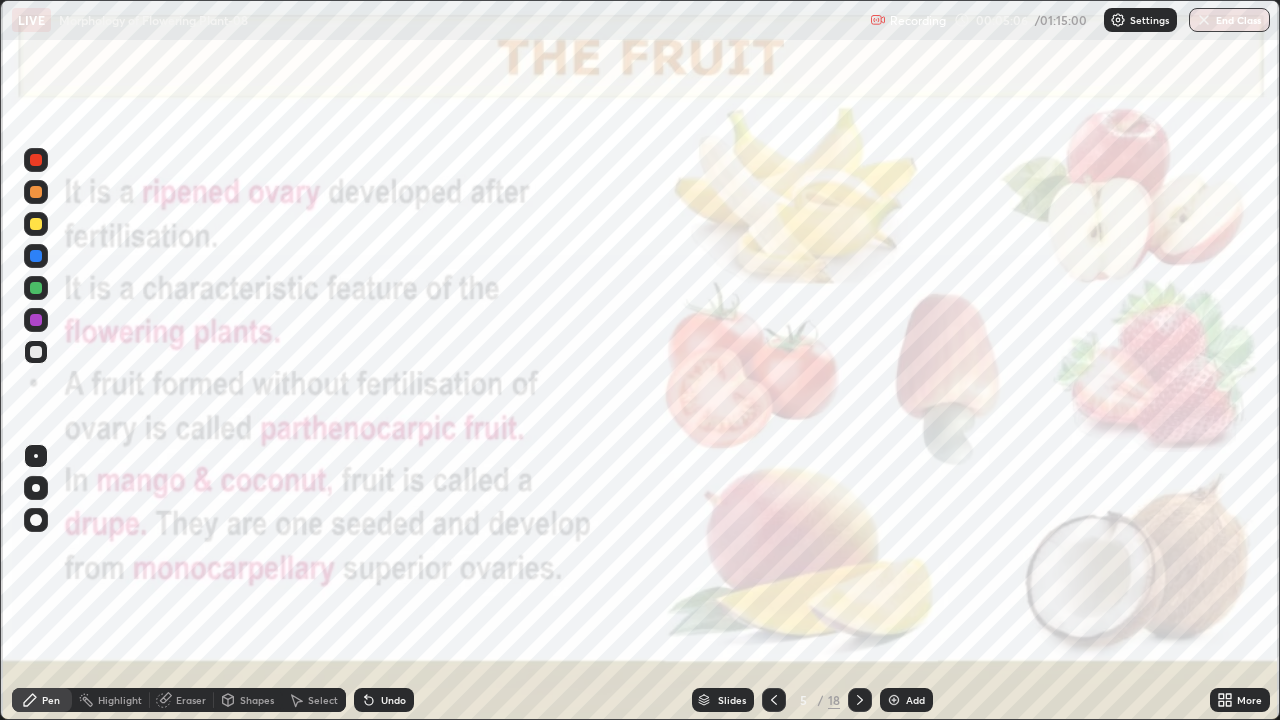 click on "Undo" at bounding box center [393, 700] 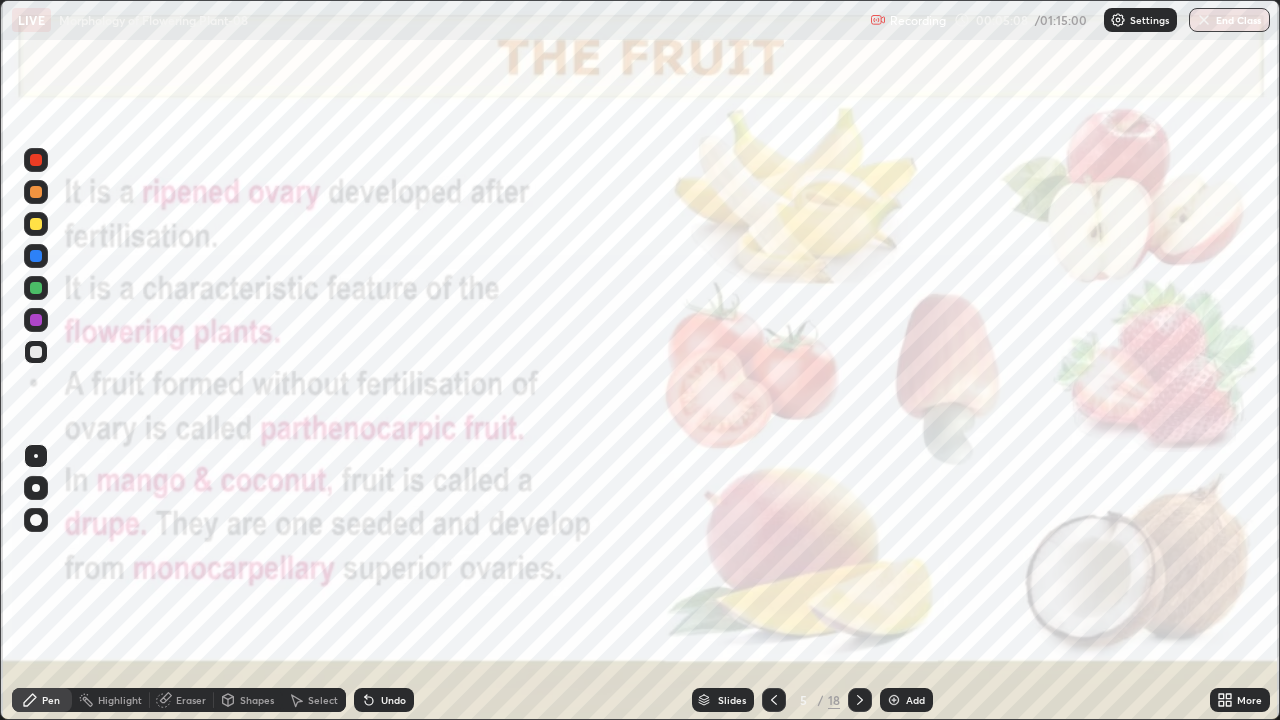 click on "Highlight" at bounding box center [120, 700] 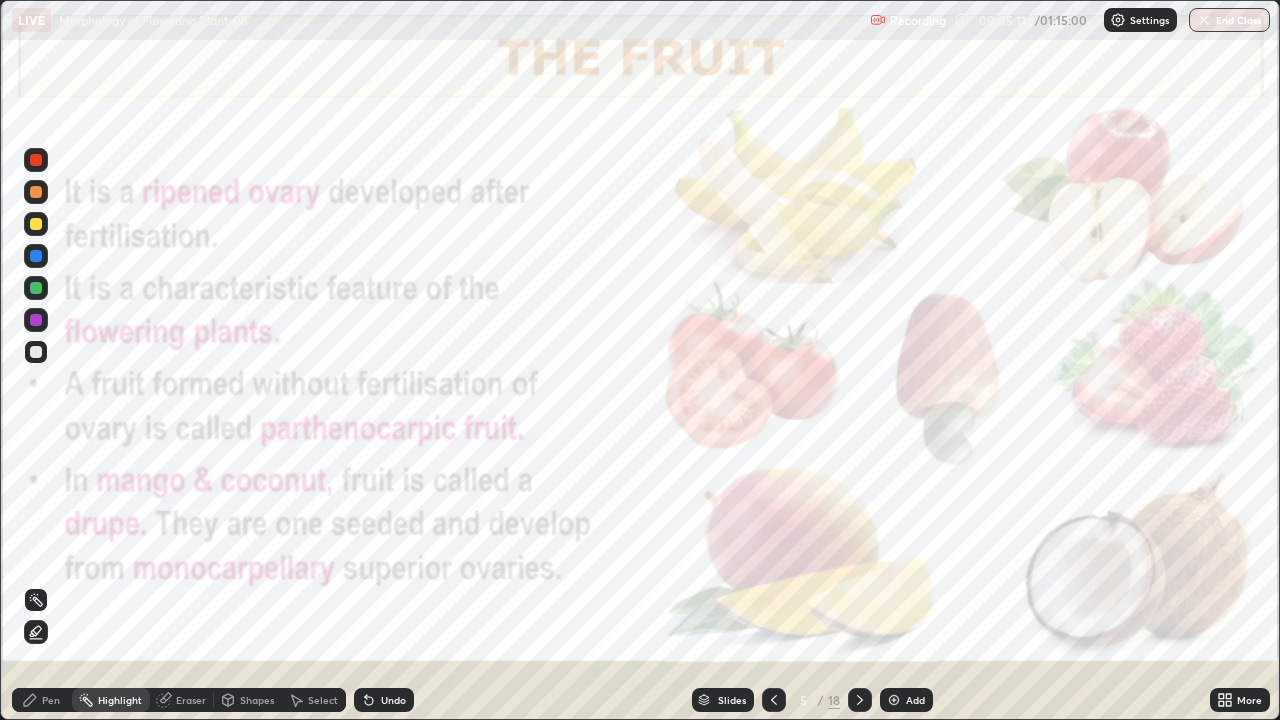 click at bounding box center [36, 320] 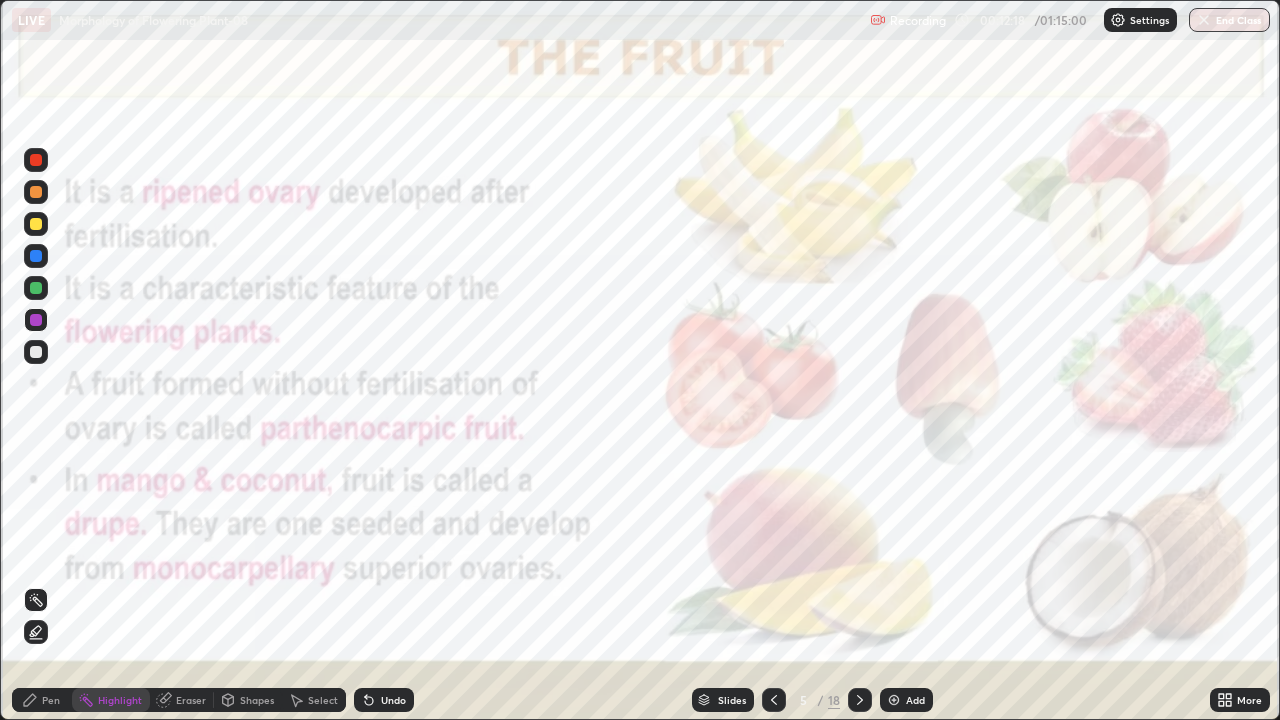 click 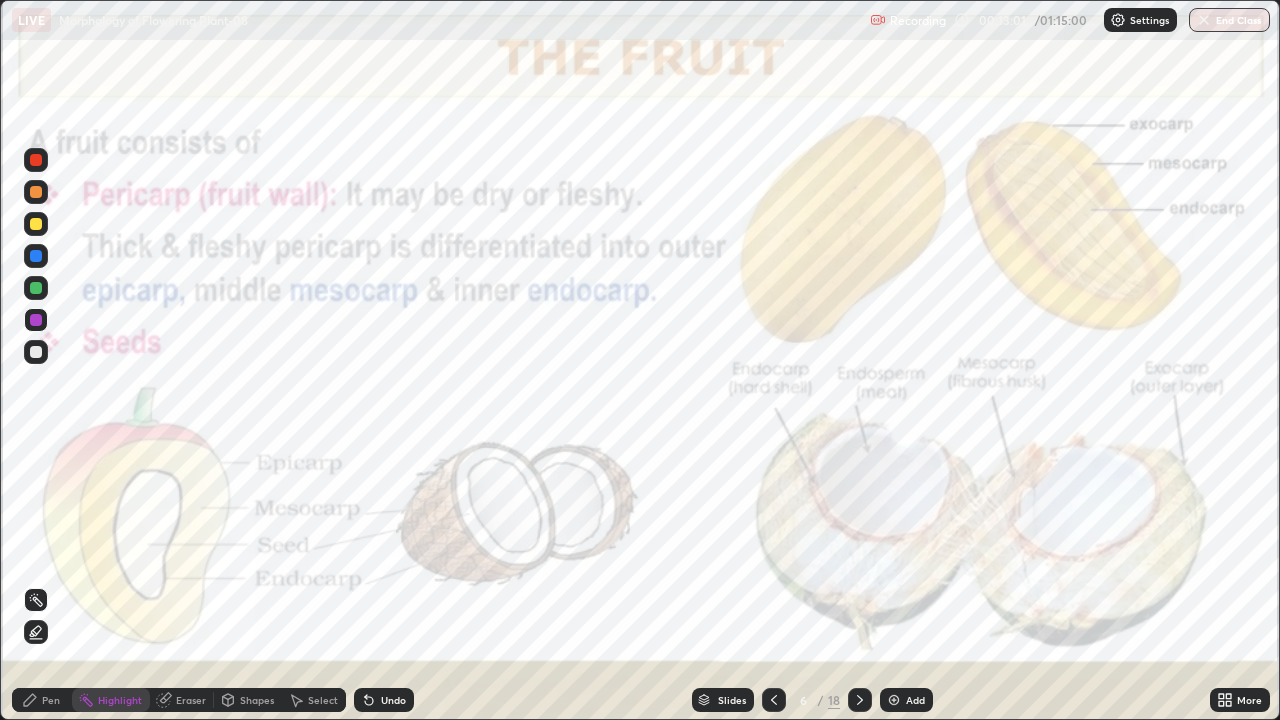 click 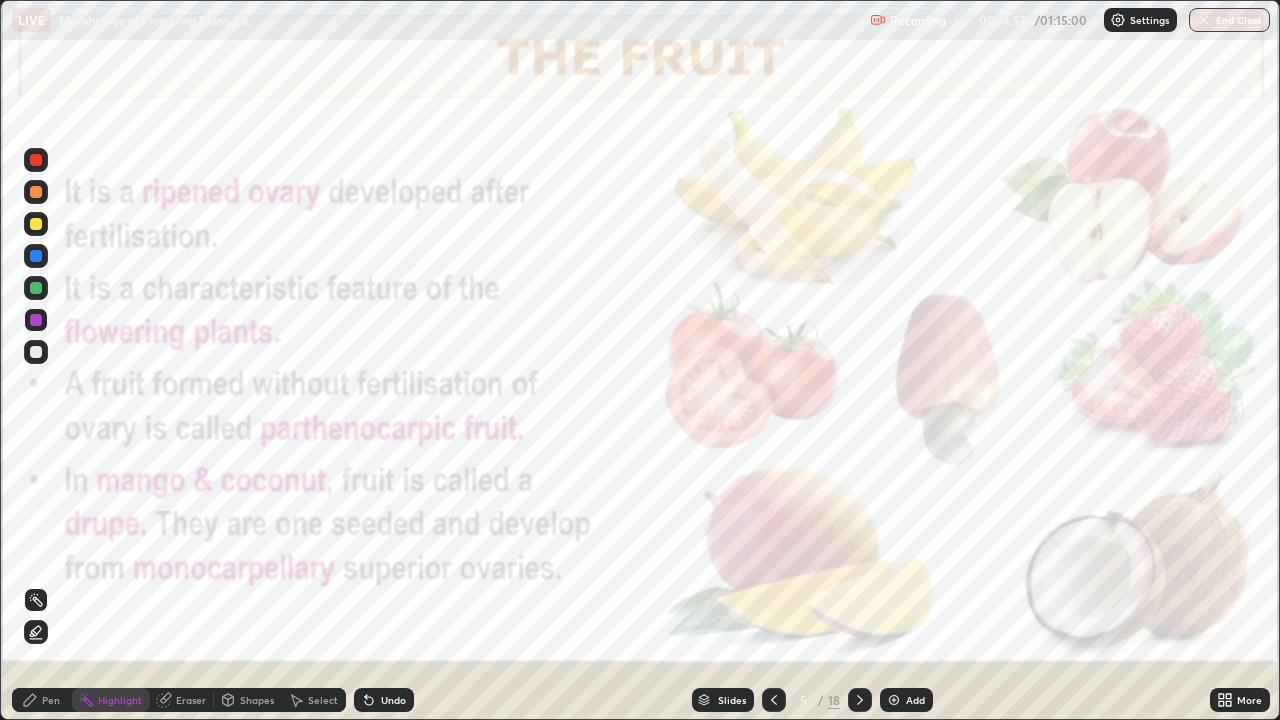 click 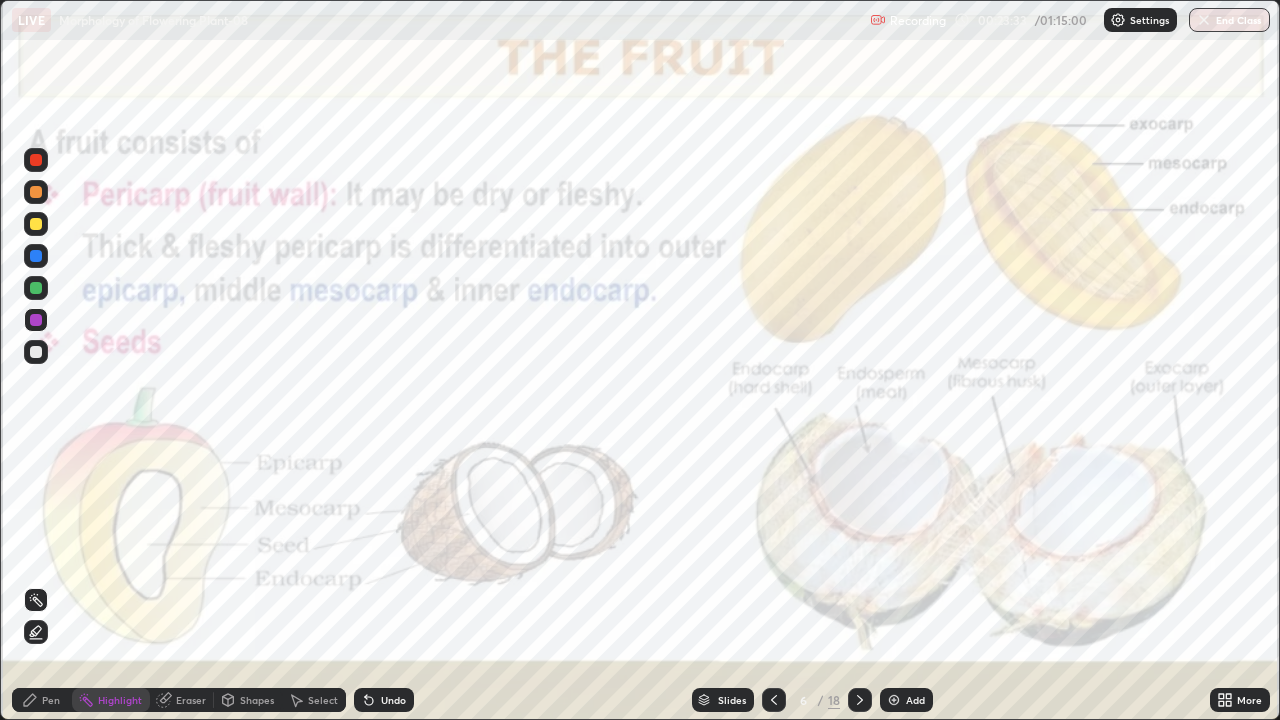 click at bounding box center (860, 700) 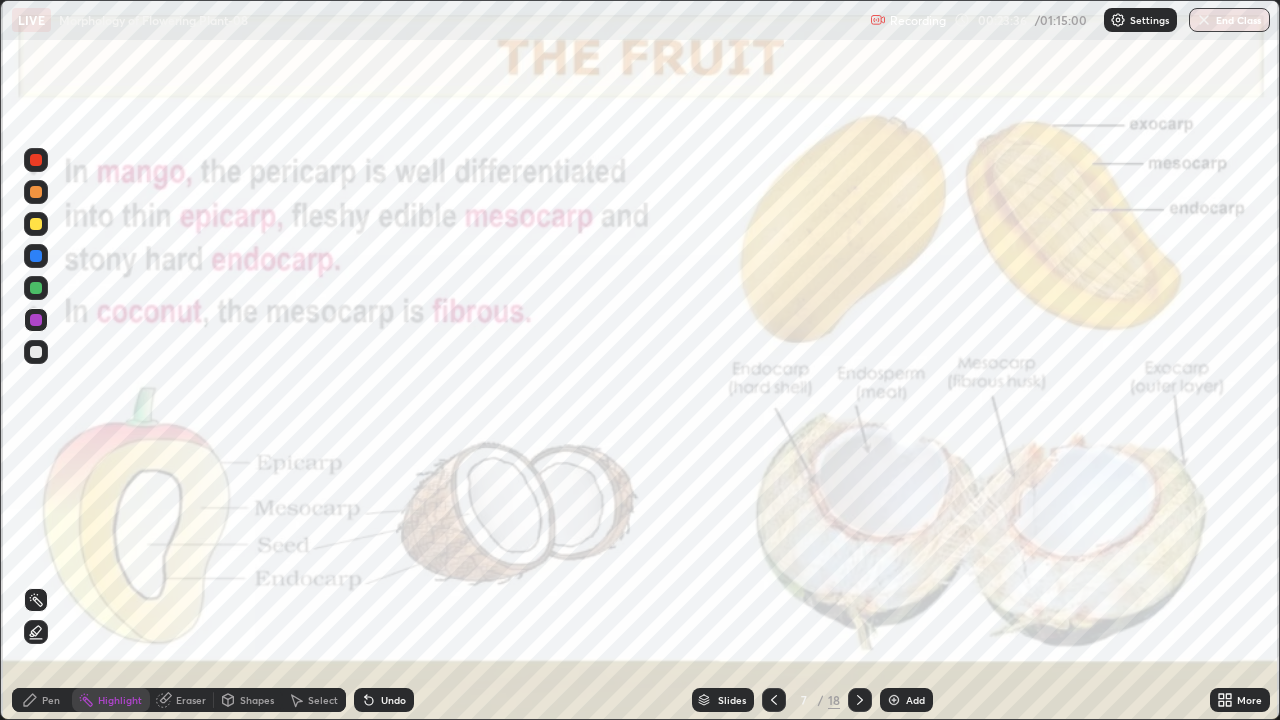 click 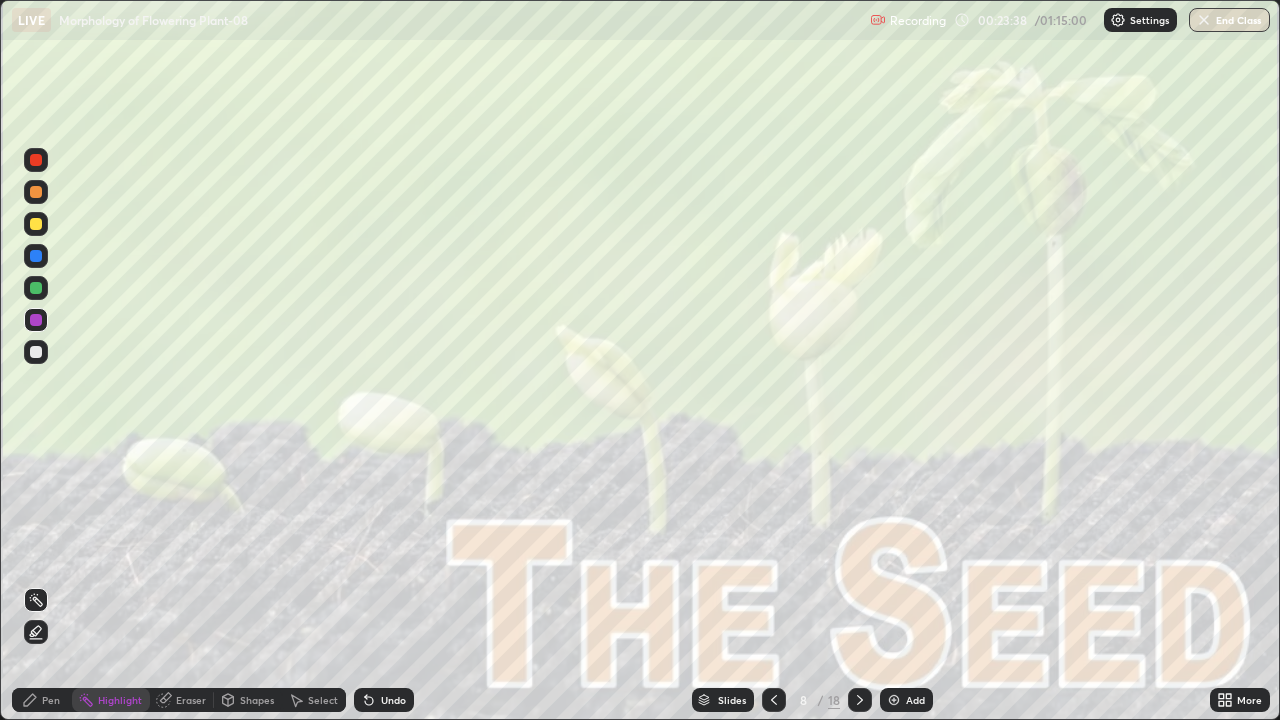 click 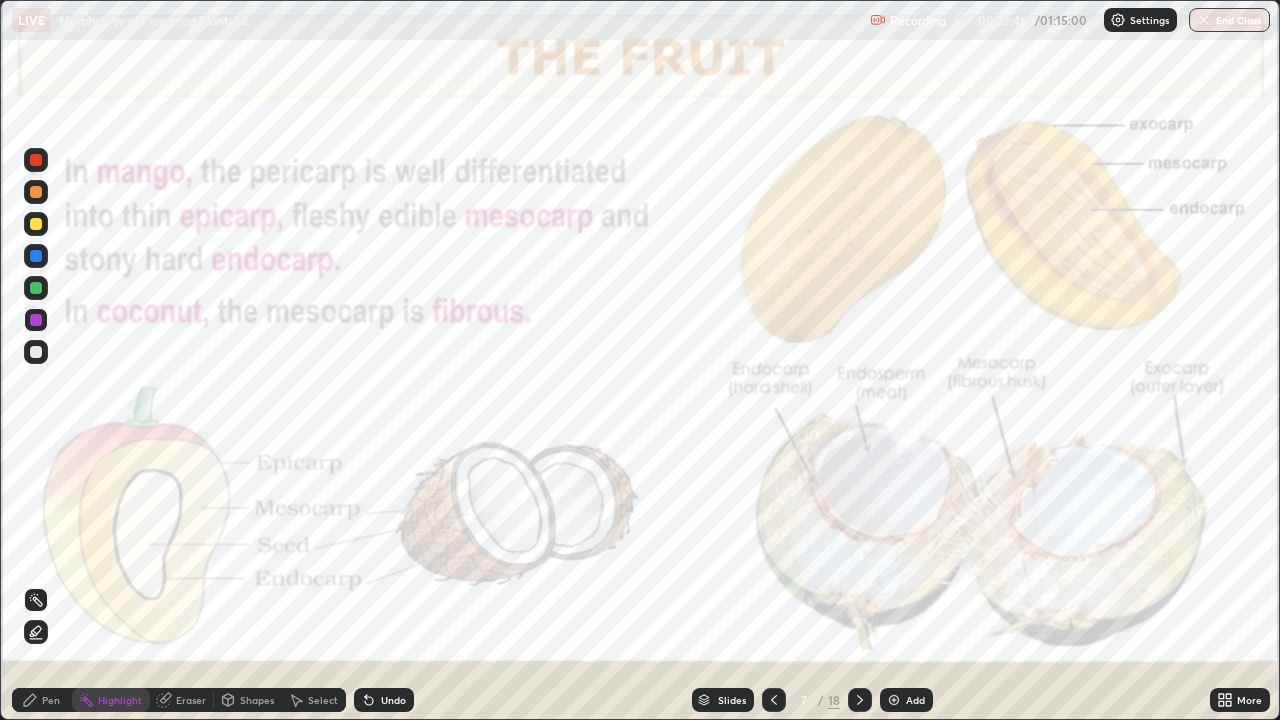 click at bounding box center (36, 352) 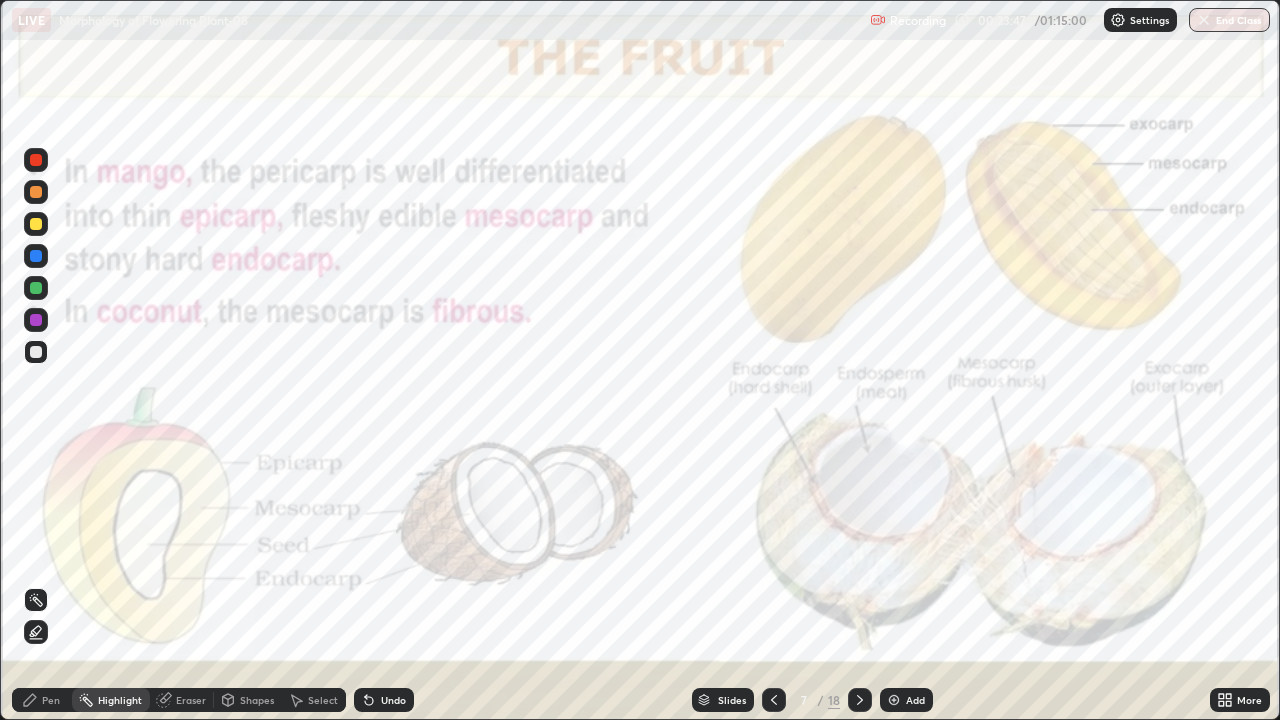 click on "Pen" at bounding box center (51, 700) 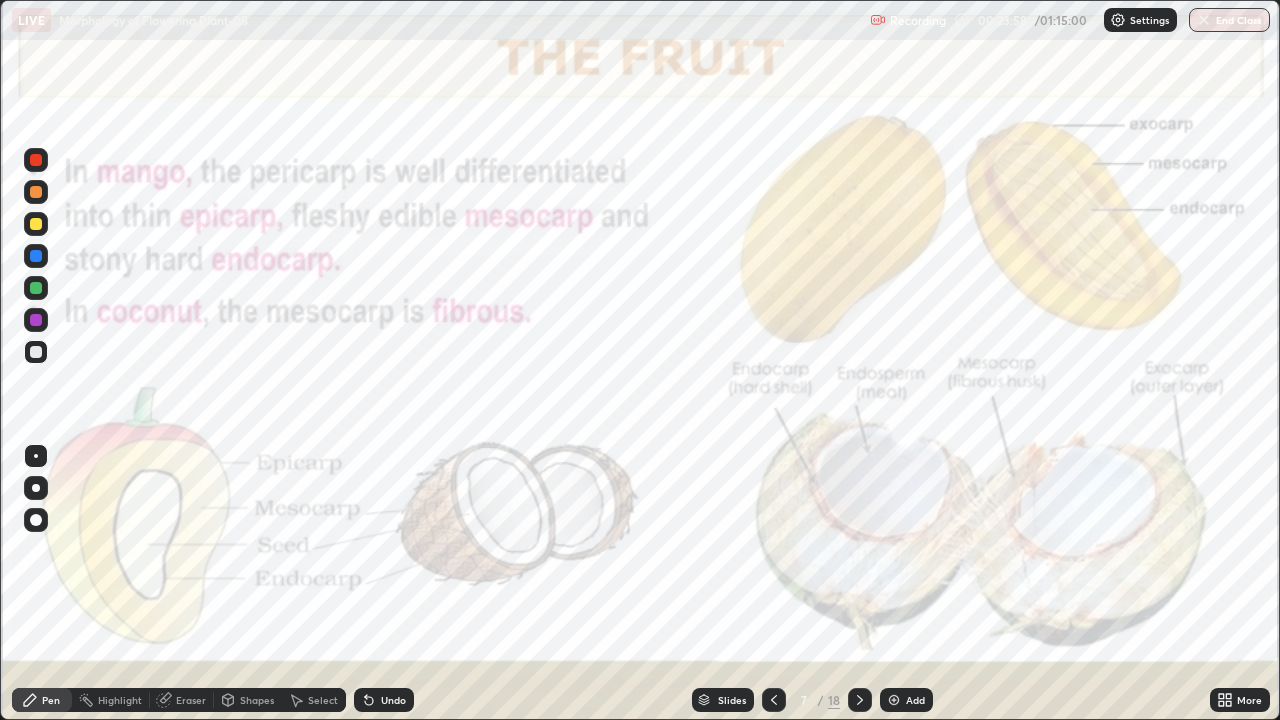 click 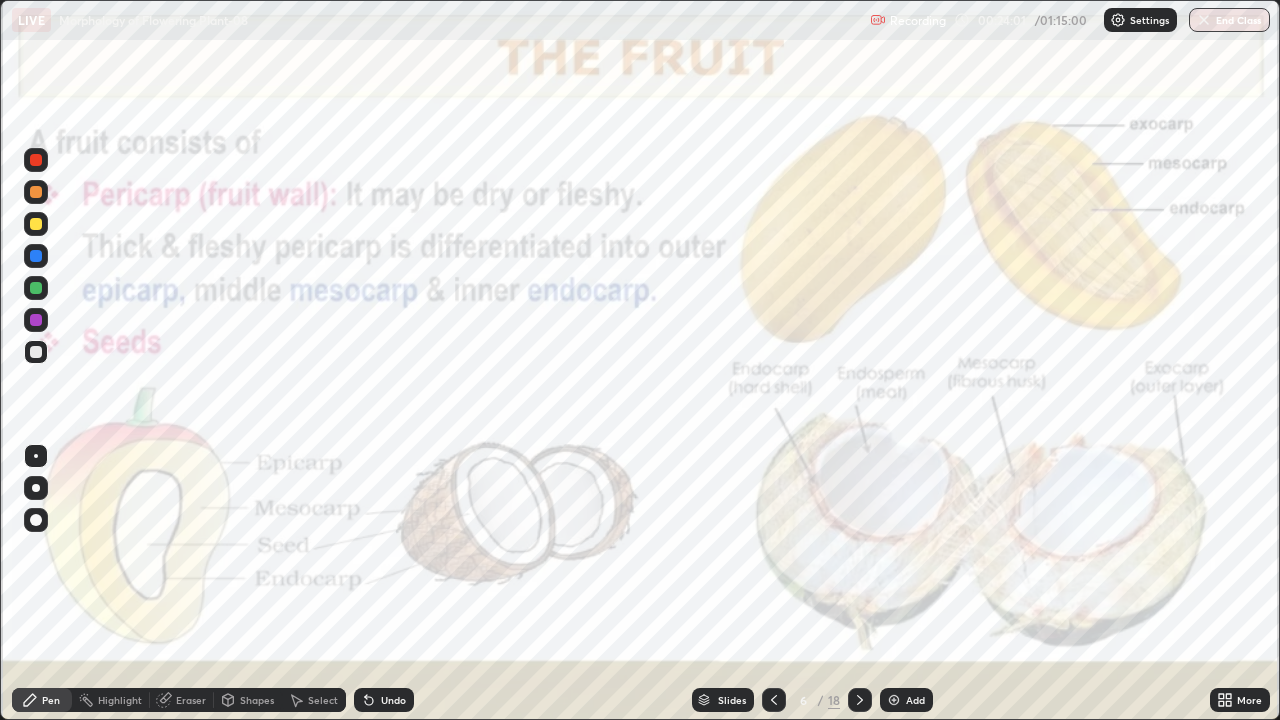 click 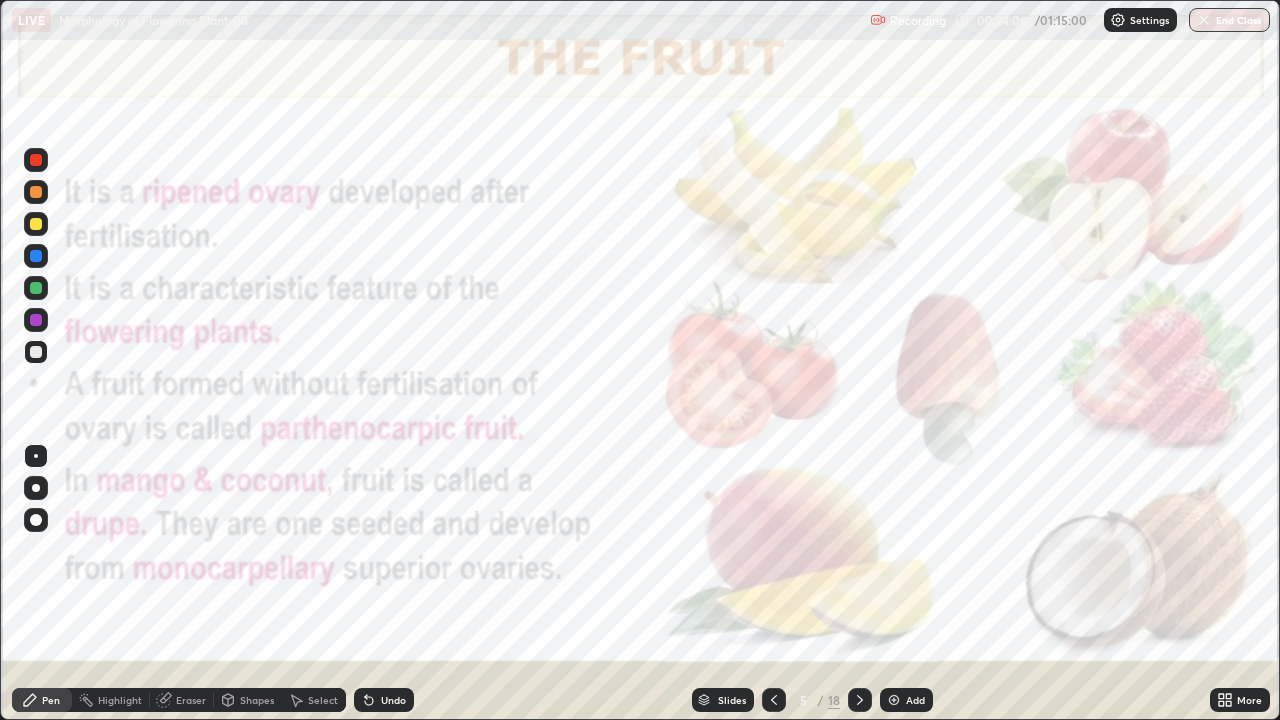 click 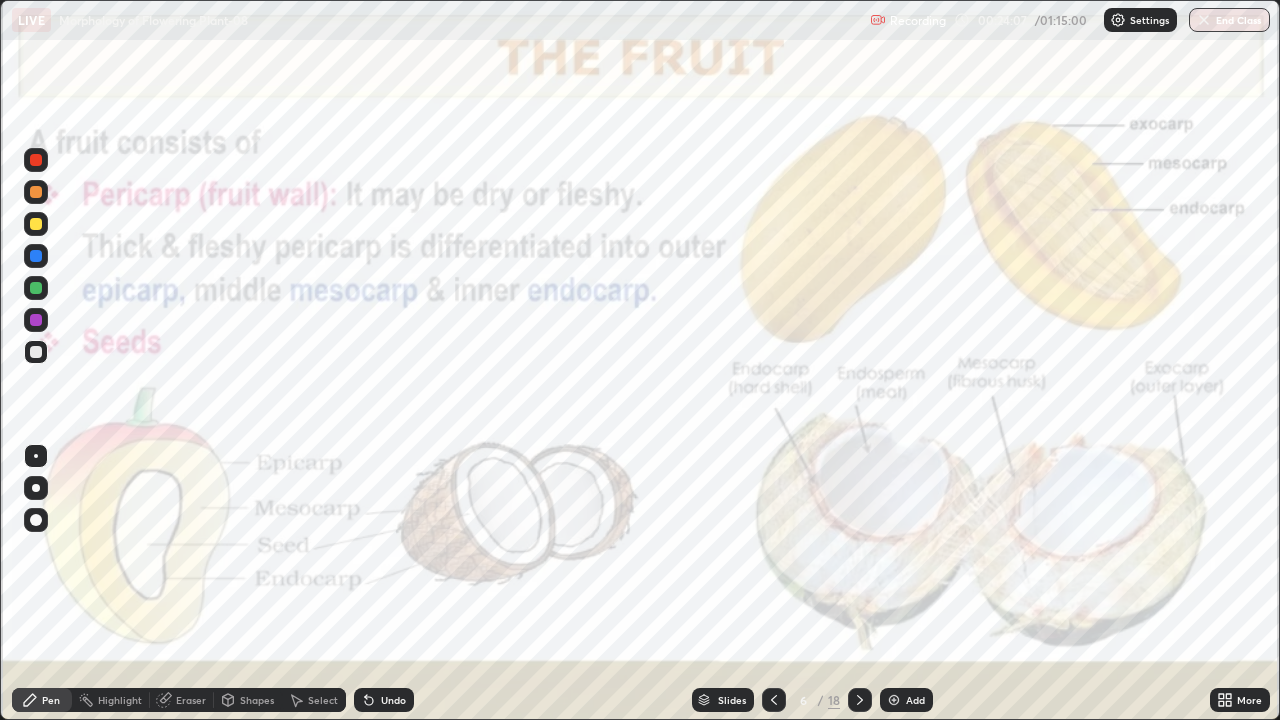 click at bounding box center [860, 700] 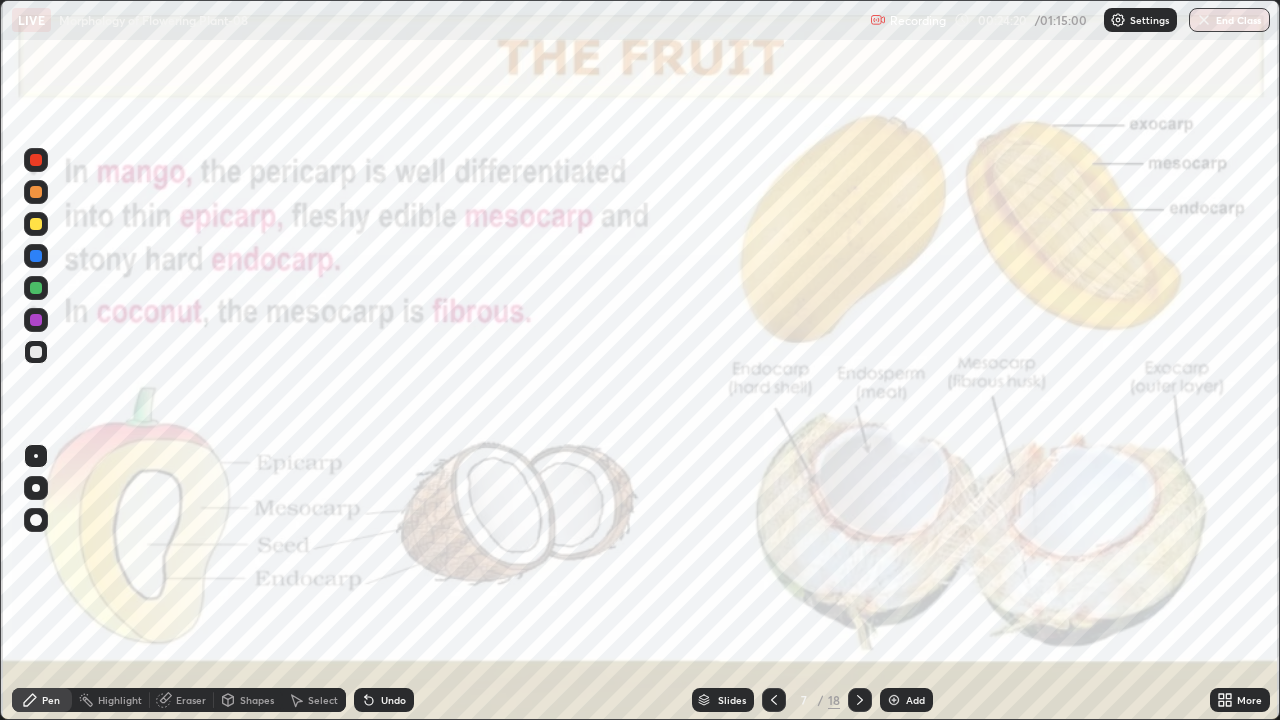 click 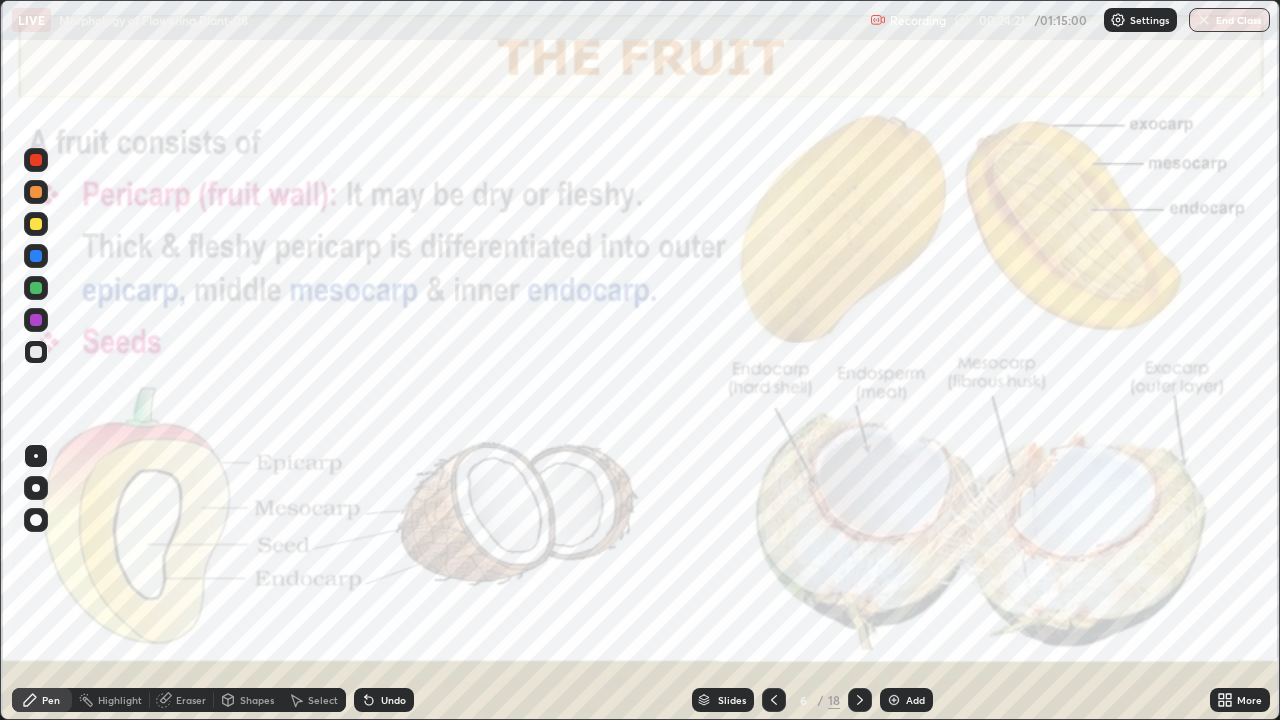 click 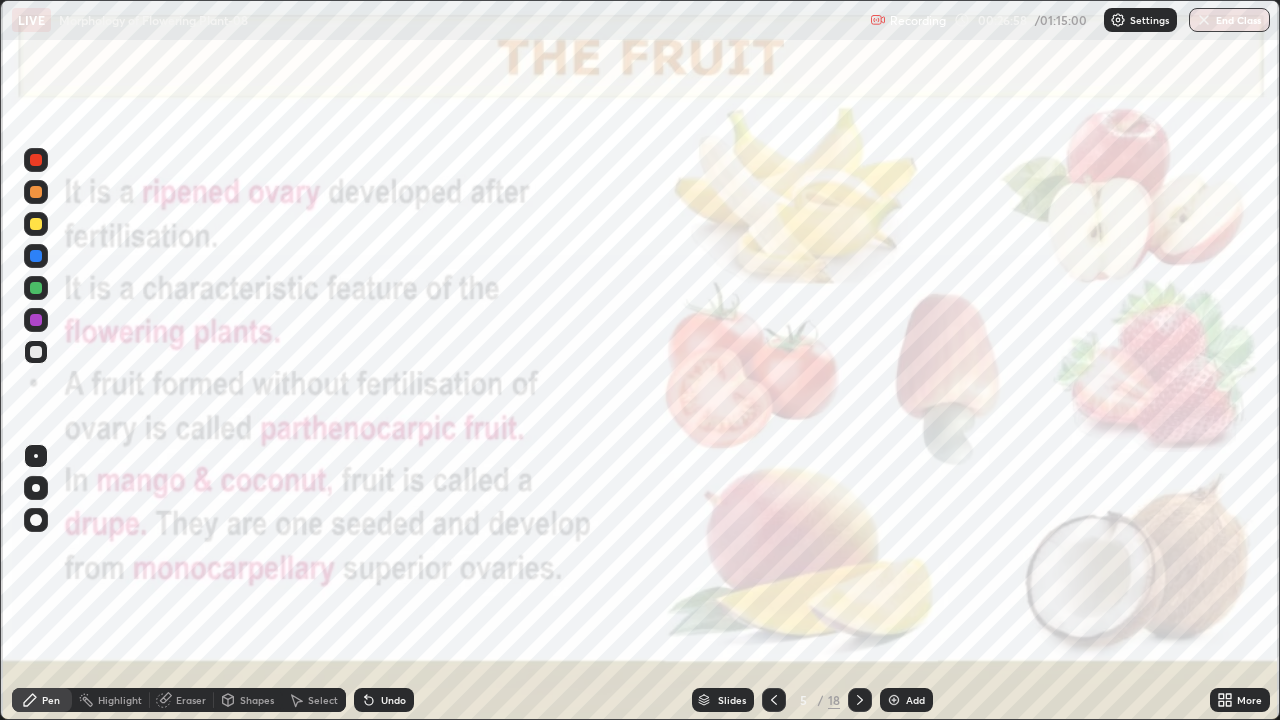 click 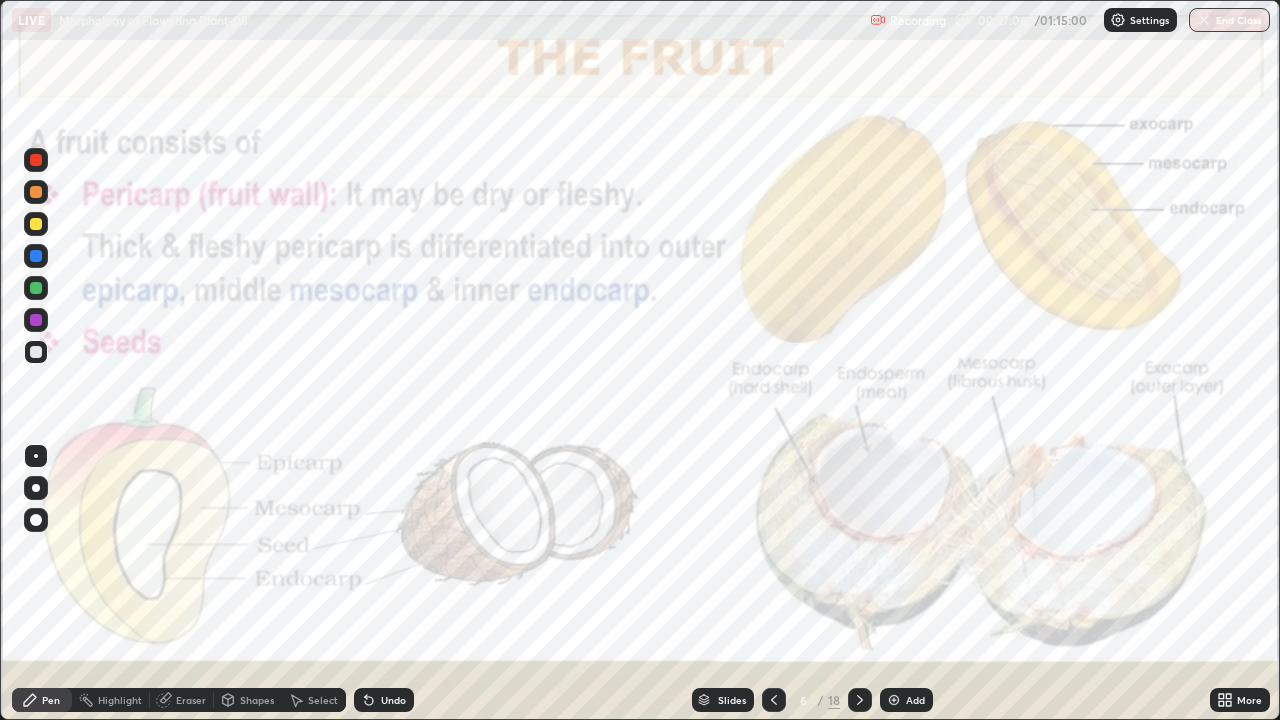 click on "Highlight" at bounding box center (120, 700) 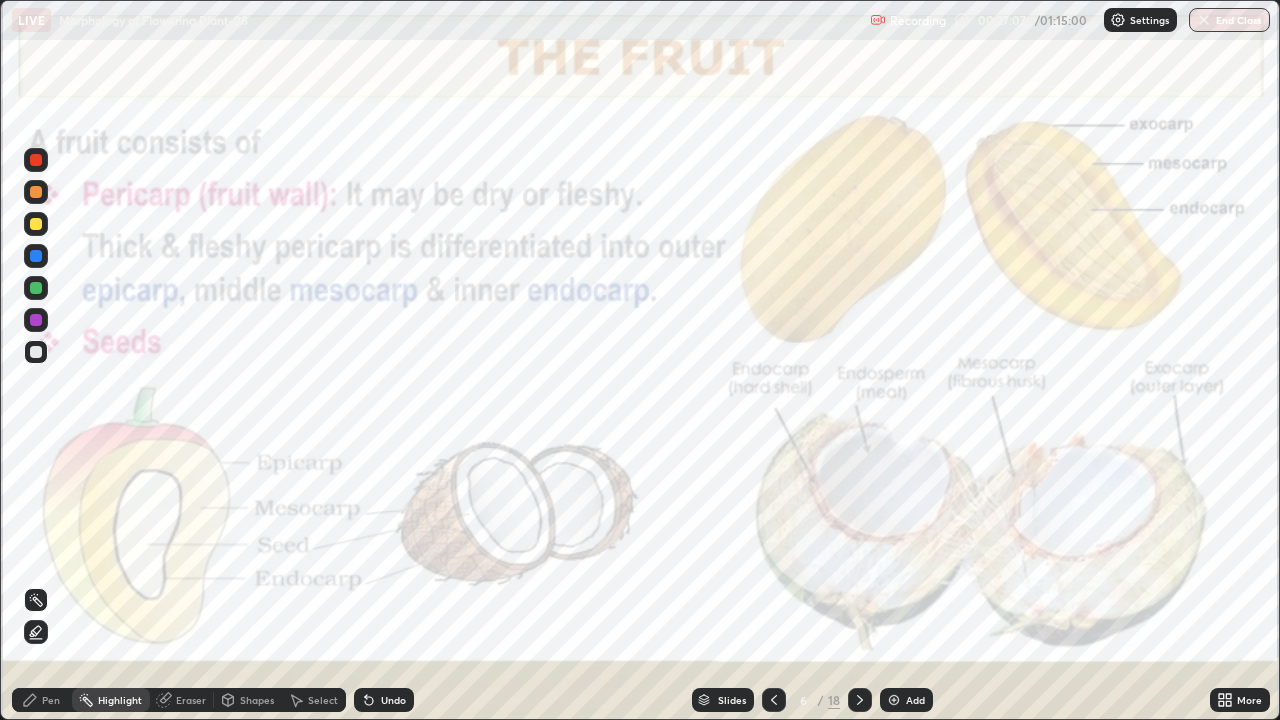 click at bounding box center [36, 320] 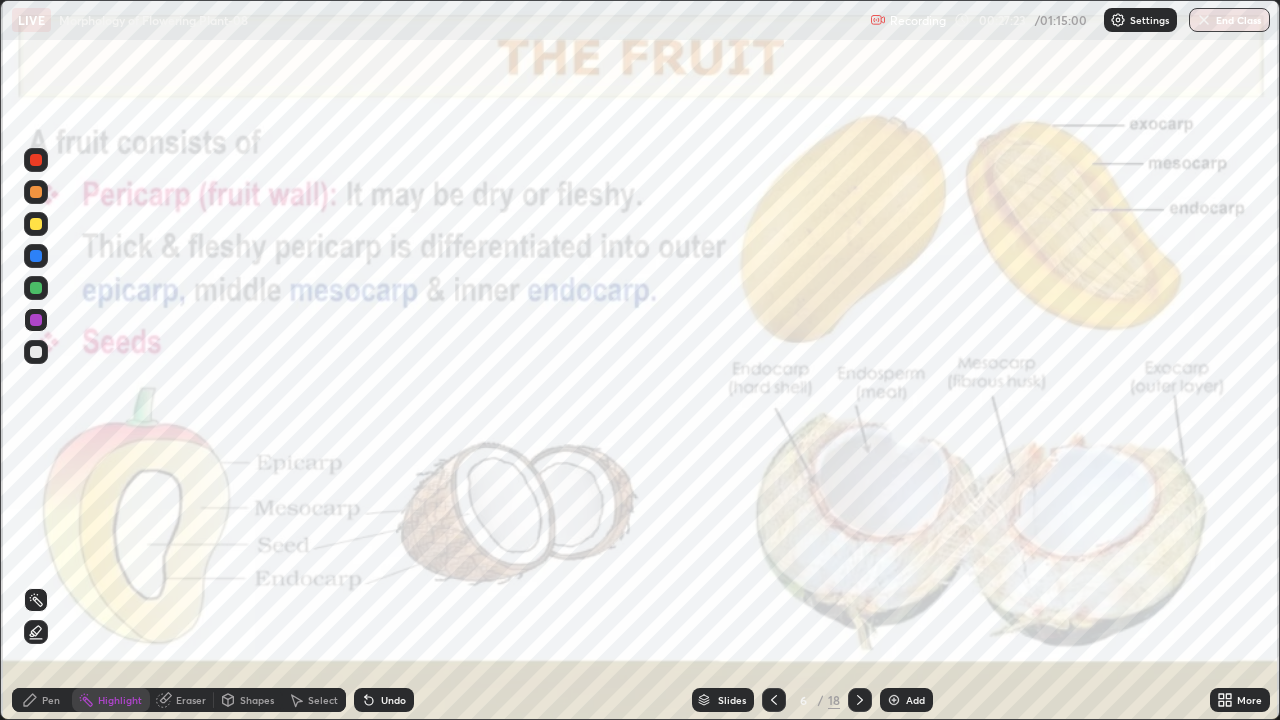 click on "Pen" at bounding box center [42, 700] 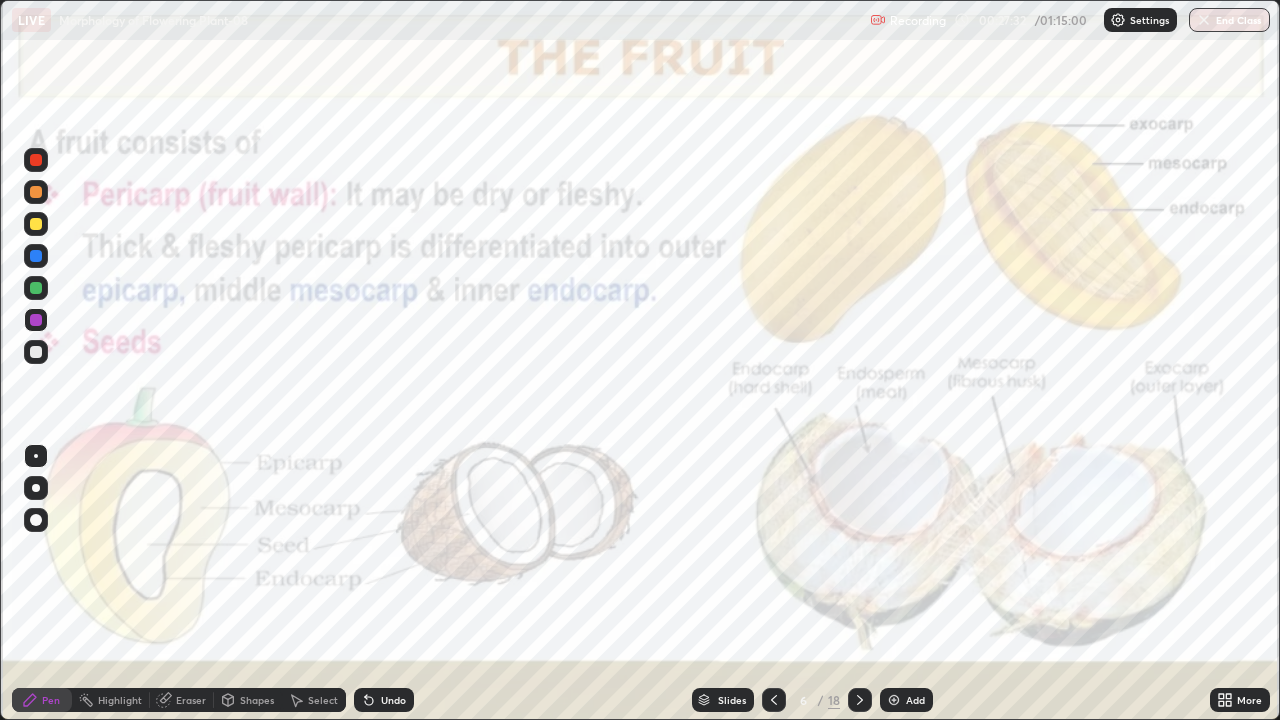 click at bounding box center [36, 488] 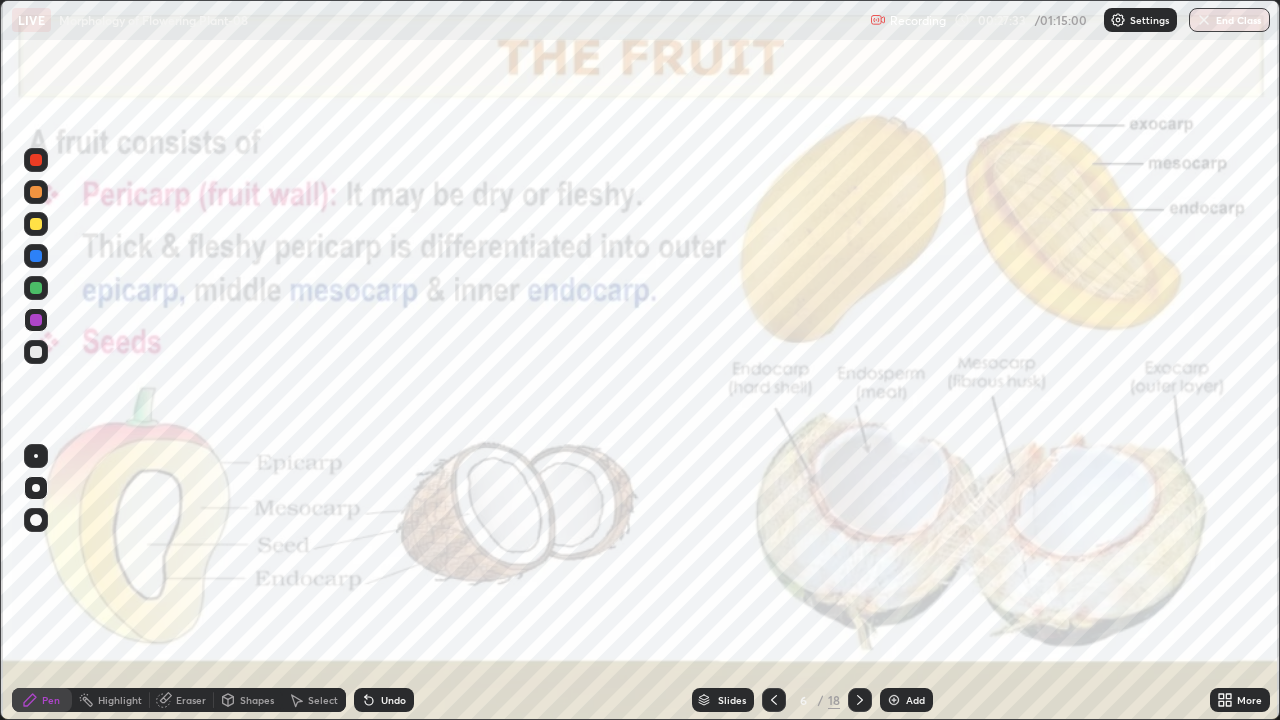 click at bounding box center (36, 520) 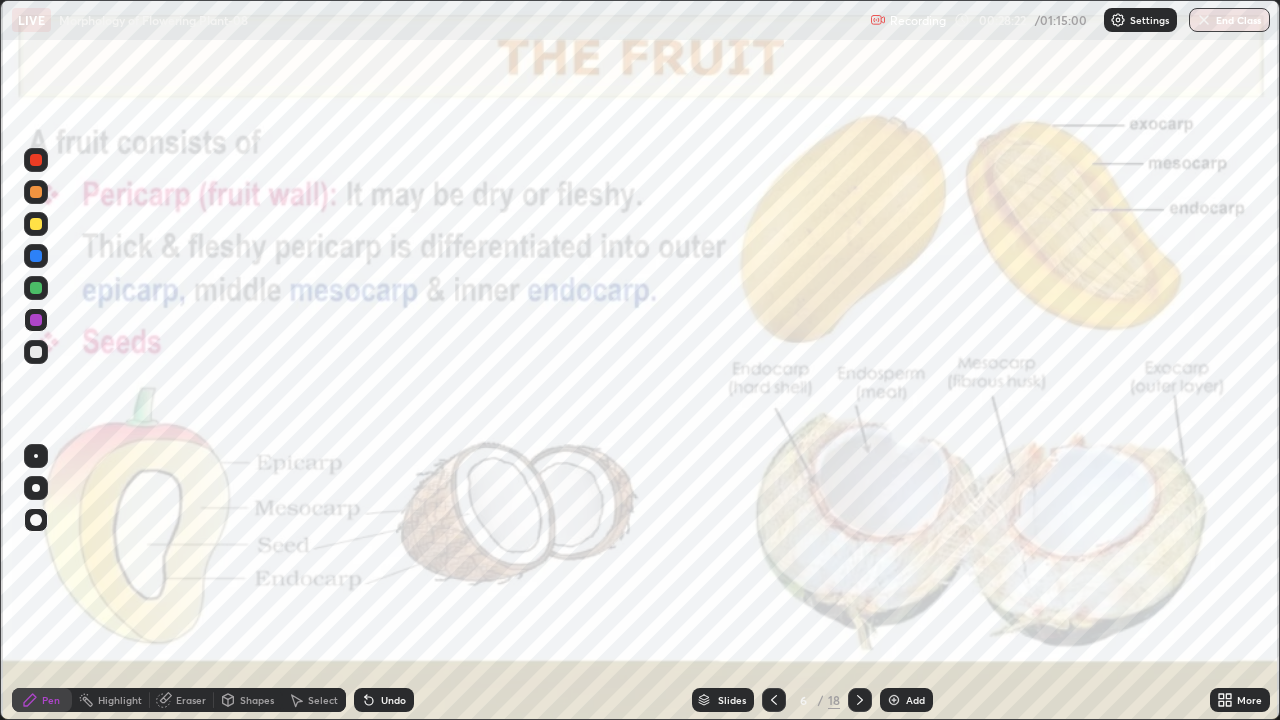click at bounding box center (36, 192) 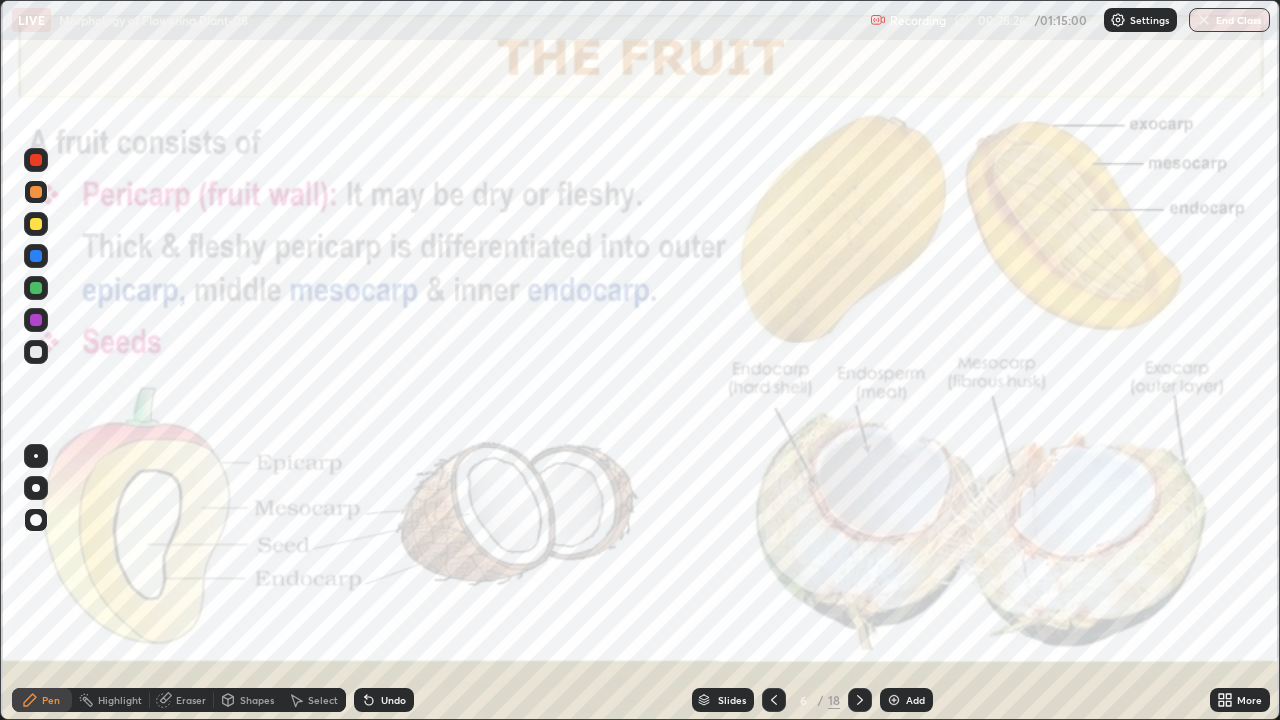click 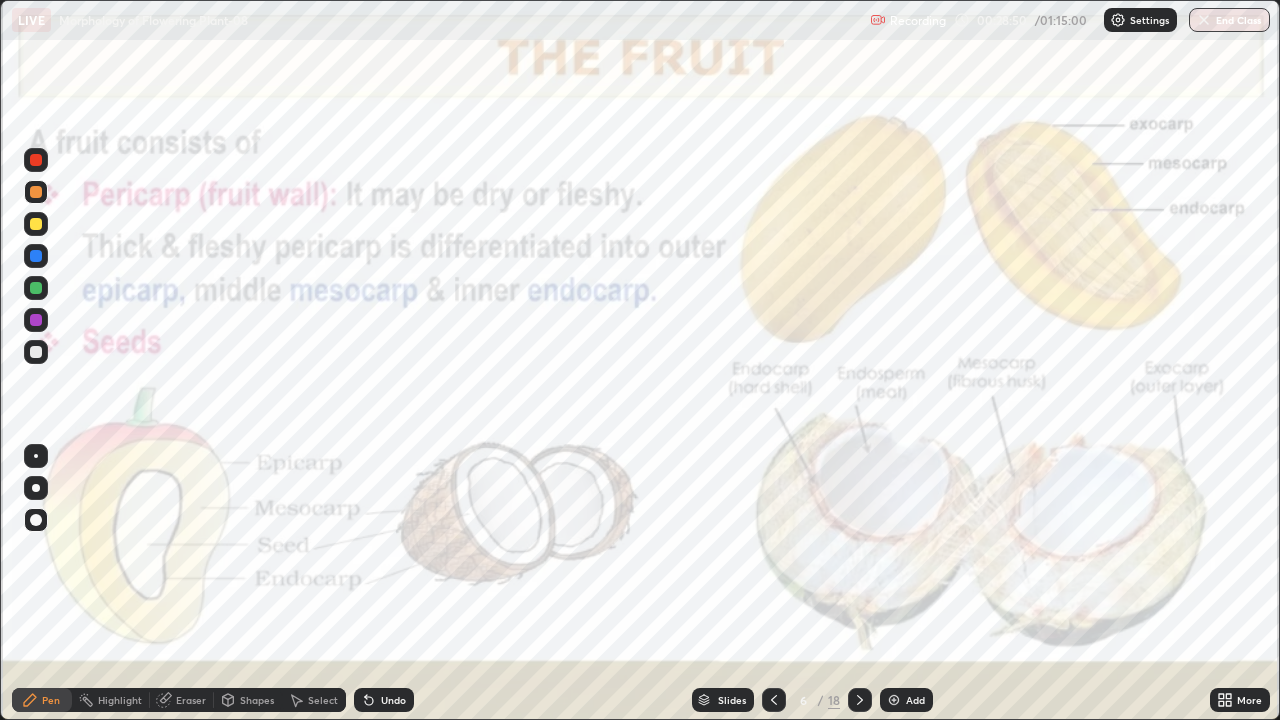 click at bounding box center (36, 320) 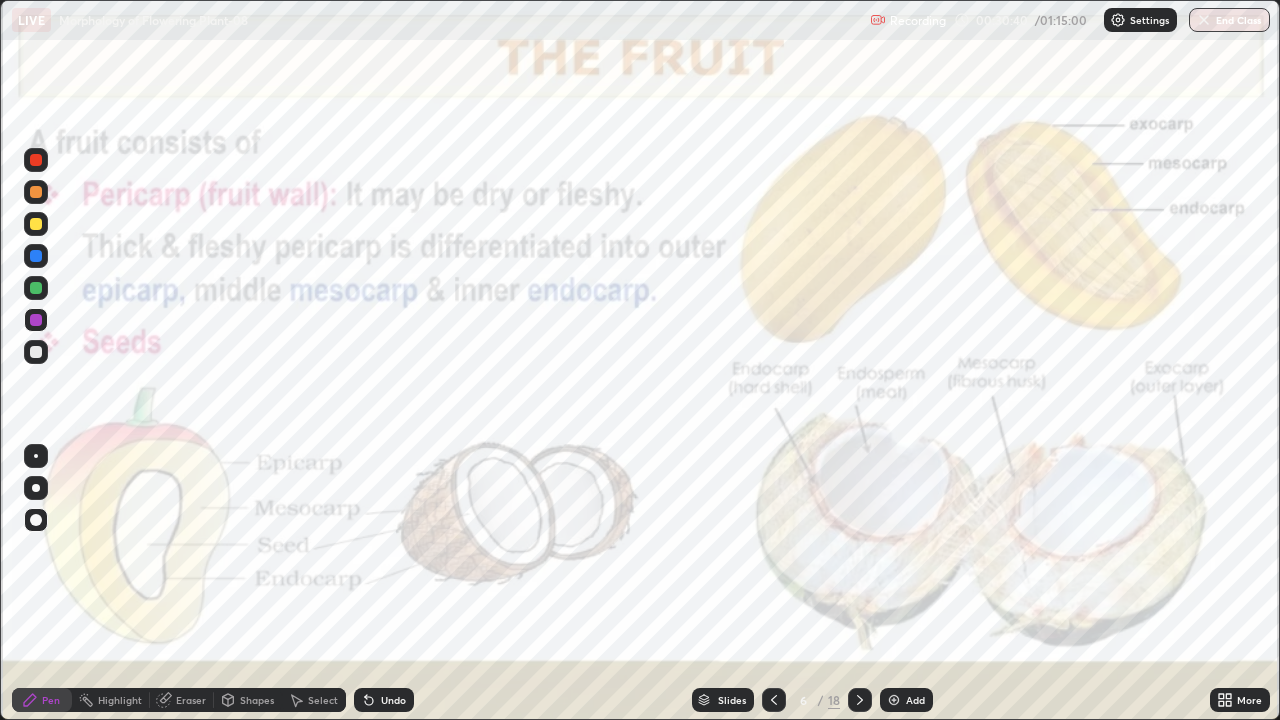click at bounding box center (36, 488) 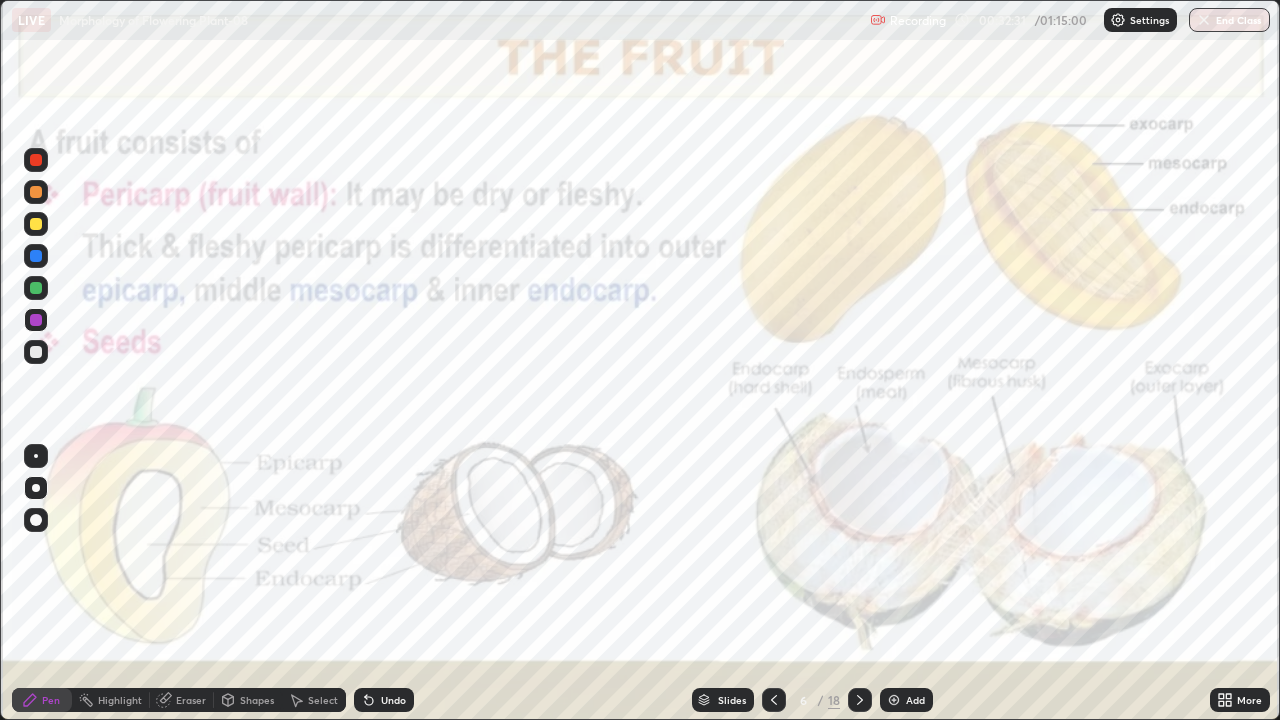 click at bounding box center (36, 320) 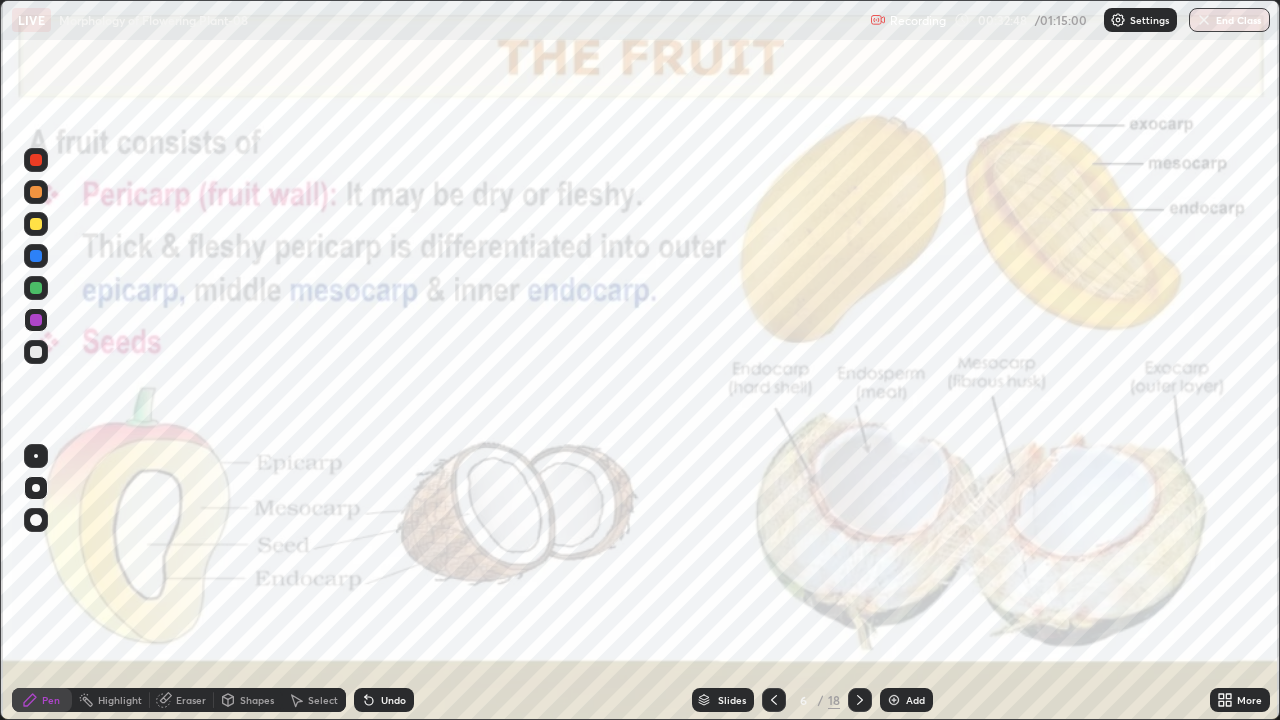 click at bounding box center [36, 352] 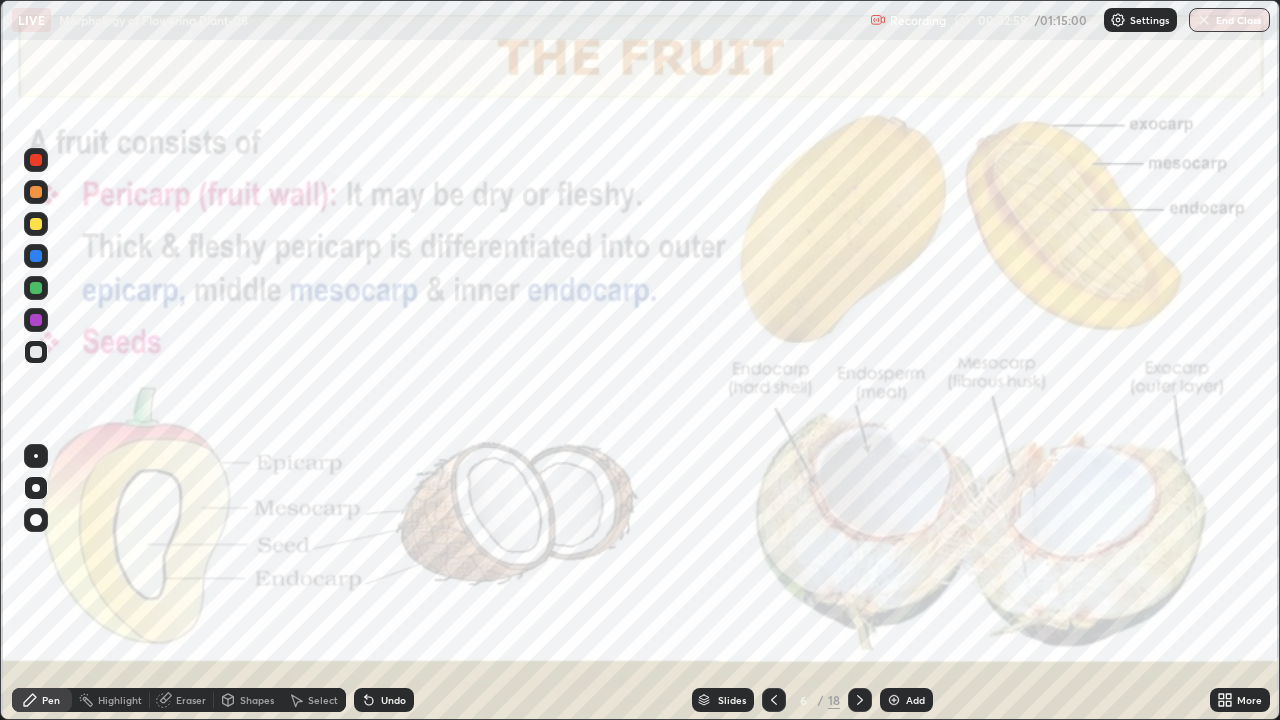 click at bounding box center [36, 288] 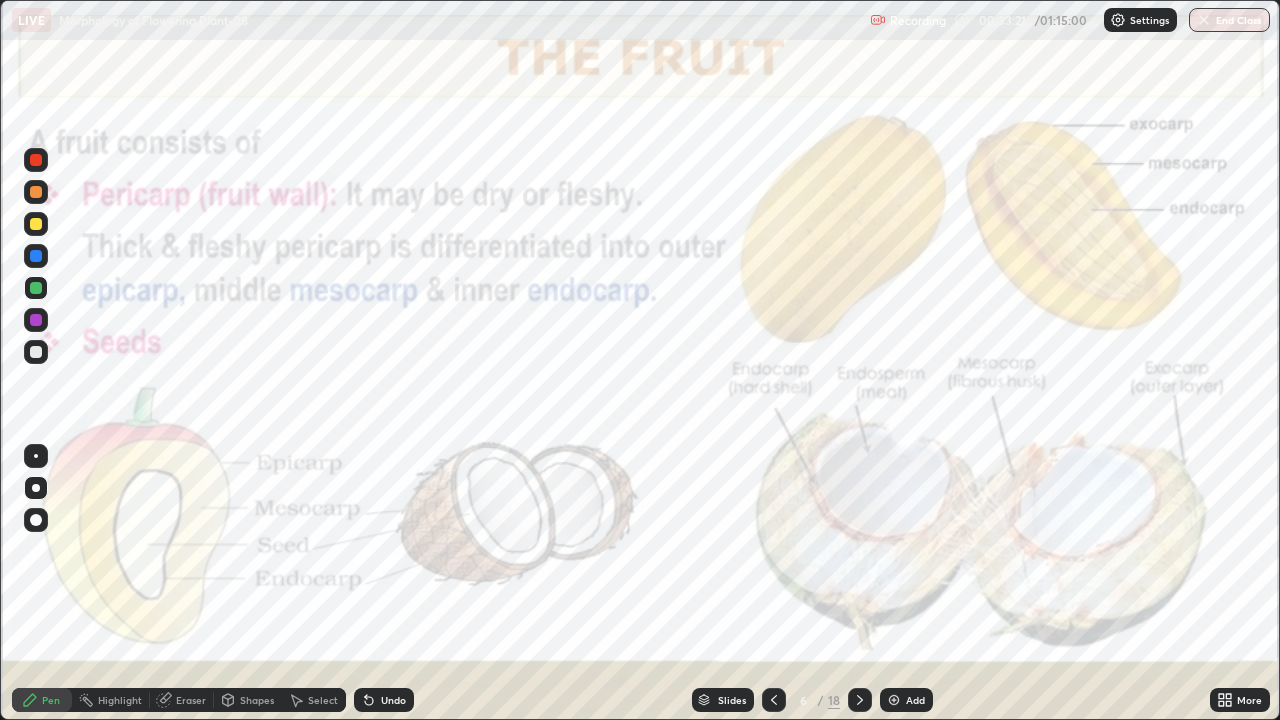 click on "Add" at bounding box center [915, 700] 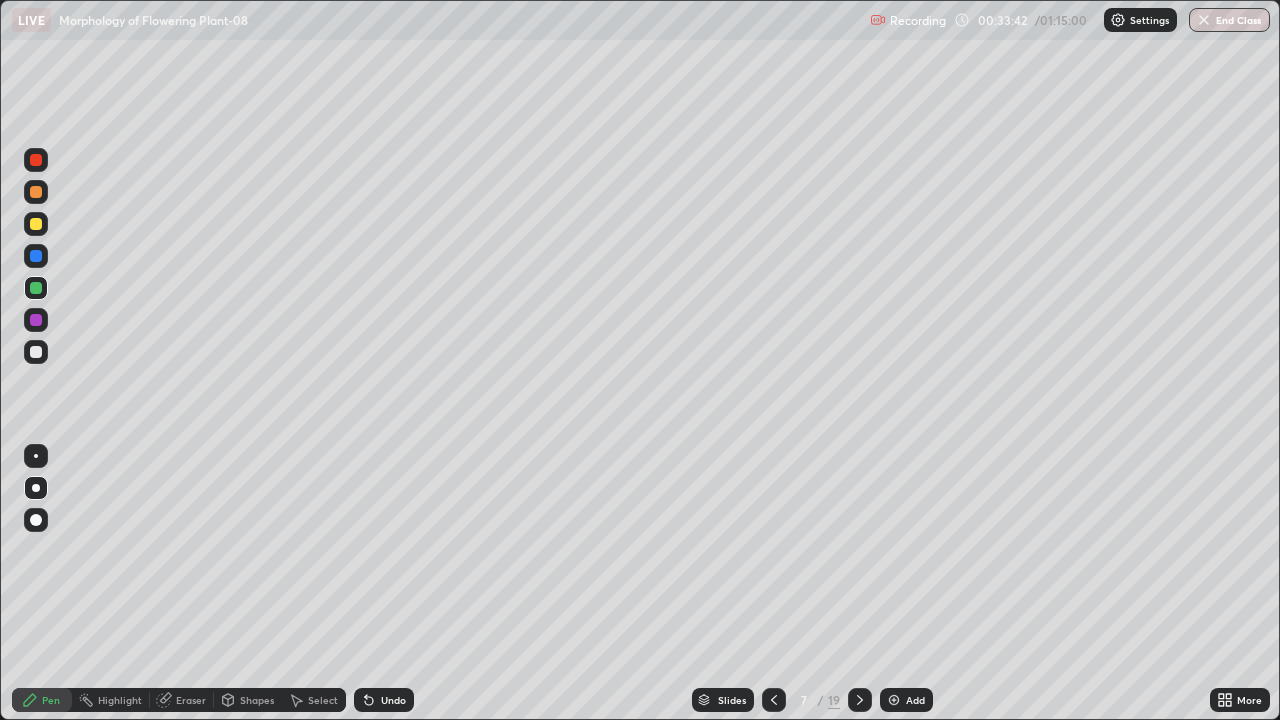 click at bounding box center [36, 192] 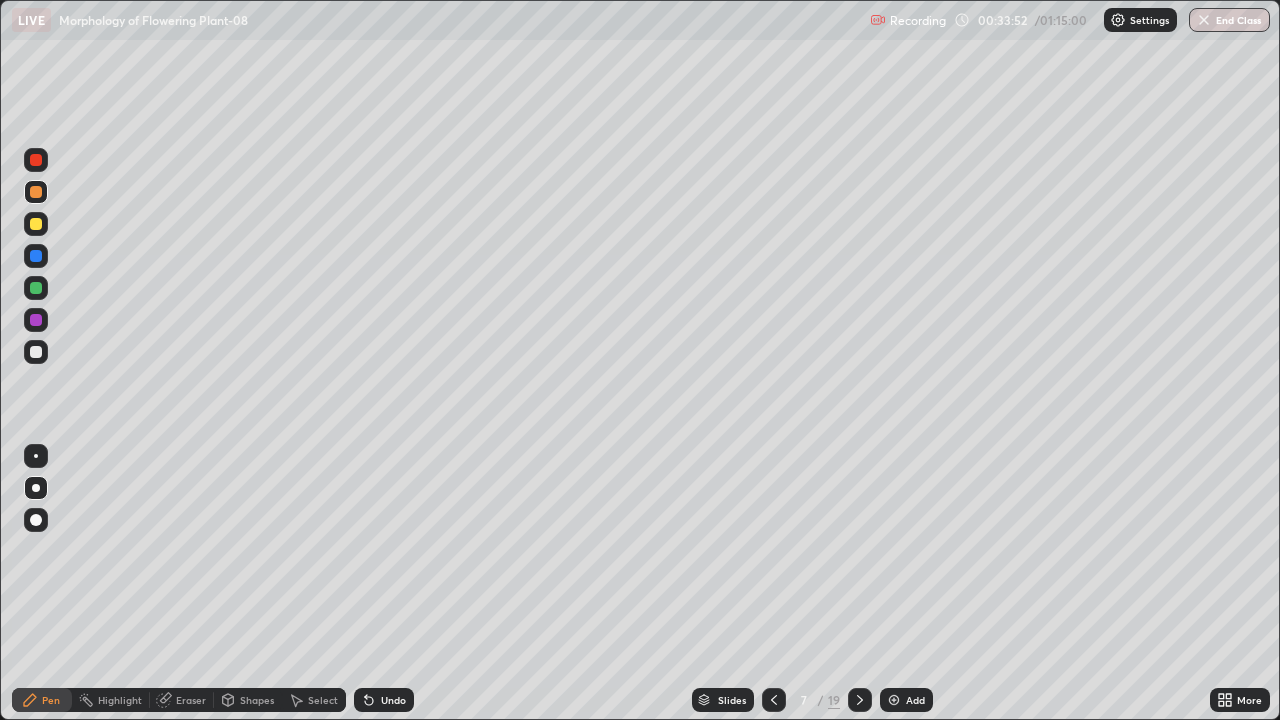 click at bounding box center [36, 224] 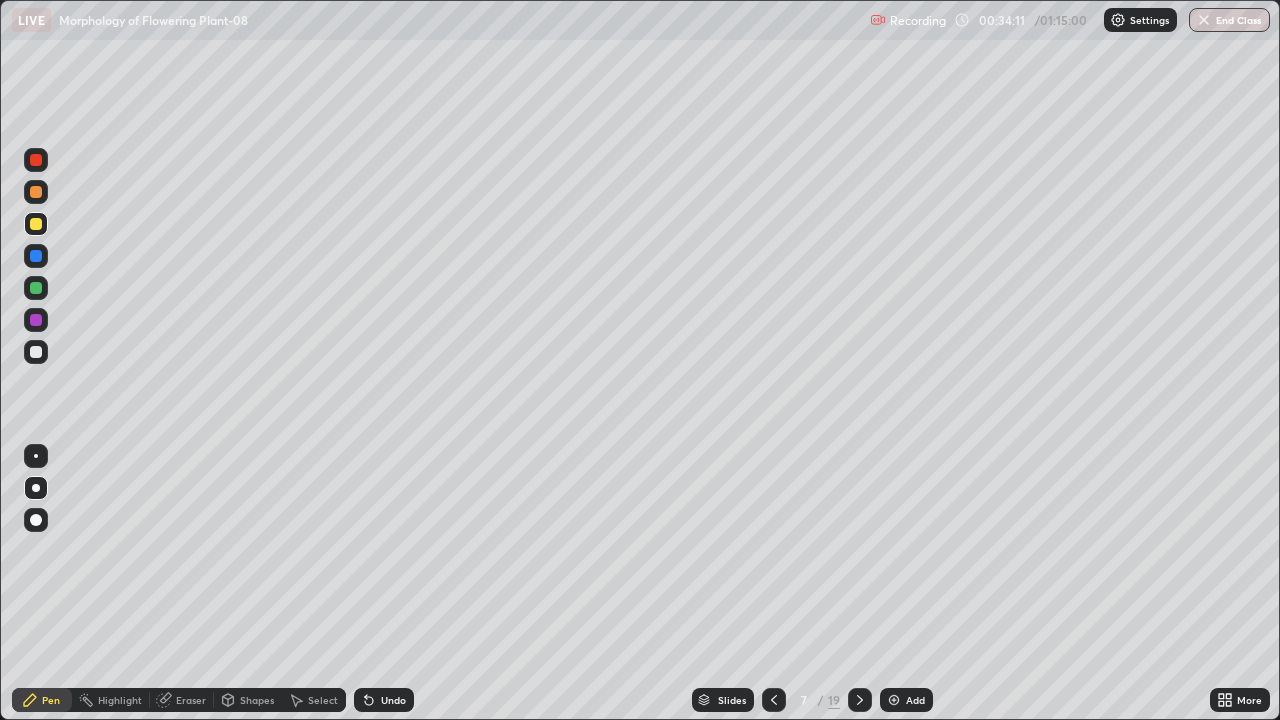 click at bounding box center (36, 192) 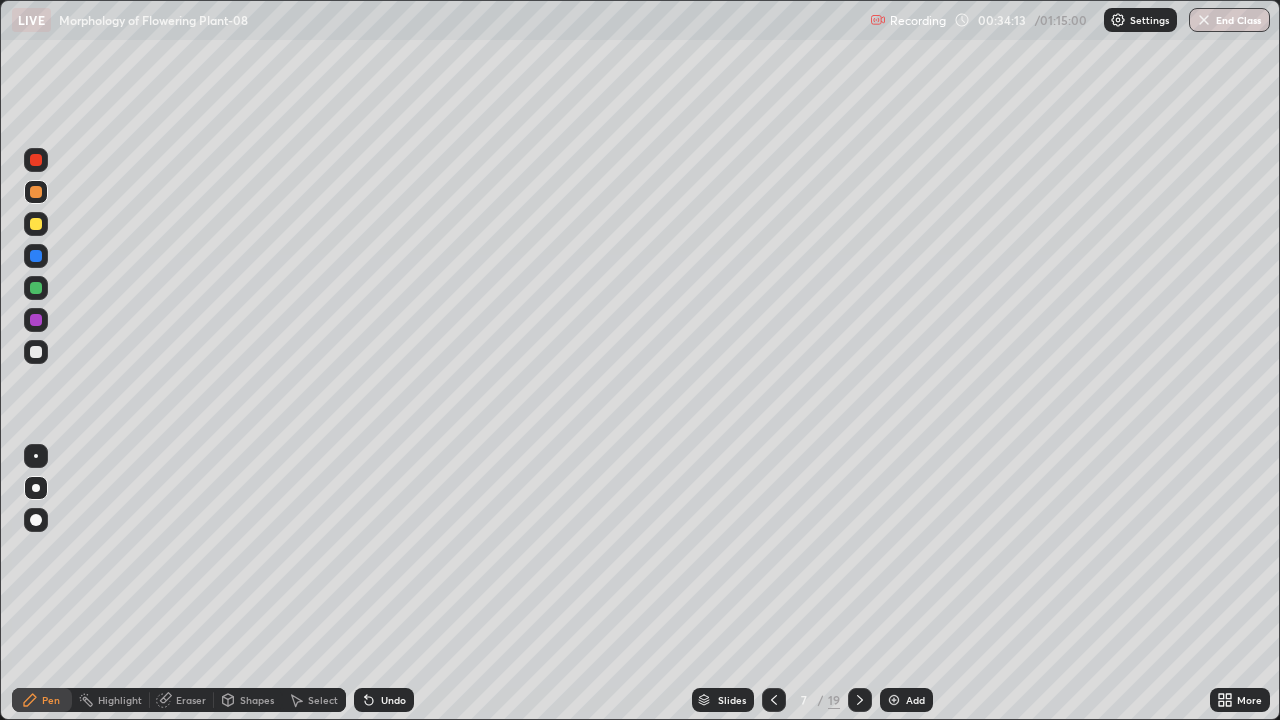 click at bounding box center (36, 256) 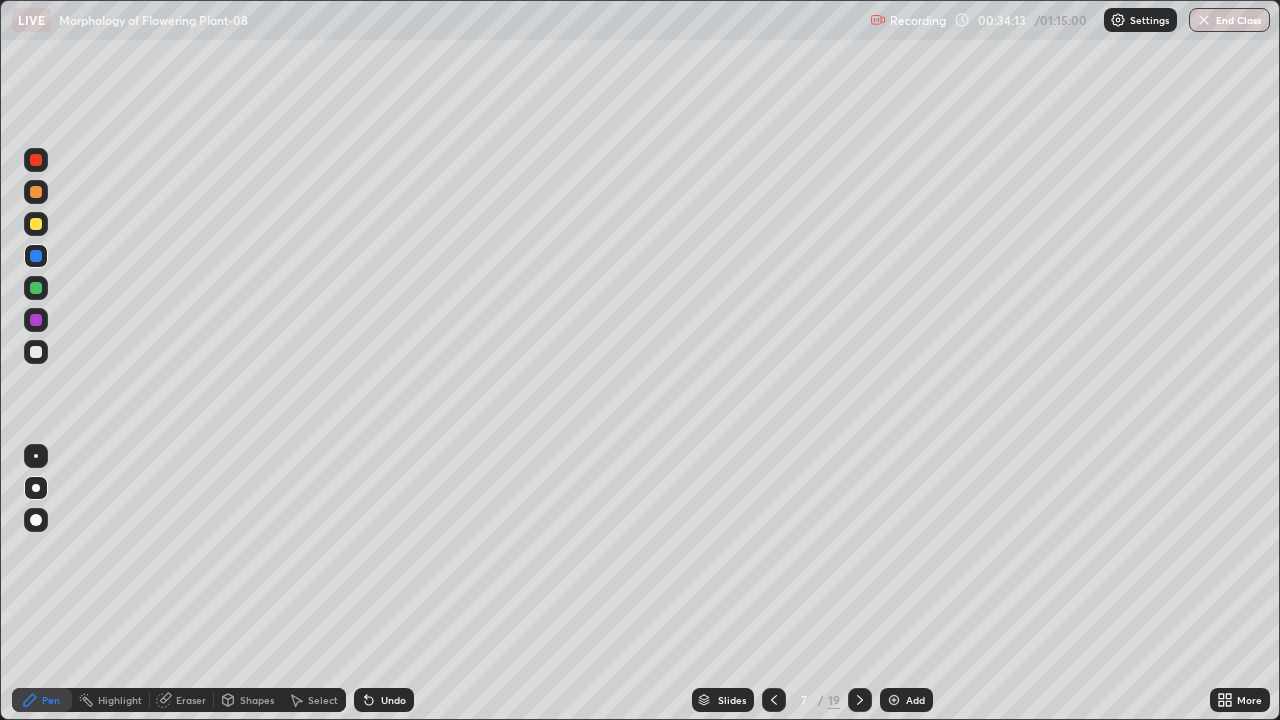 click at bounding box center (36, 256) 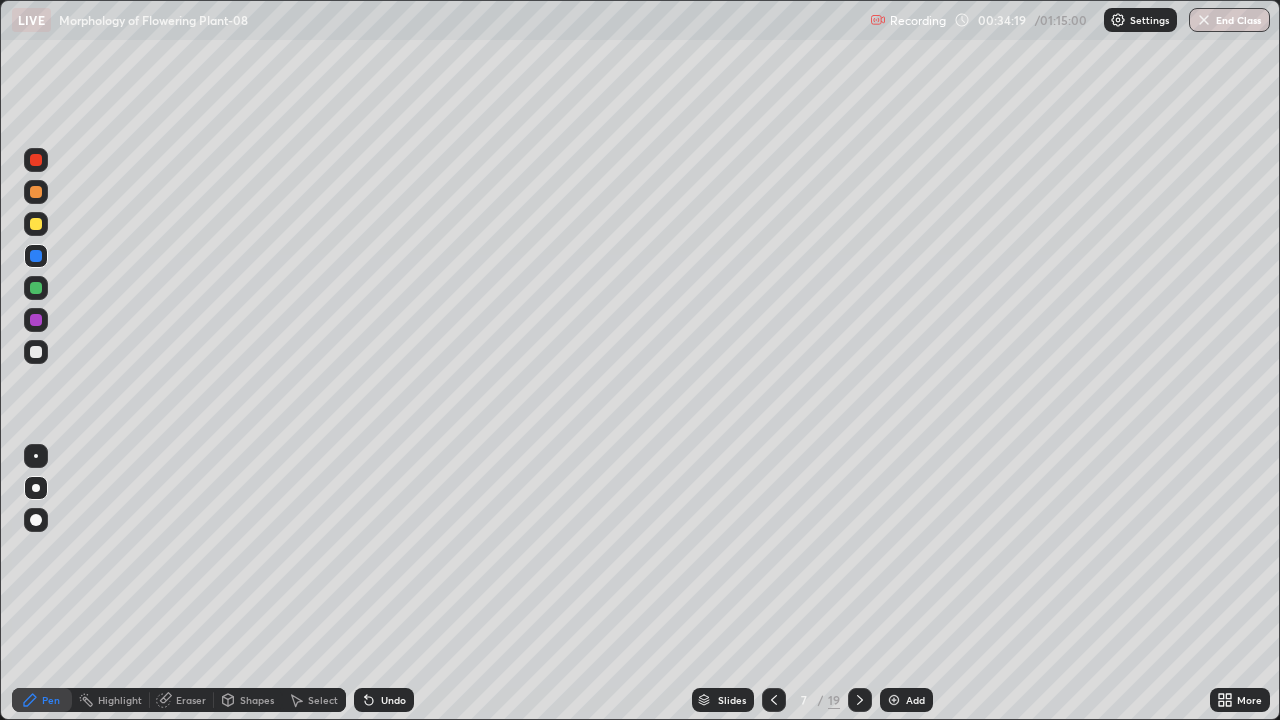 click on "Undo" at bounding box center [393, 700] 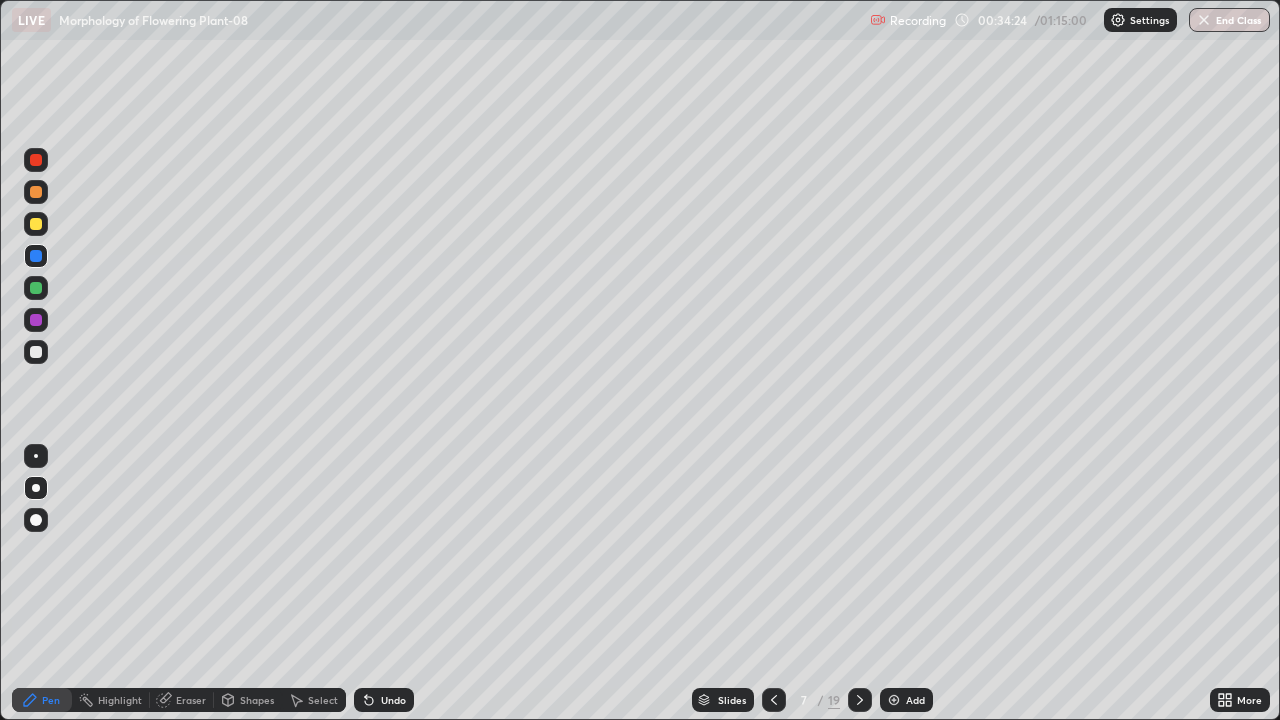 click at bounding box center (36, 352) 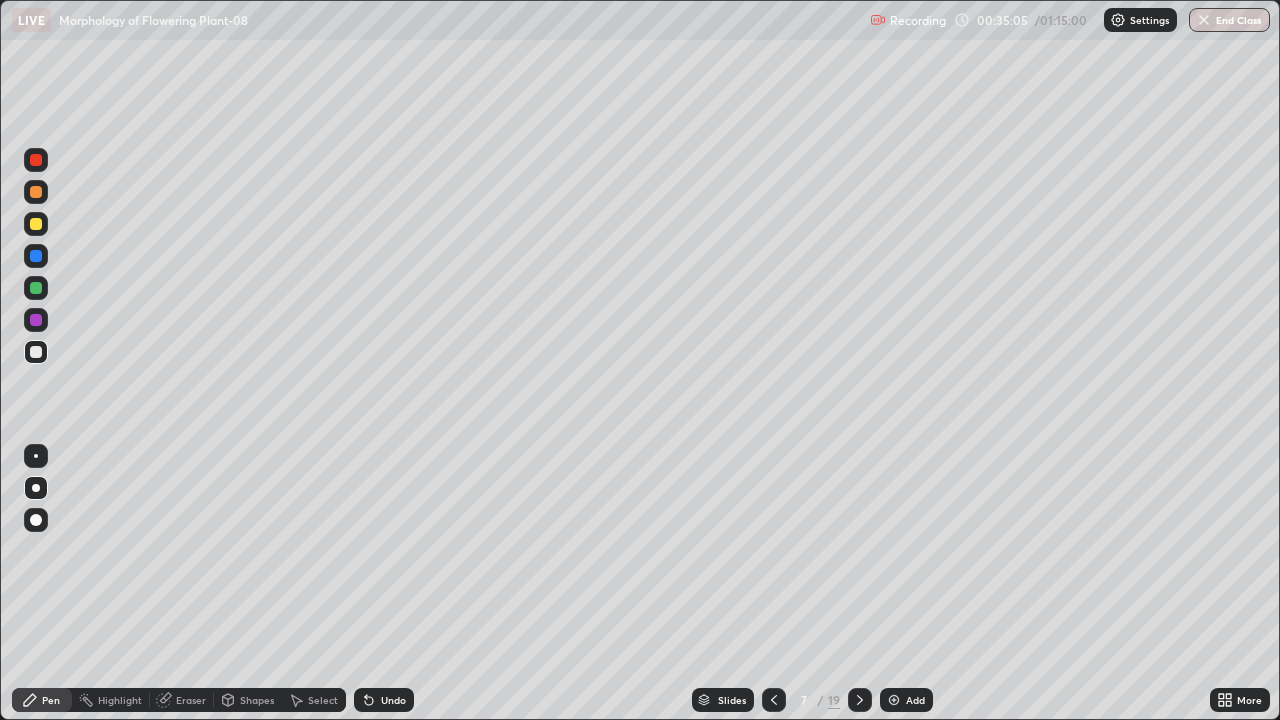 click on "Undo" at bounding box center [384, 700] 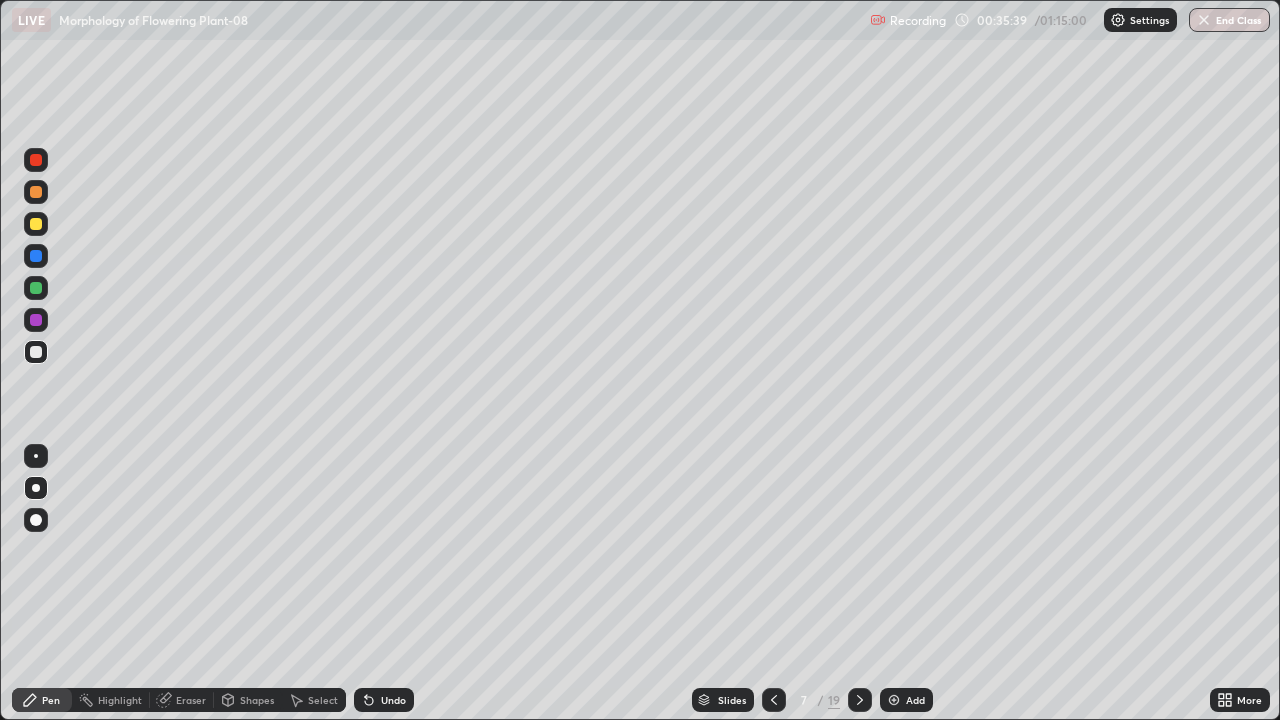 click 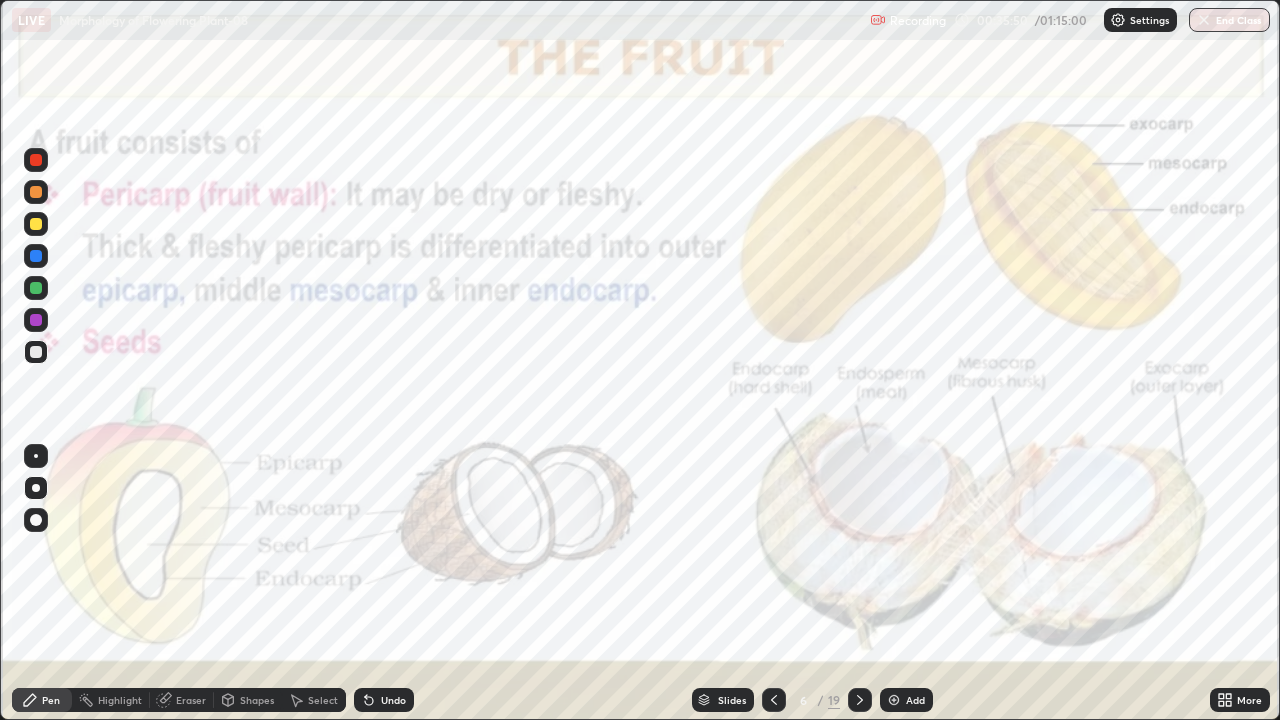 click 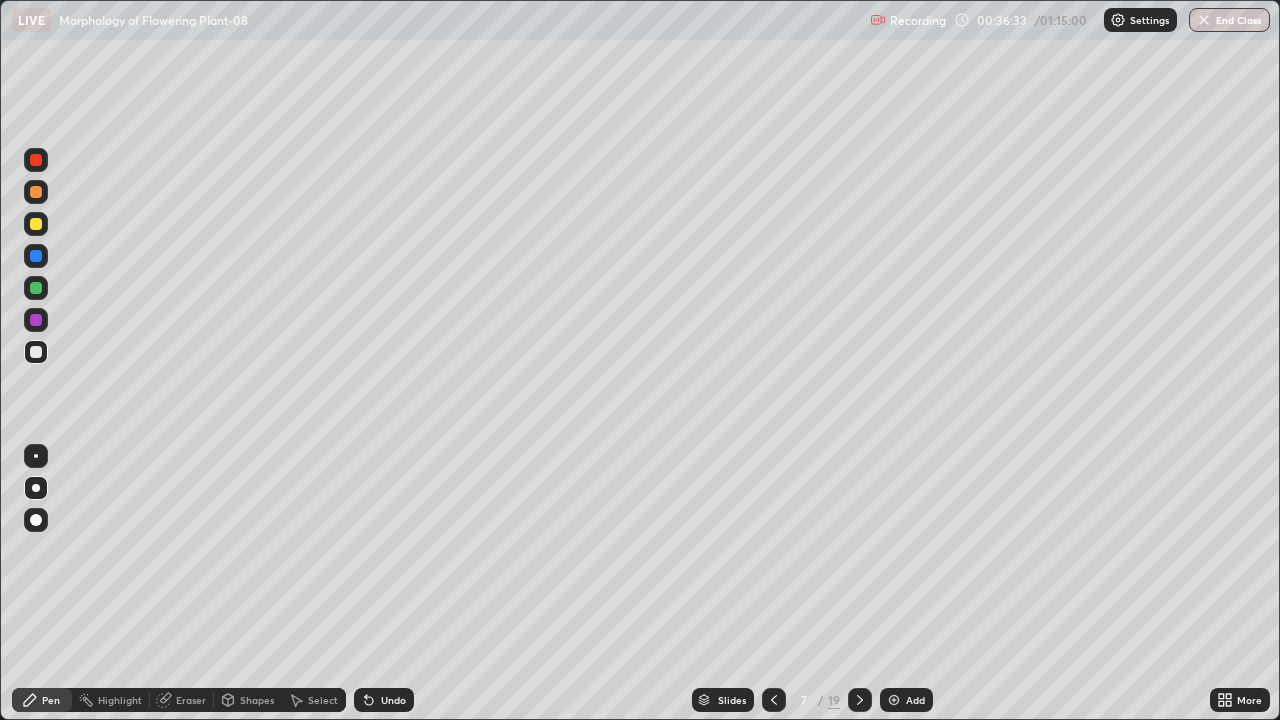 click 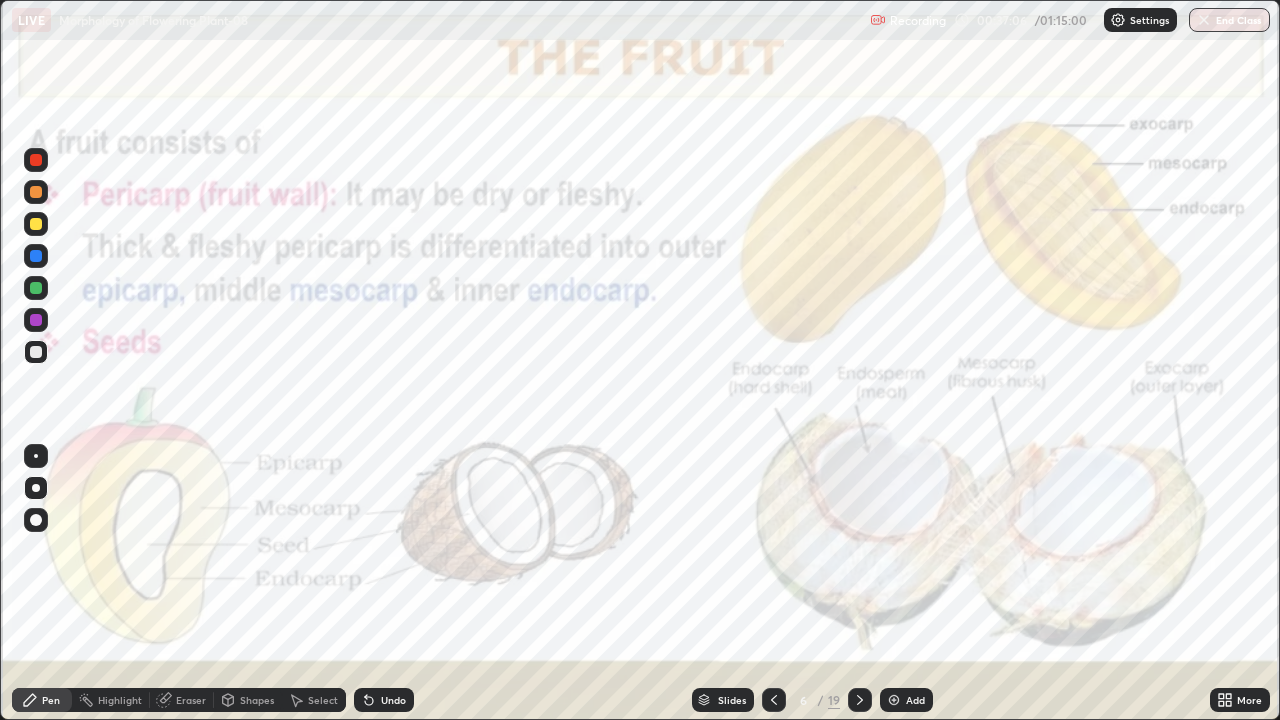click 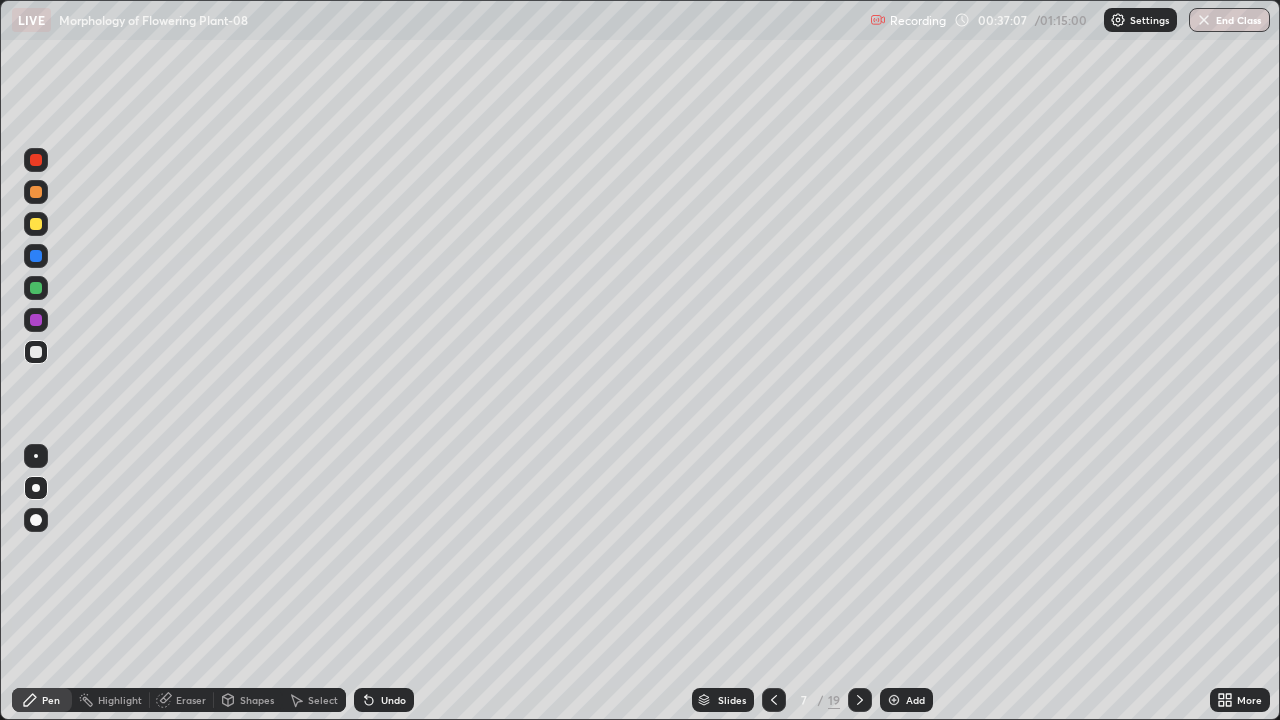 click 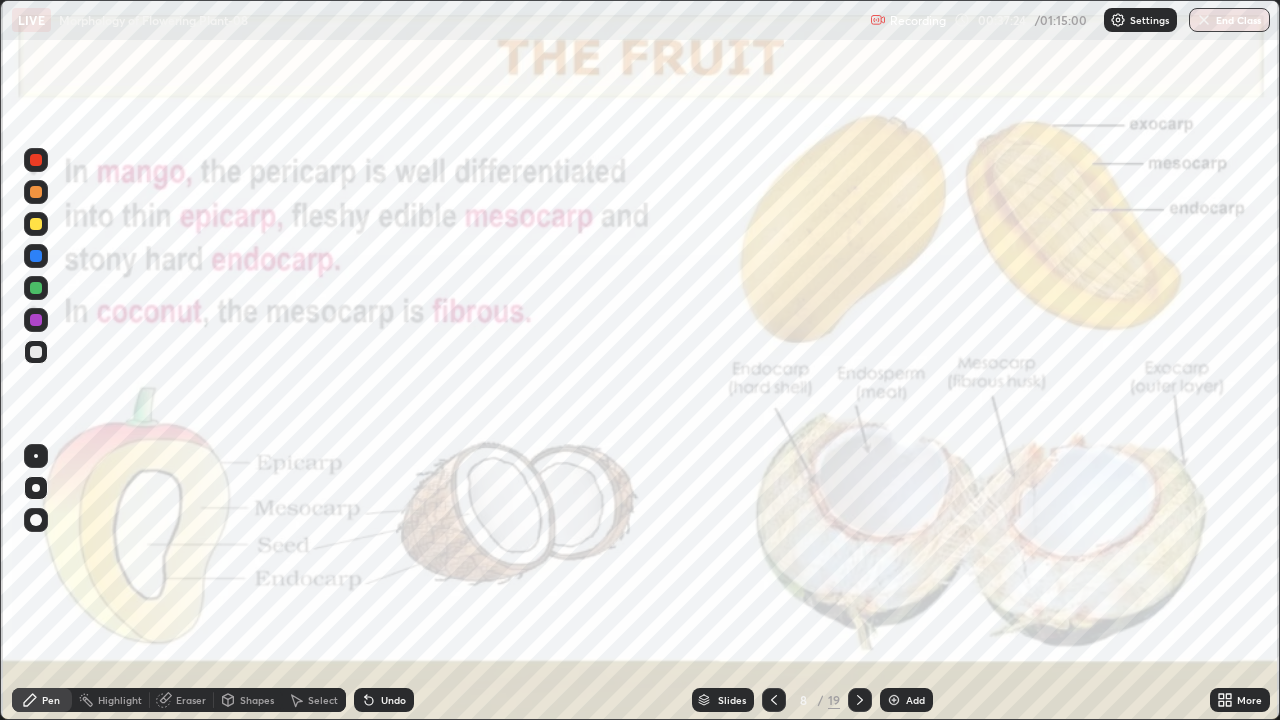 click at bounding box center [36, 320] 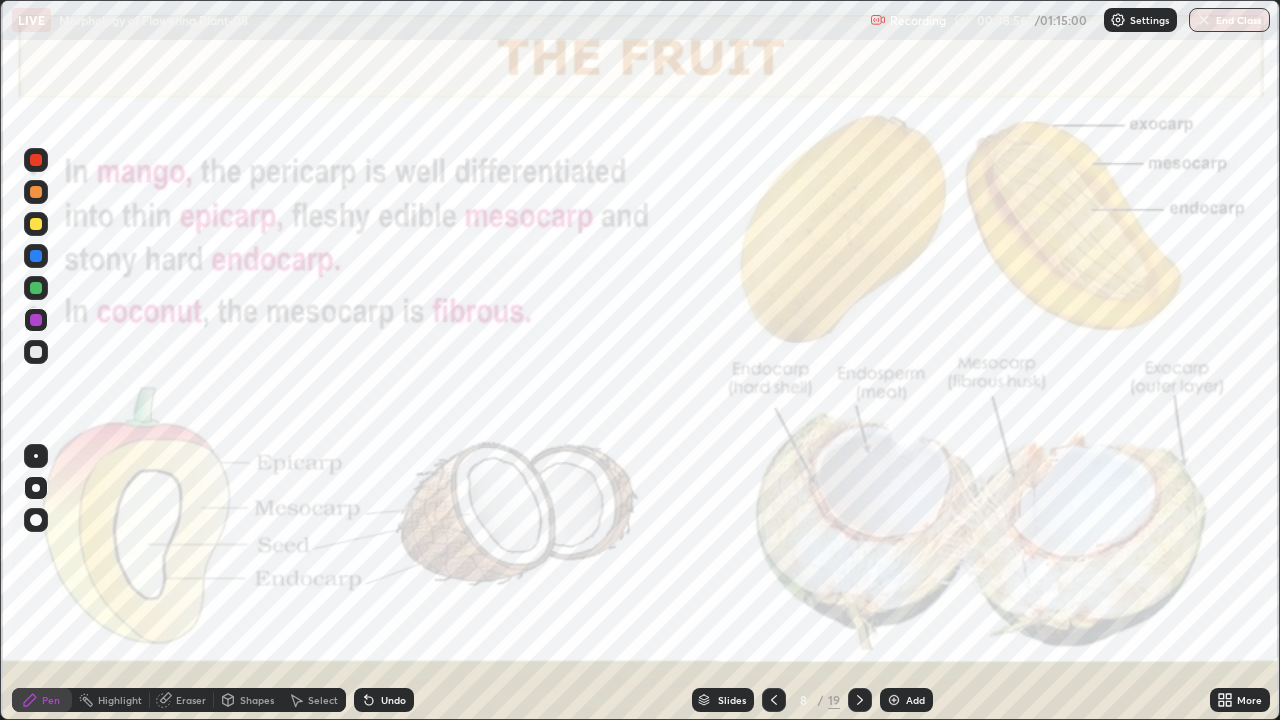 click 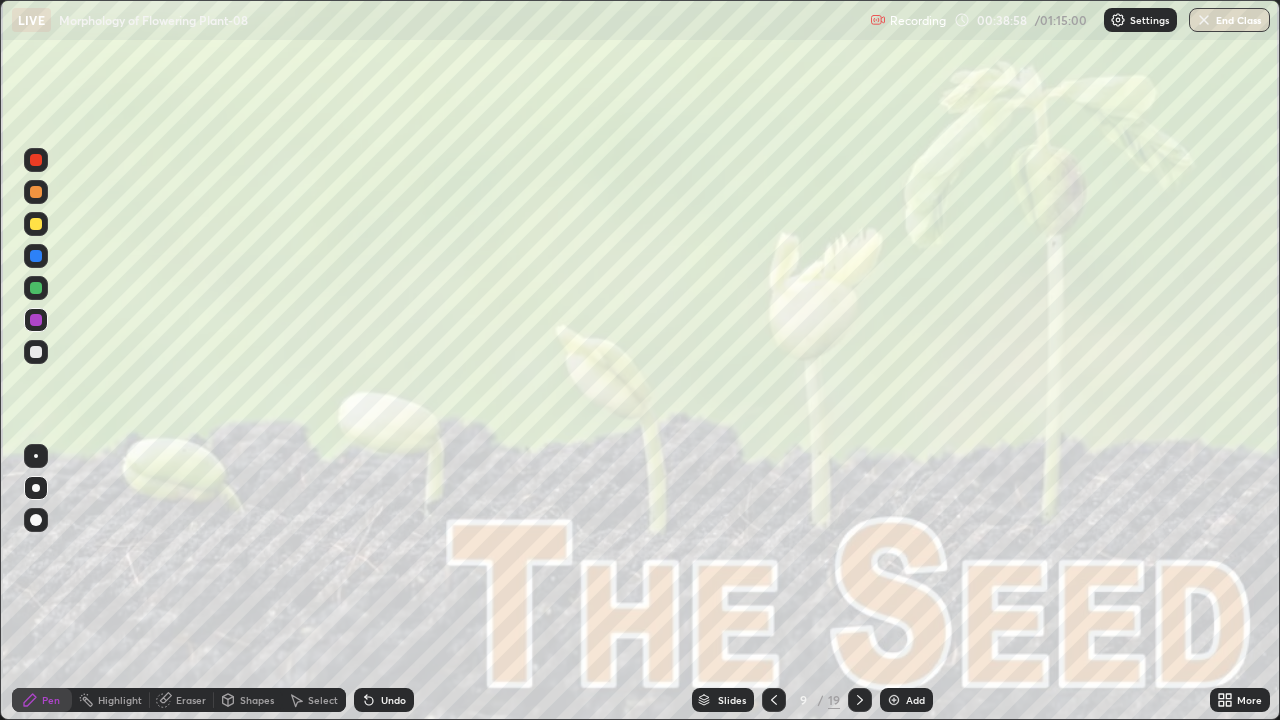click 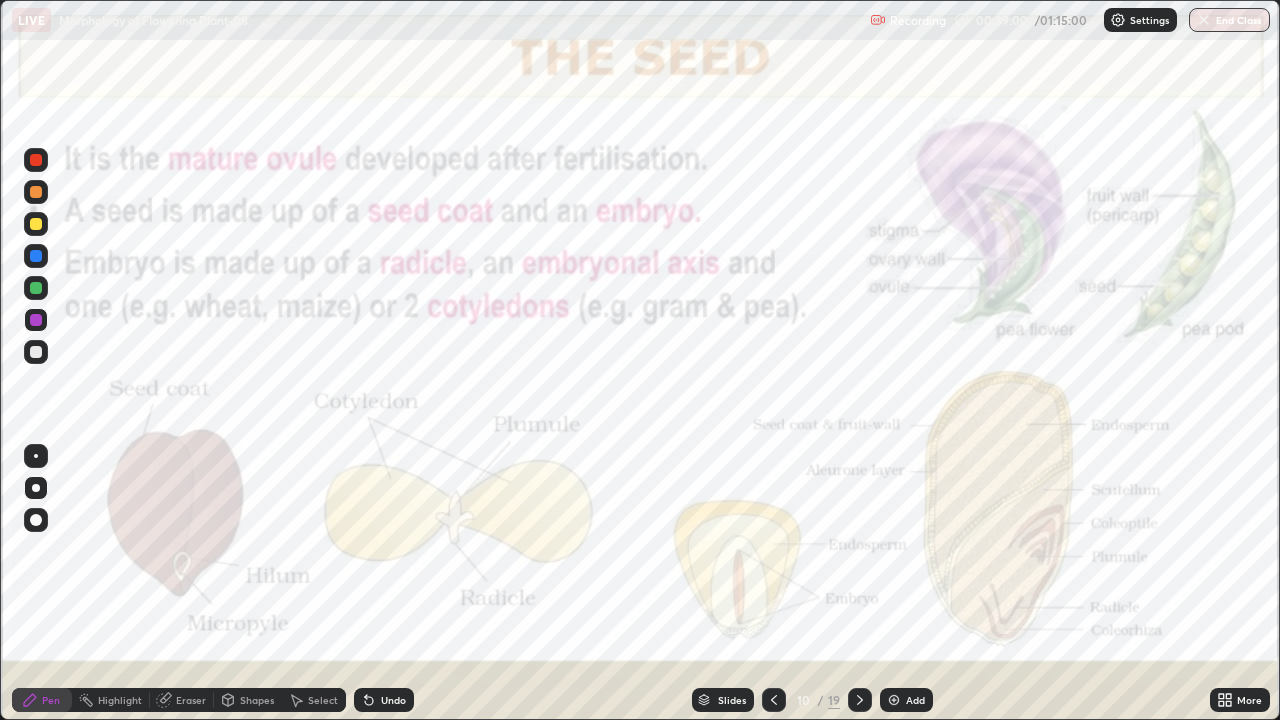 click 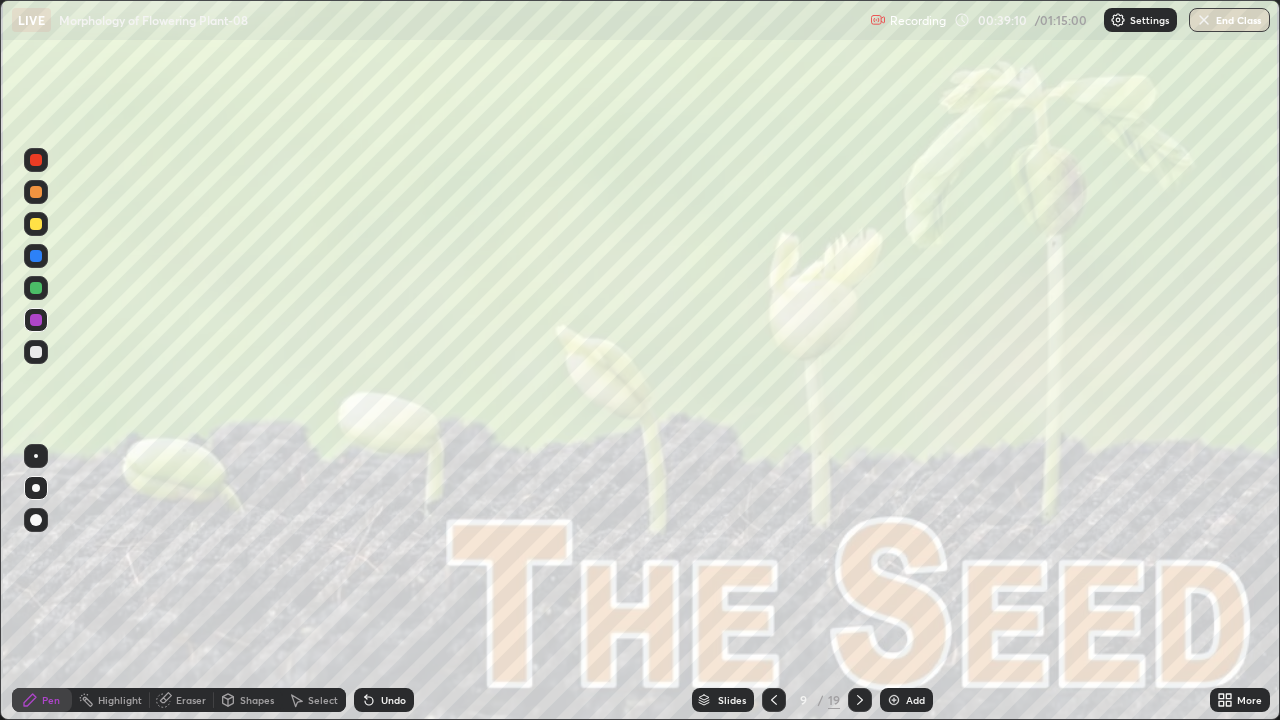 click 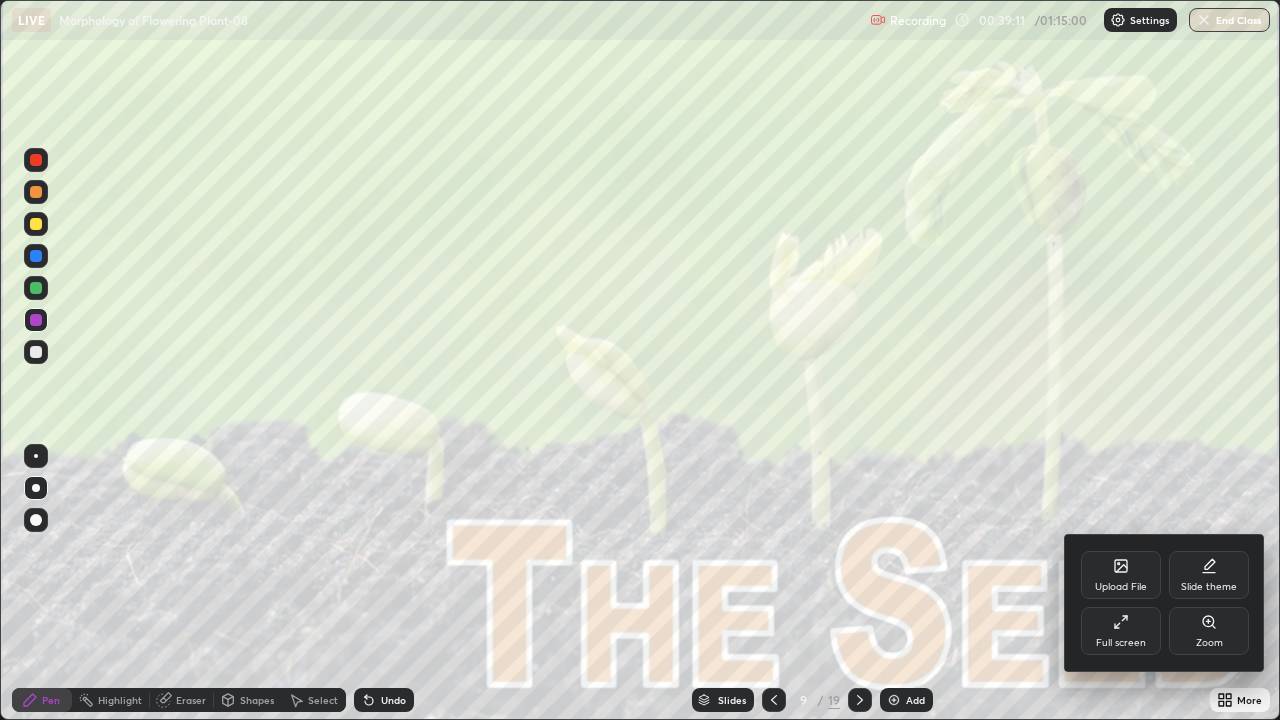 click at bounding box center [640, 360] 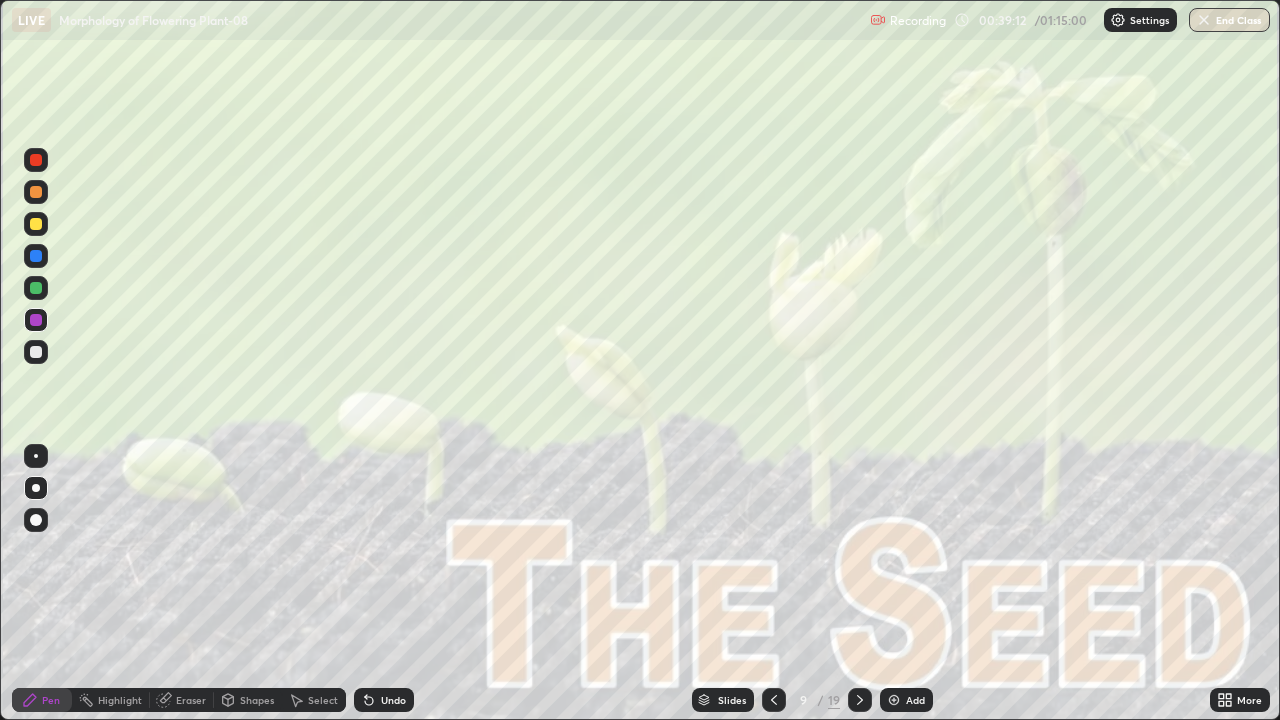 click 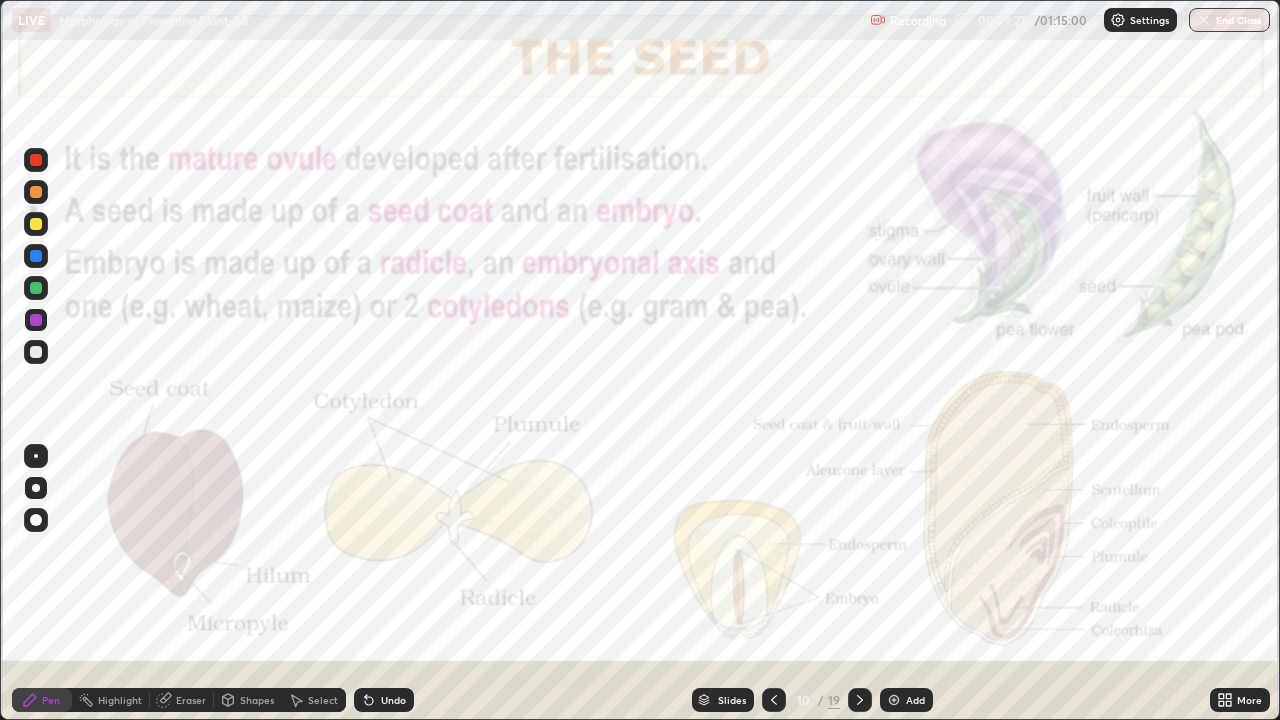 click on "Highlight" at bounding box center (111, 700) 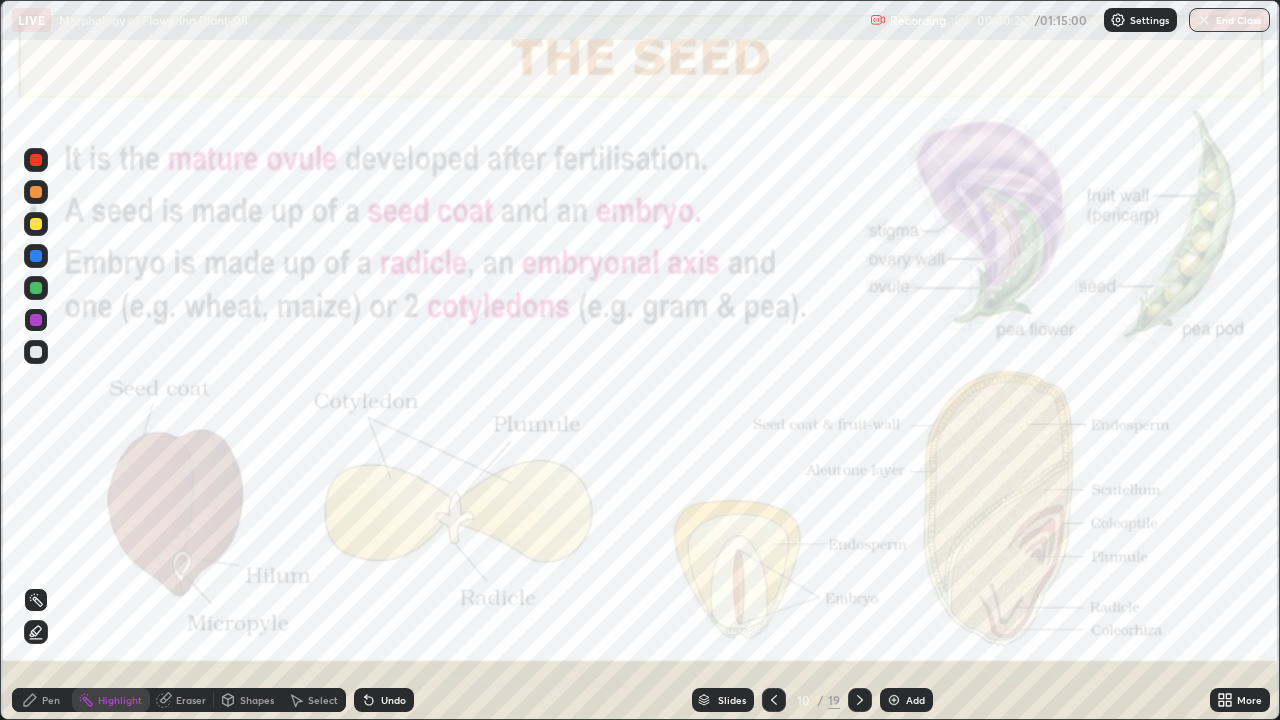 click on "Pen" at bounding box center [51, 700] 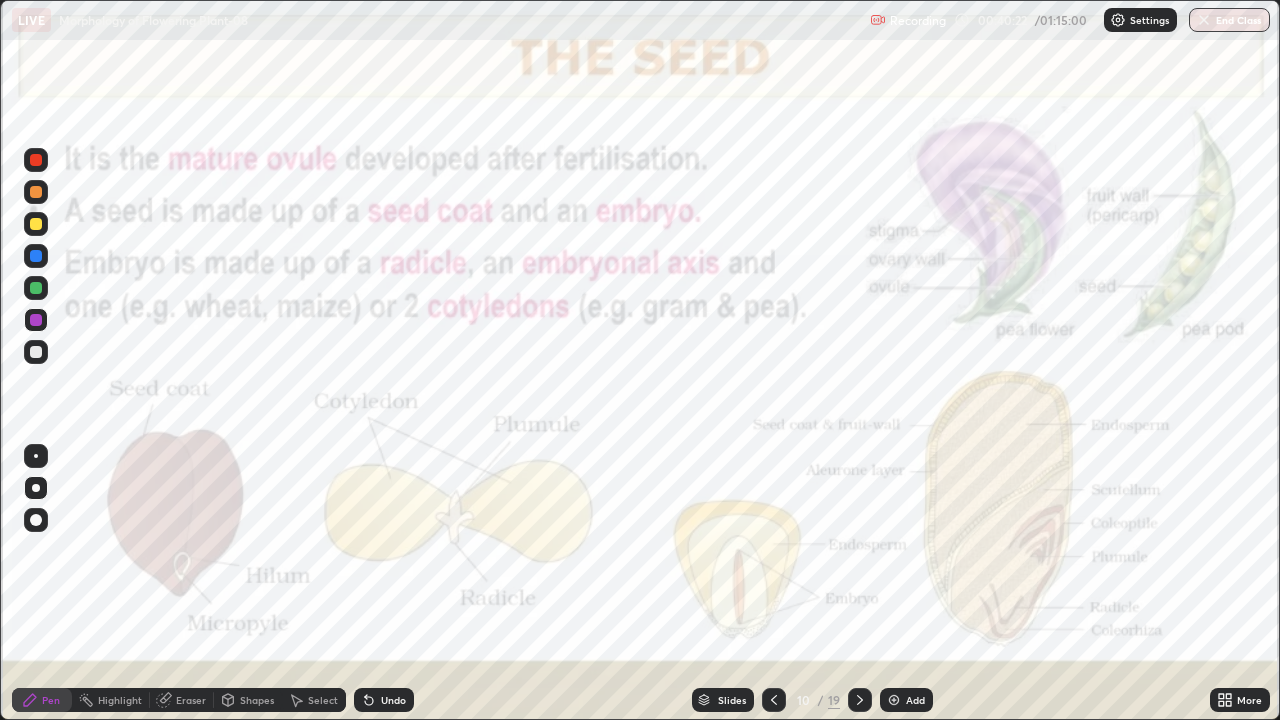 click at bounding box center (36, 352) 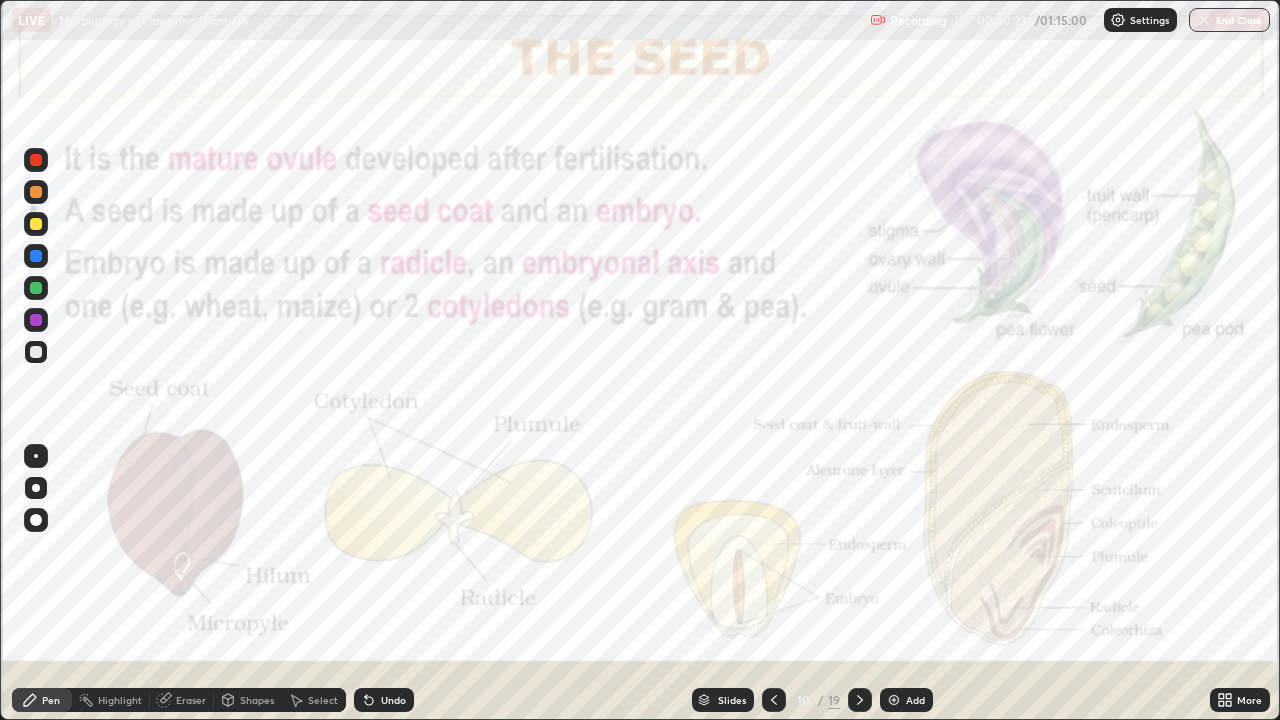 click at bounding box center (36, 520) 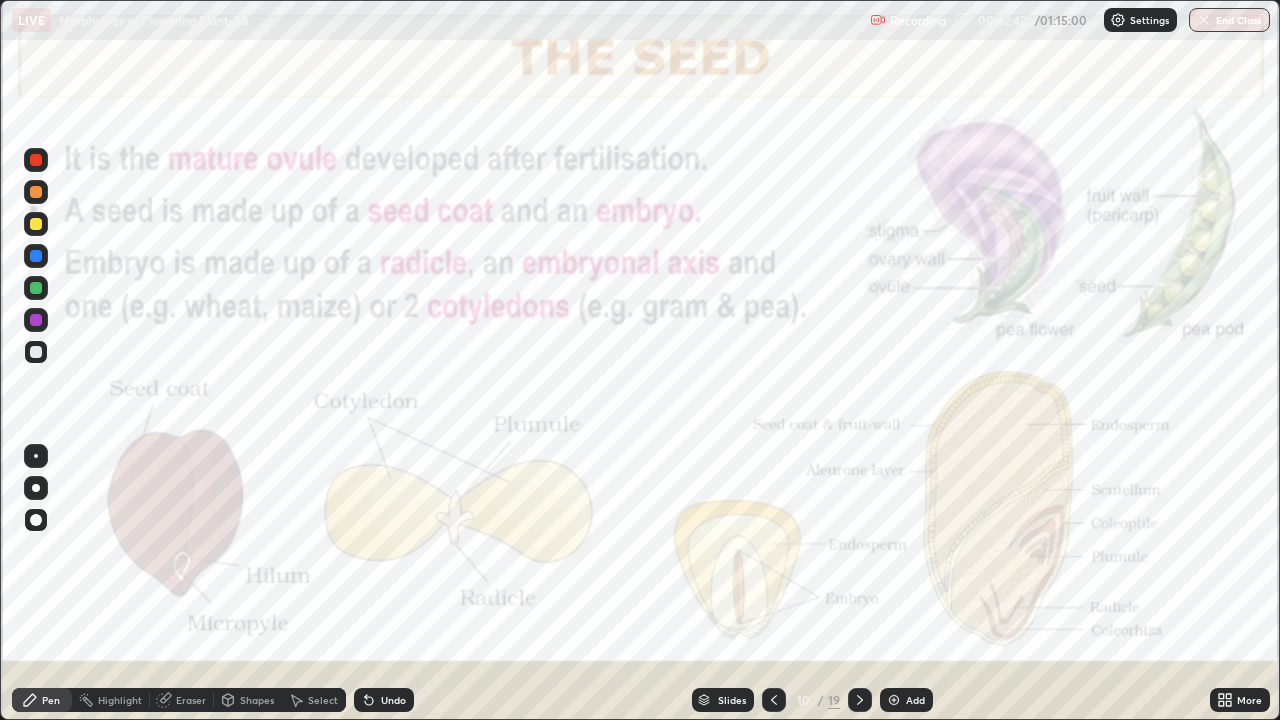click on "Highlight" at bounding box center [111, 700] 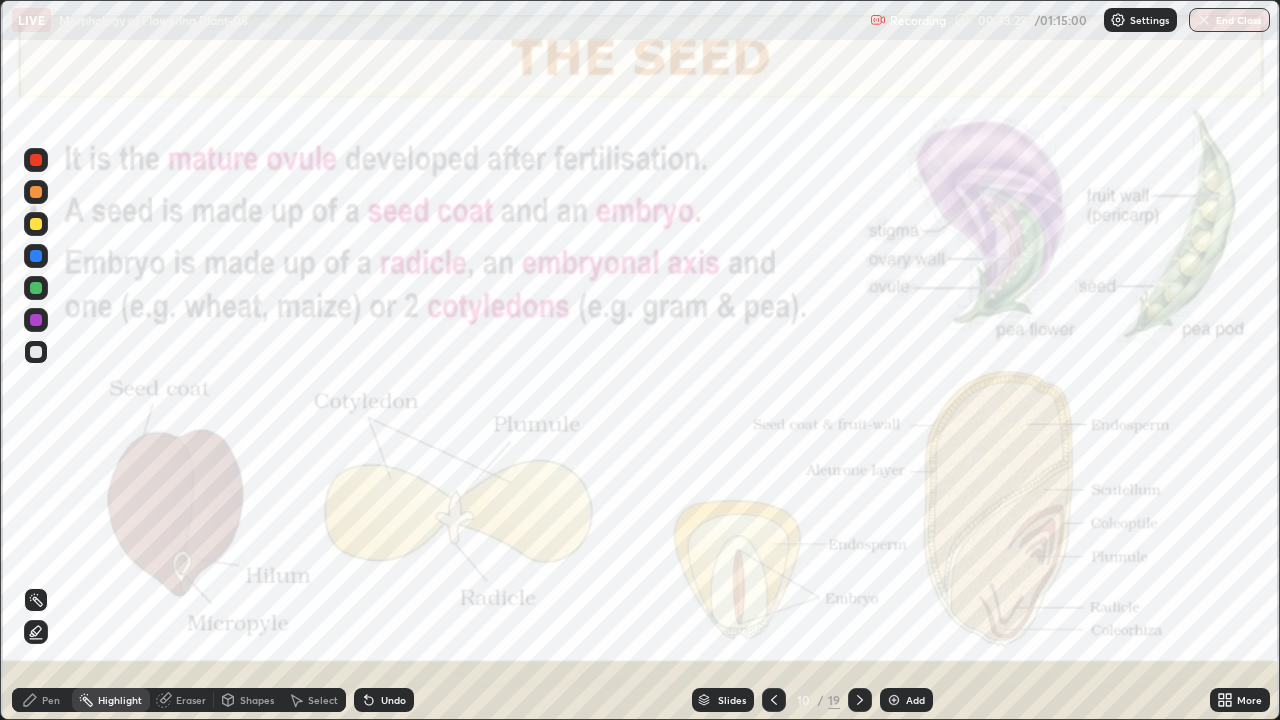click 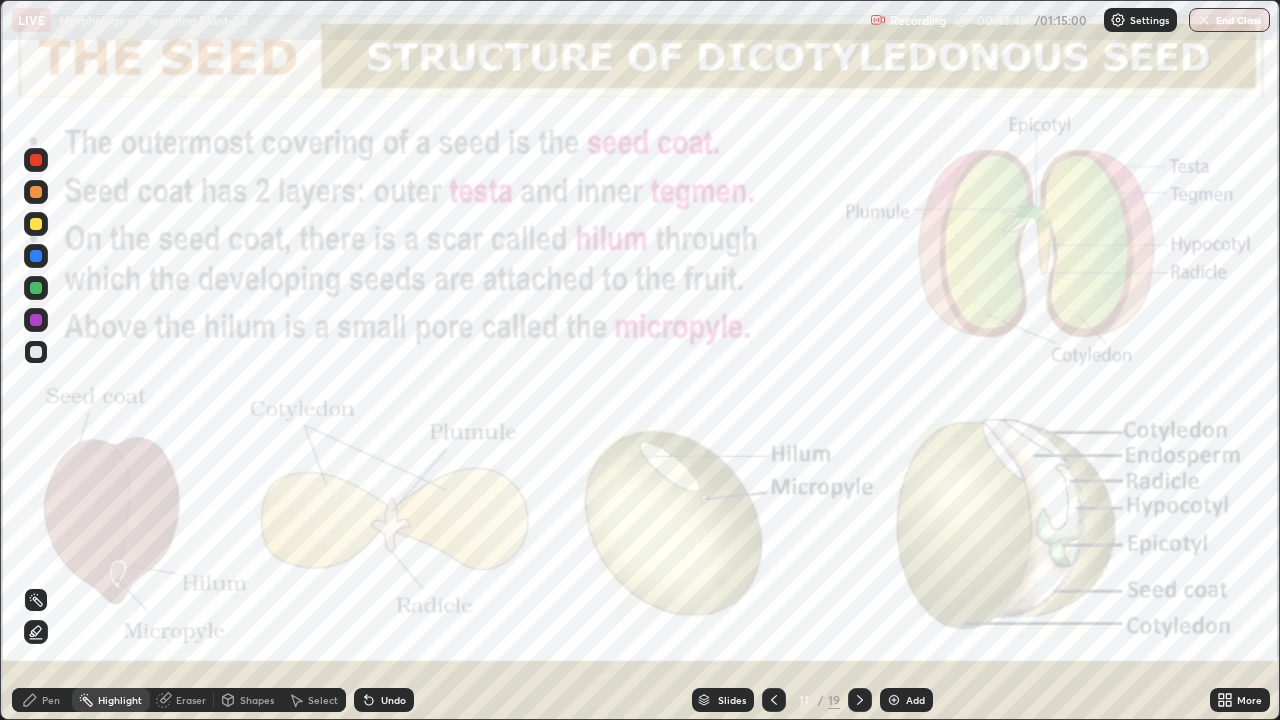 click at bounding box center [36, 256] 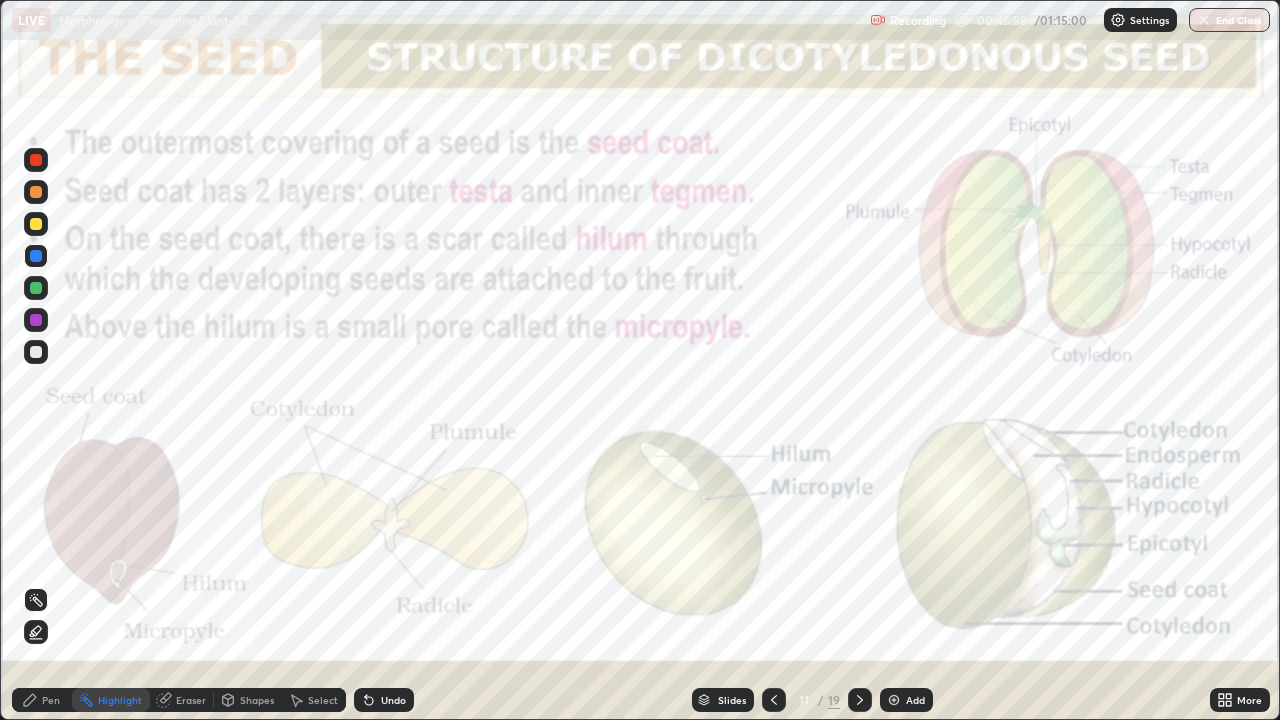 click 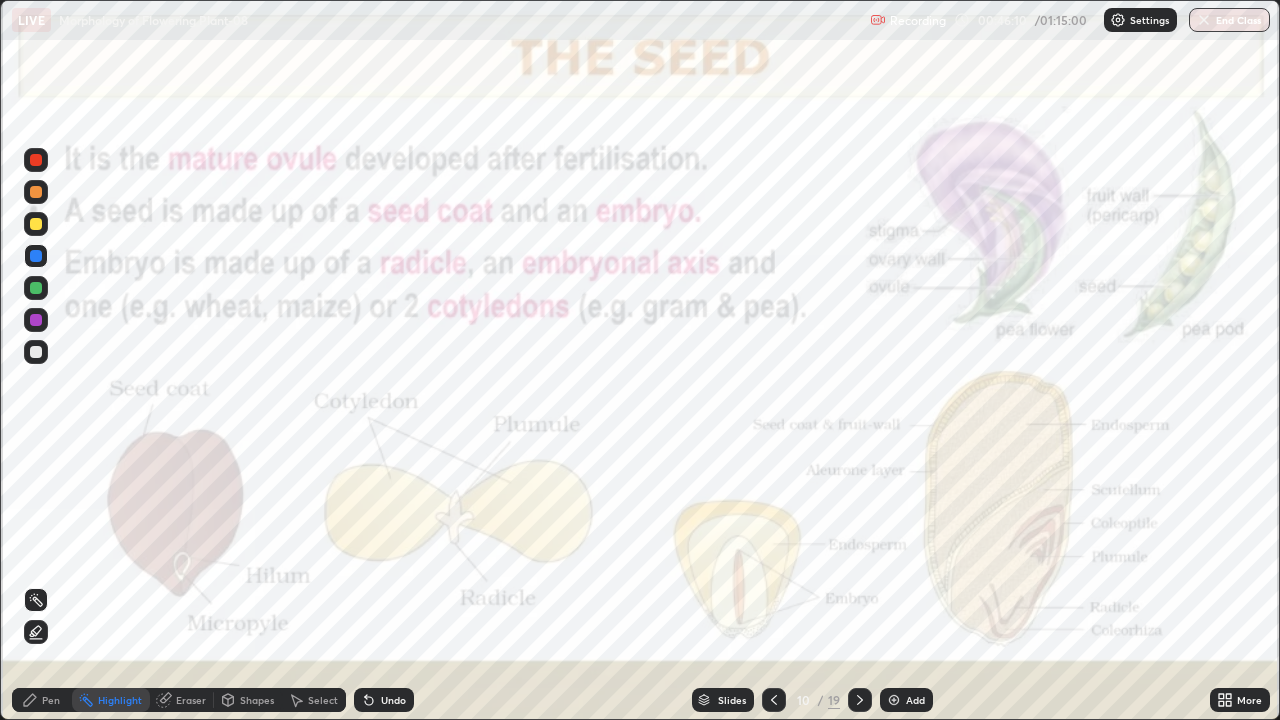 click at bounding box center (860, 700) 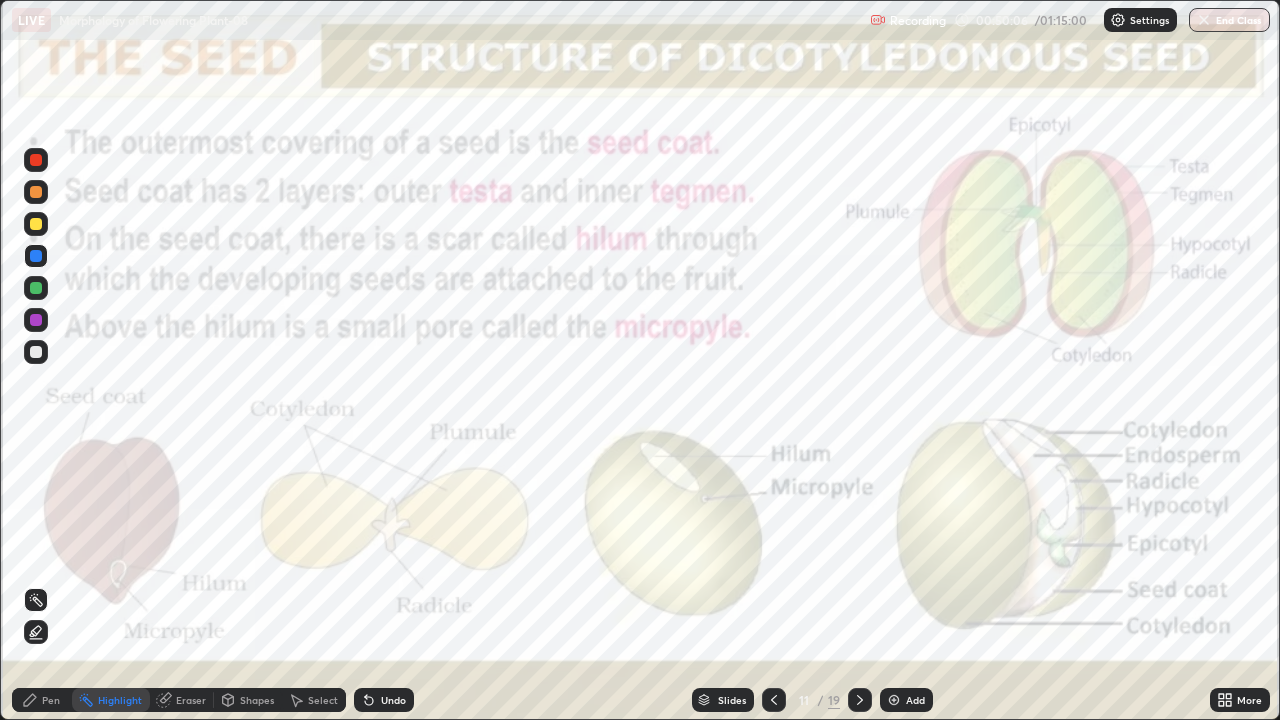 click at bounding box center (774, 700) 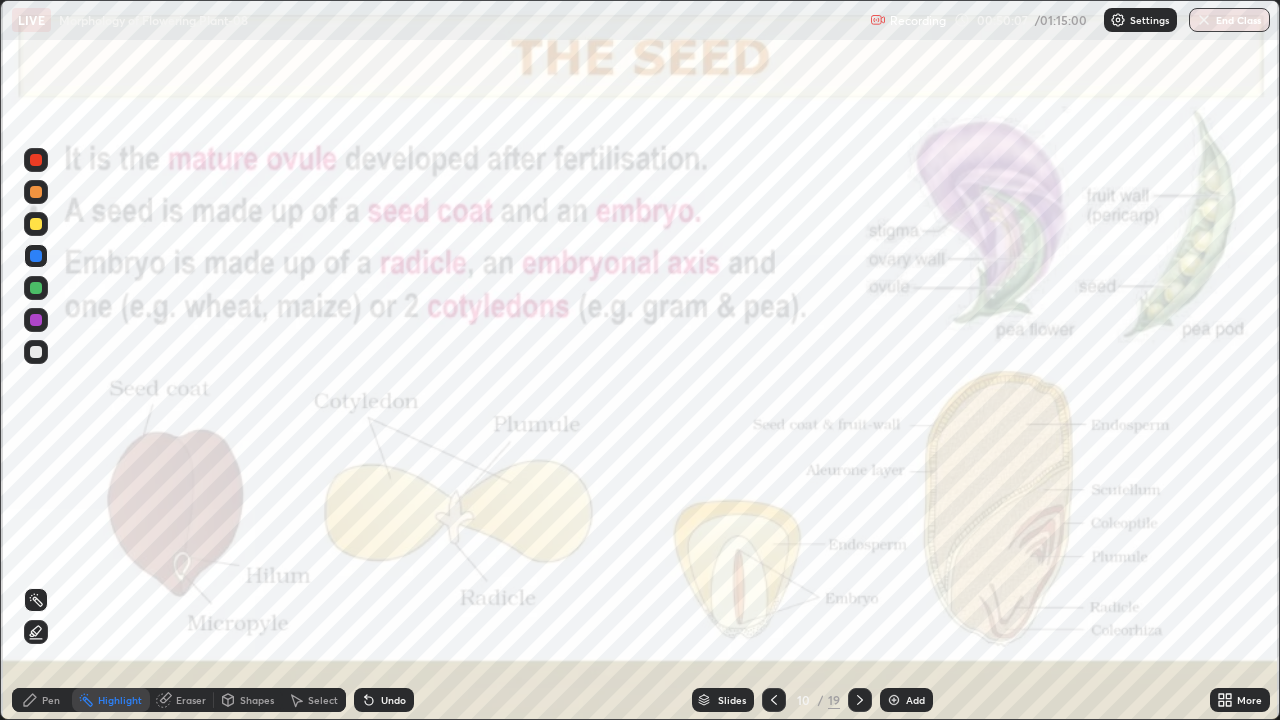 click 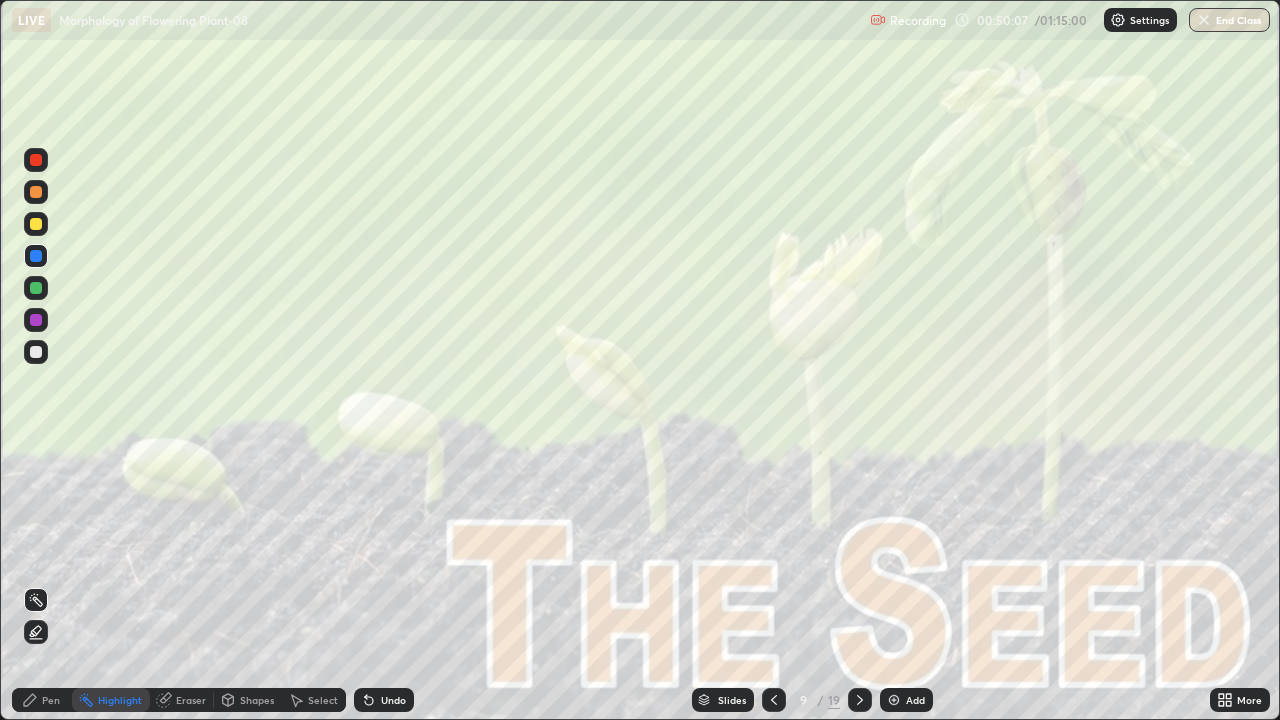 click 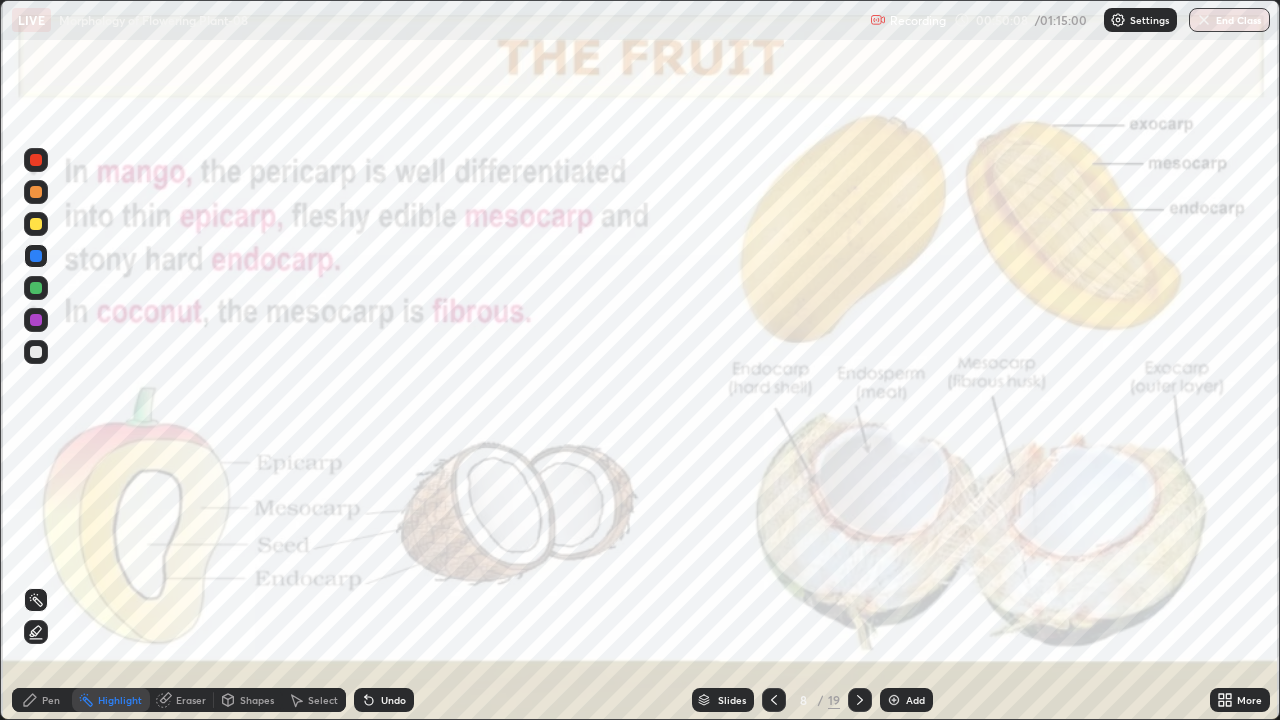 click 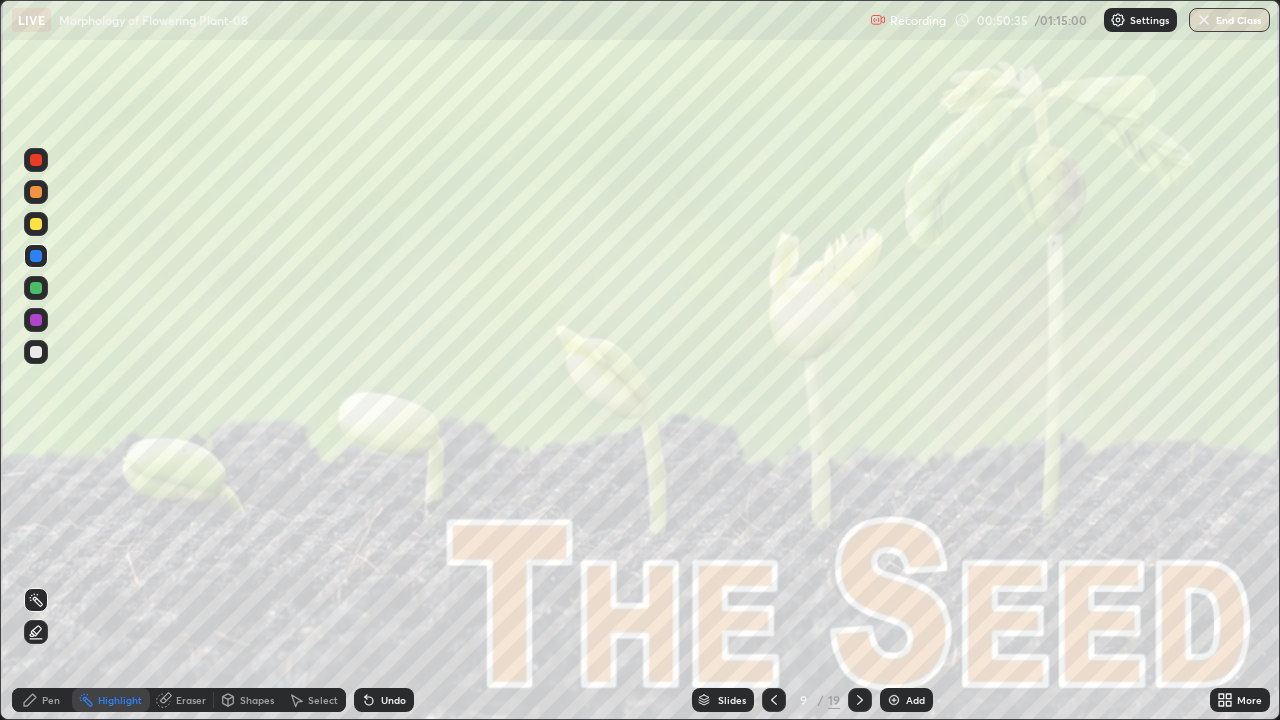 click 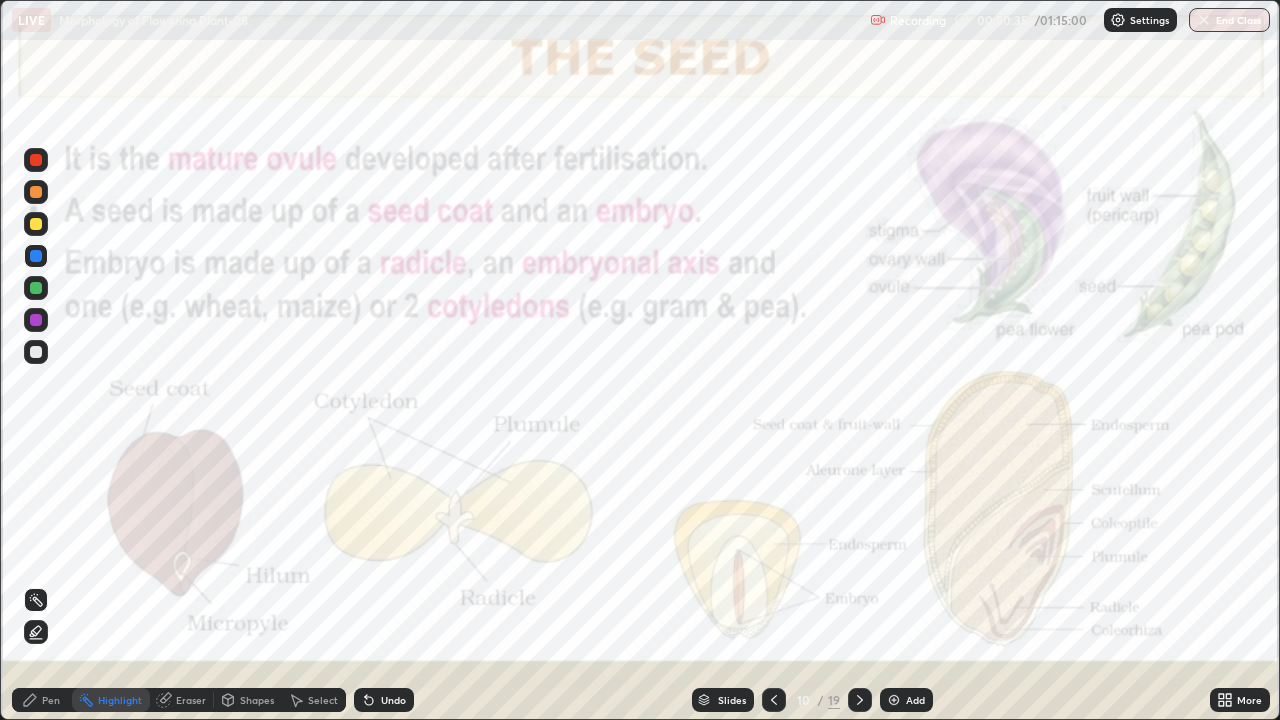 click 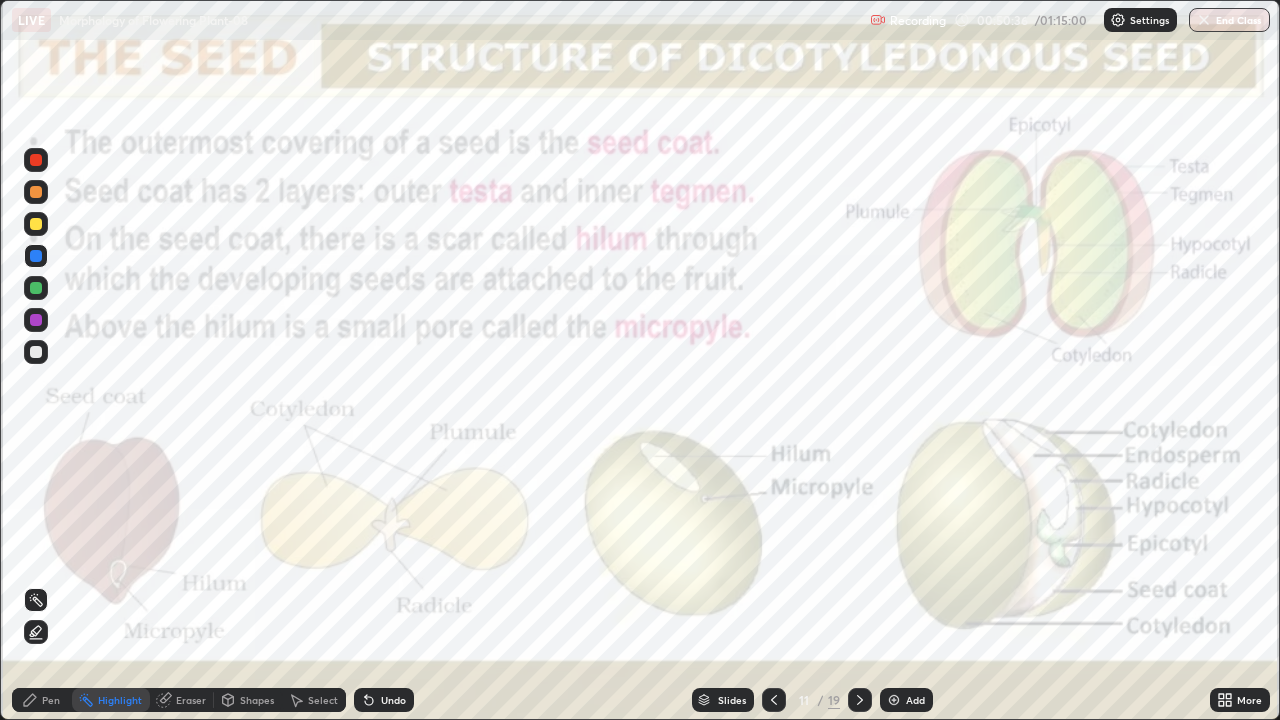 click 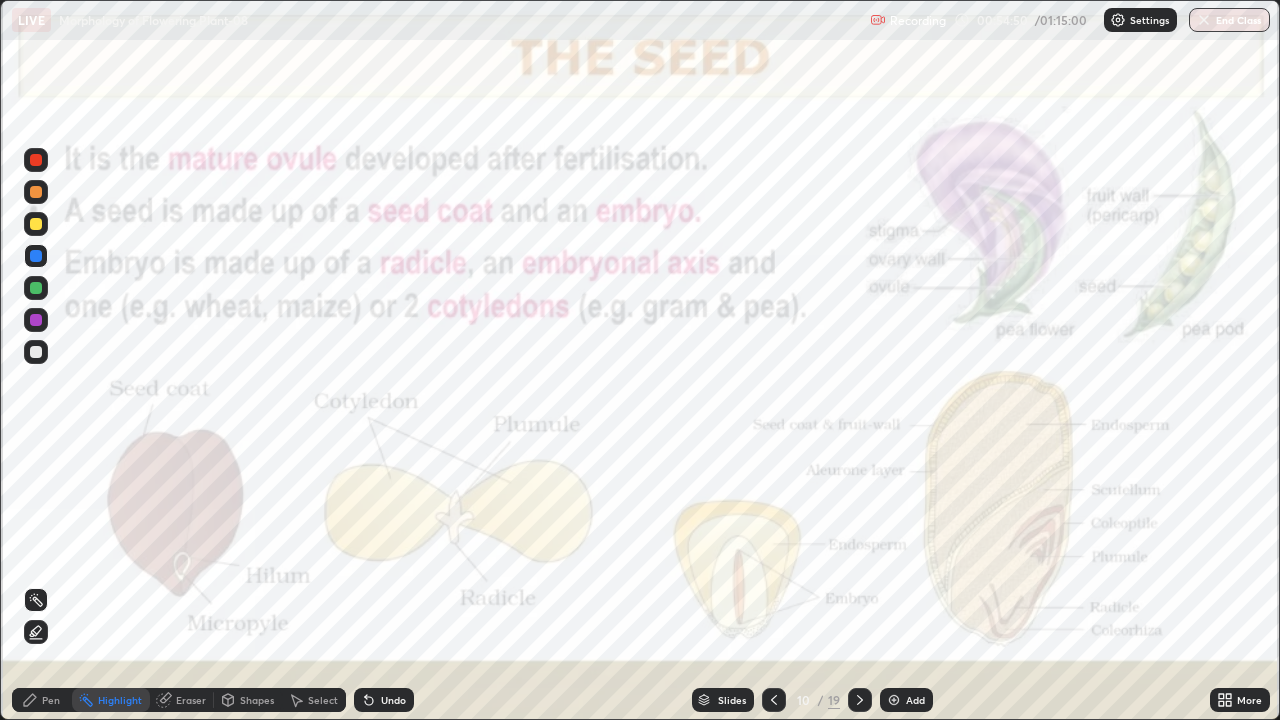 click on "Pen" at bounding box center (51, 700) 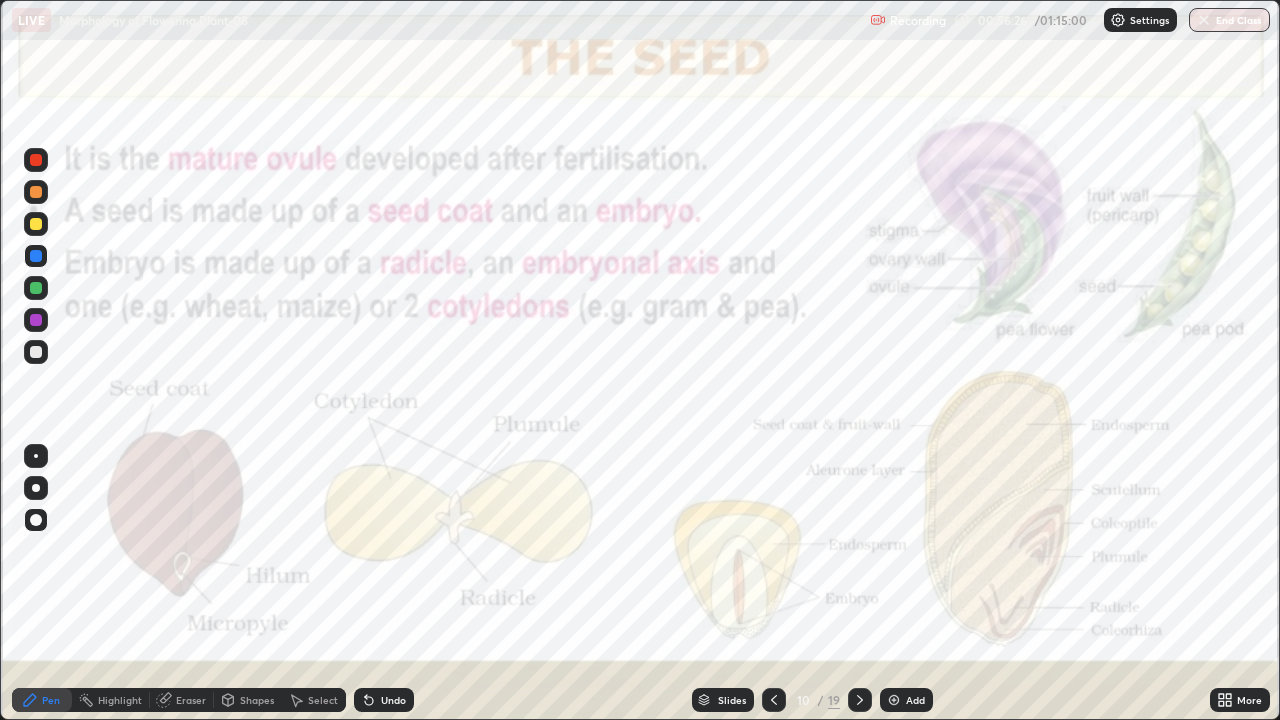 click 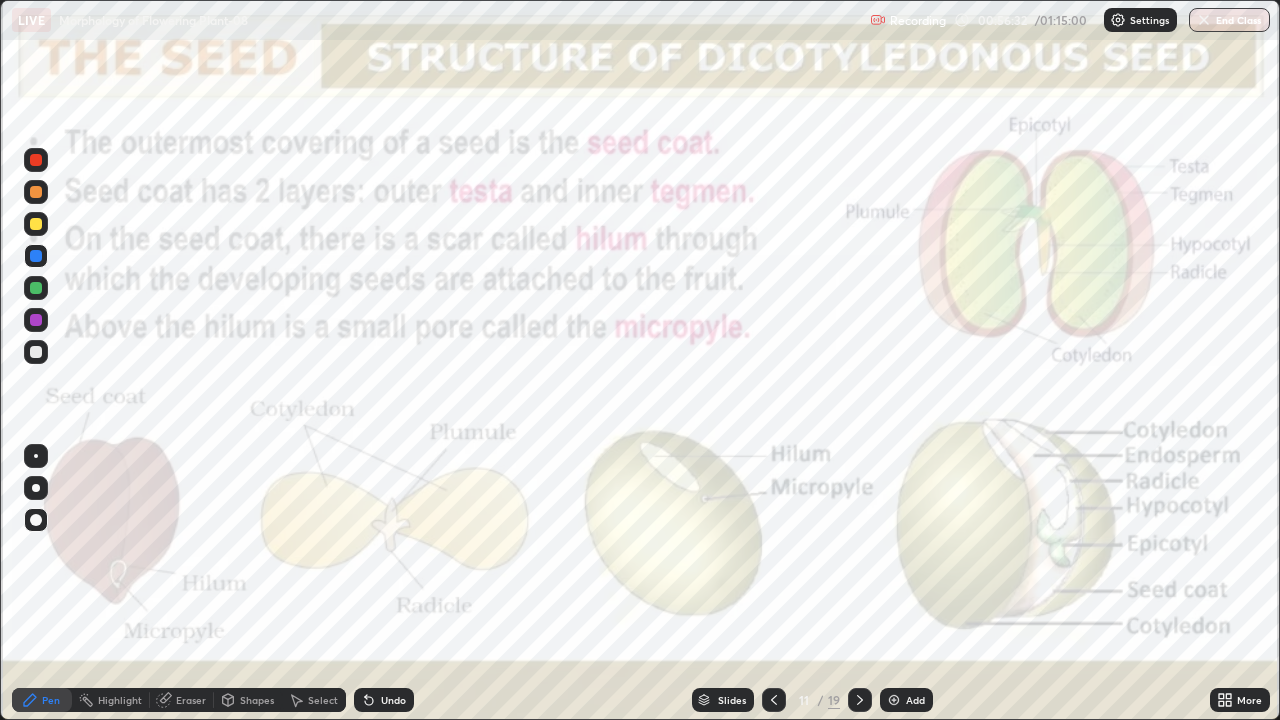 click 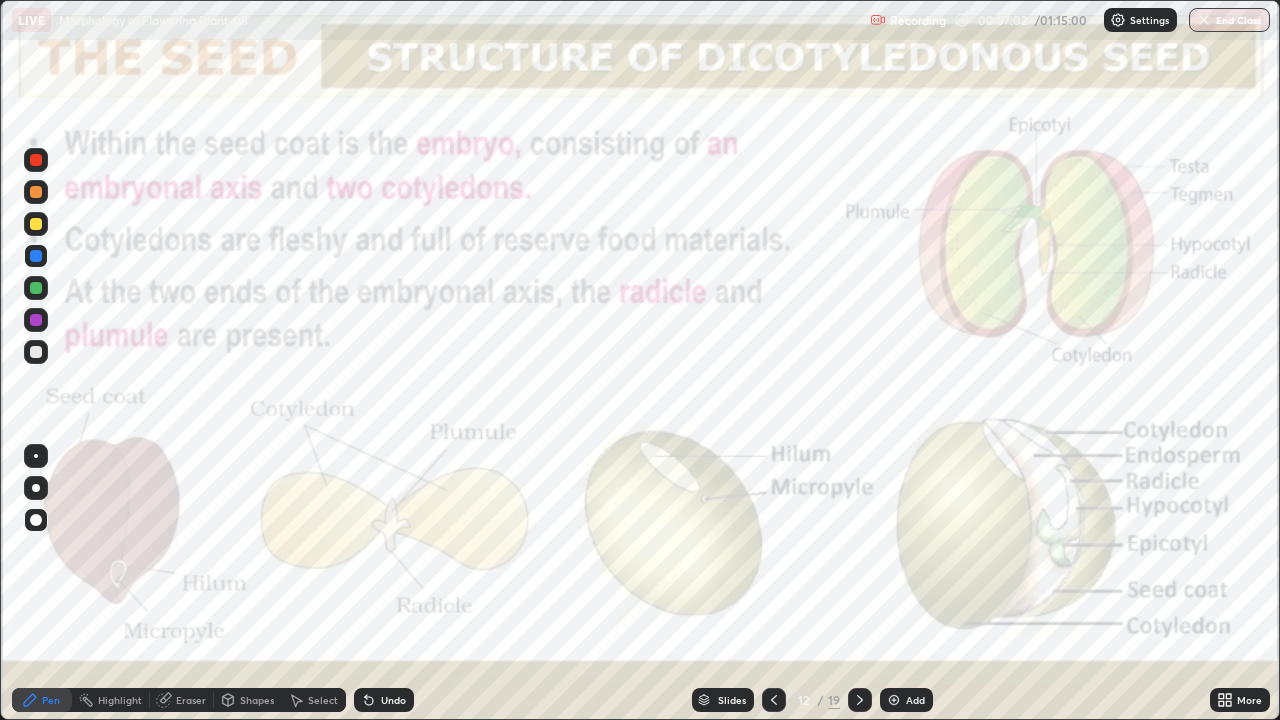 click 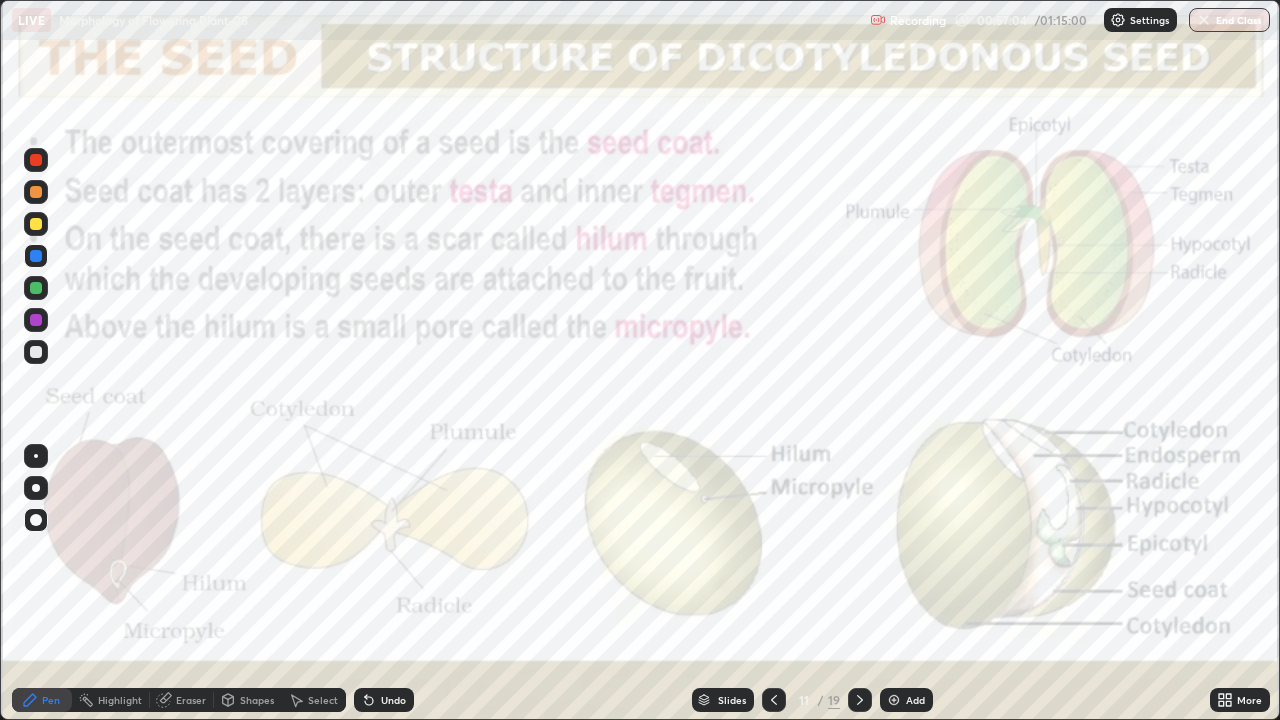 click 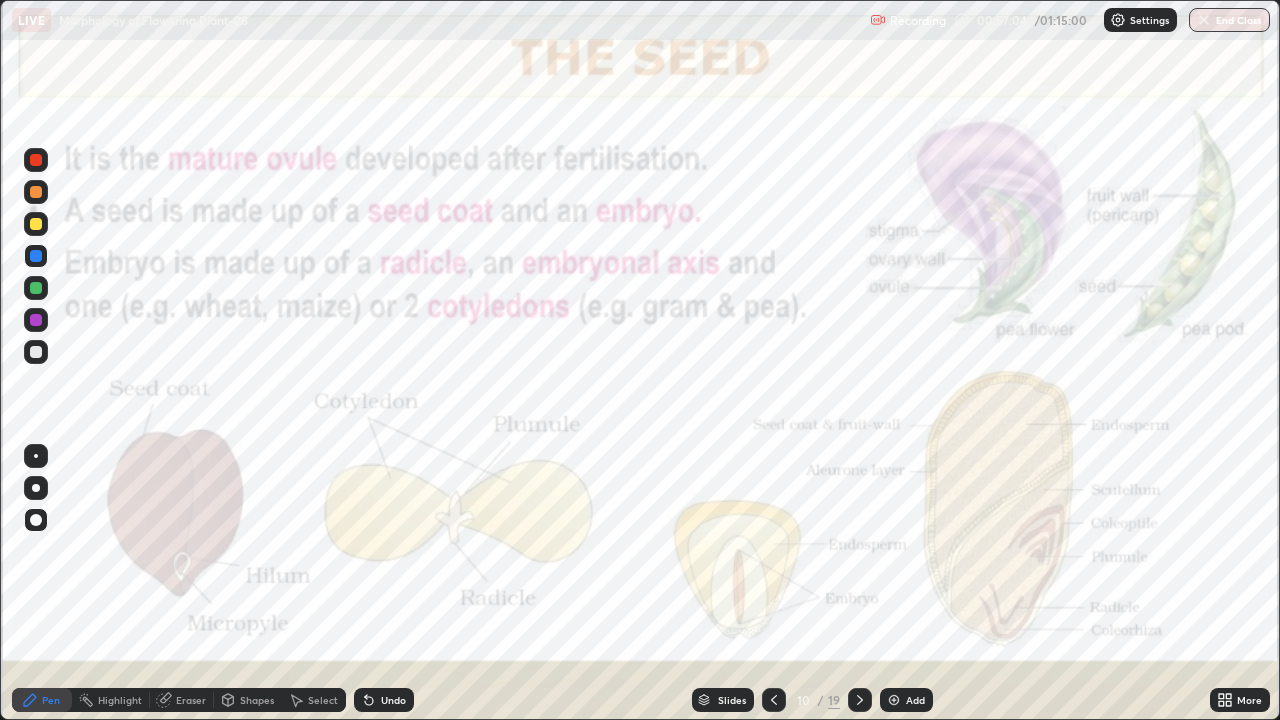 click 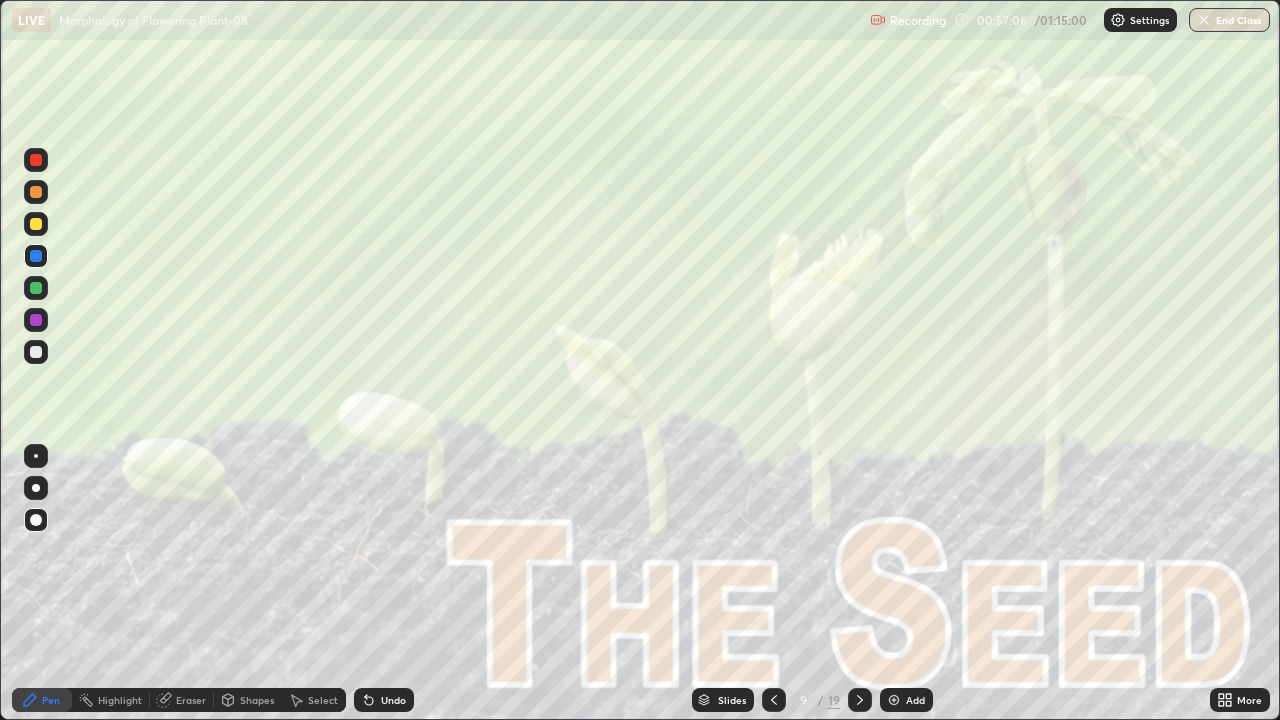 click 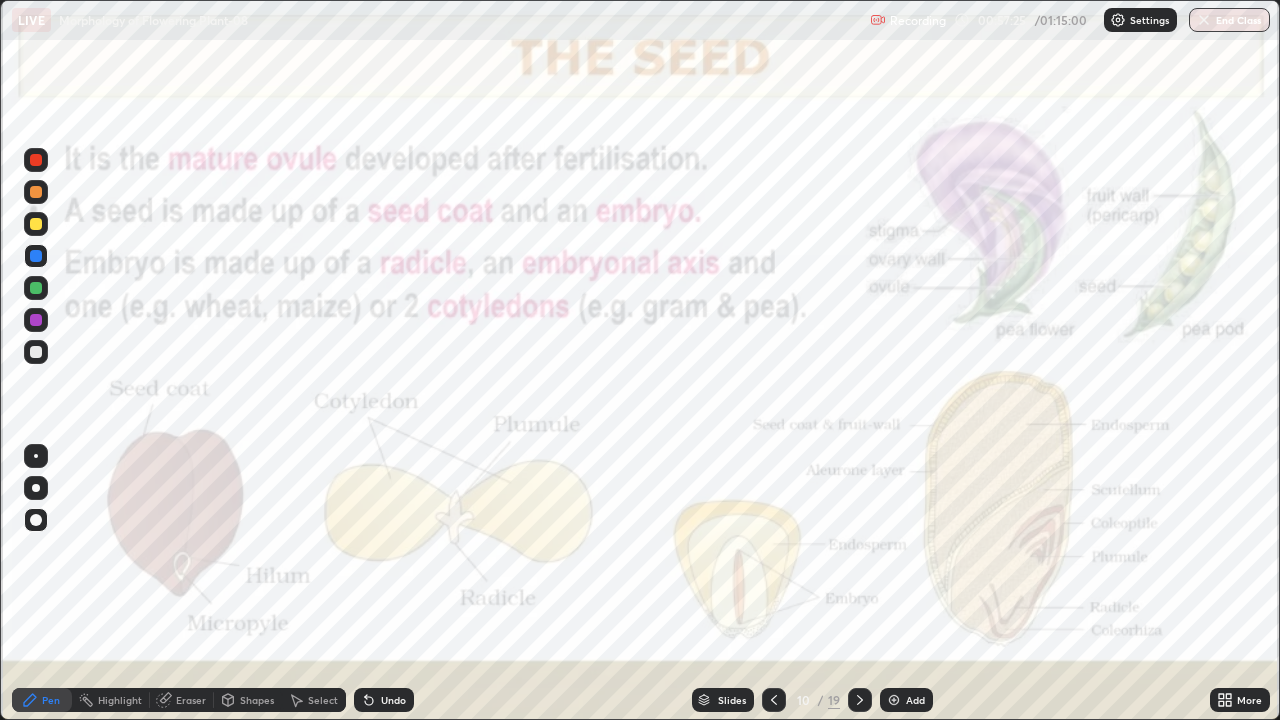 click at bounding box center [860, 700] 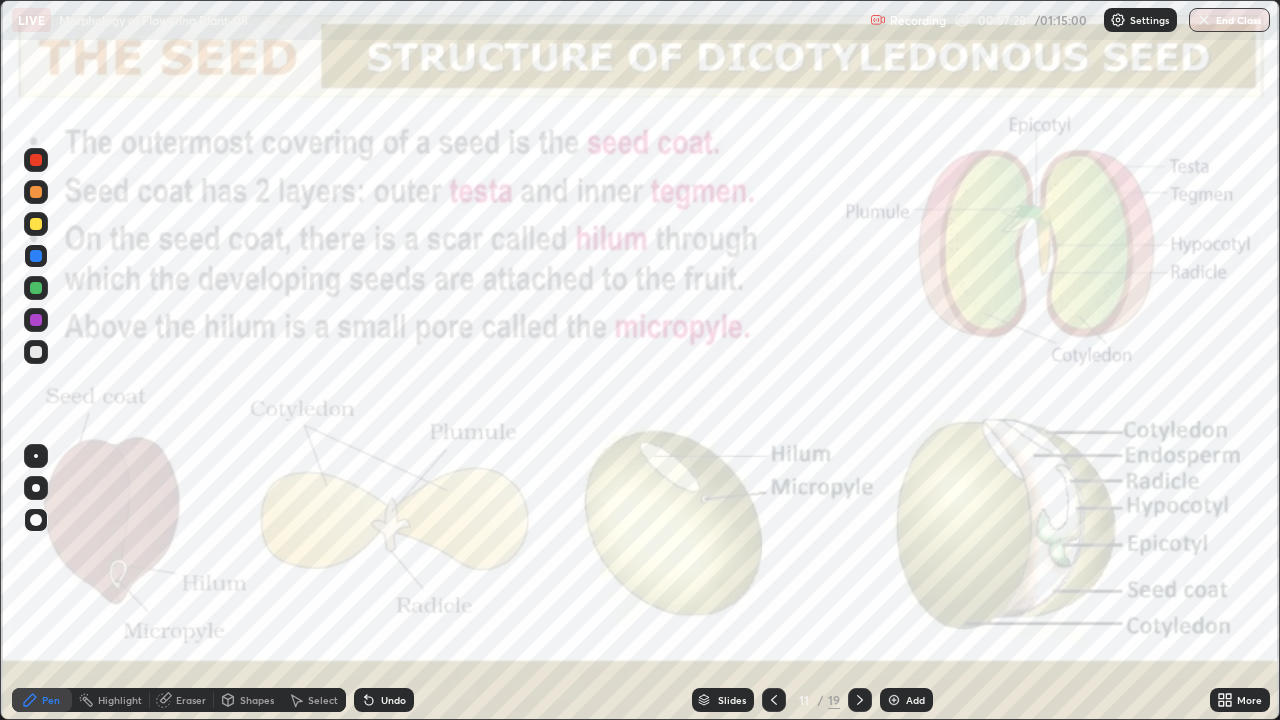 click 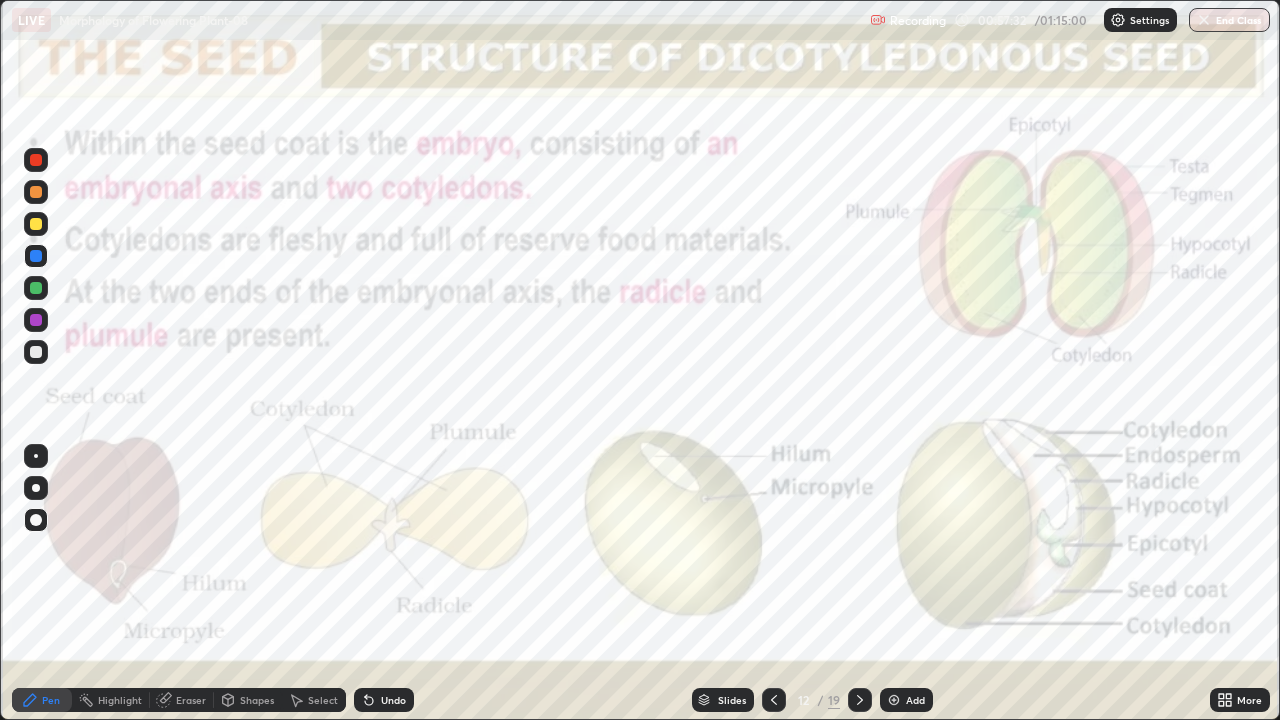 click on "Highlight" at bounding box center (120, 700) 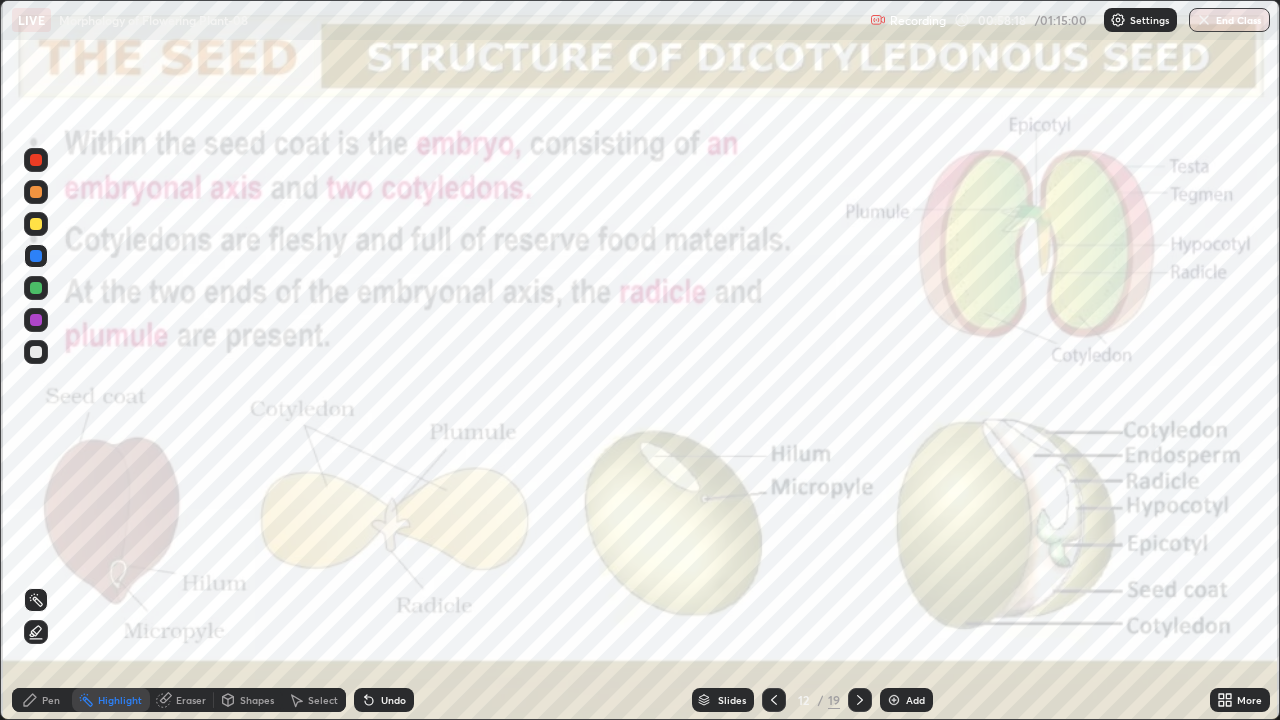 click on "Pen" at bounding box center (42, 700) 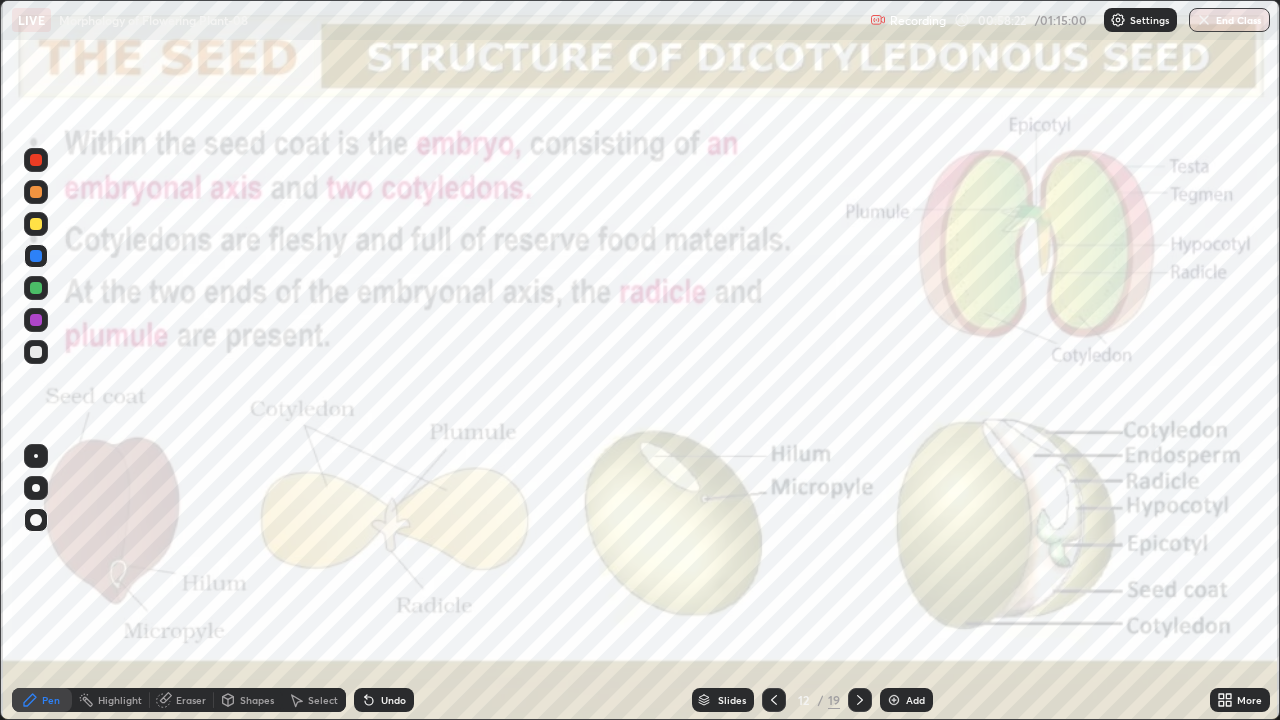 click at bounding box center [36, 488] 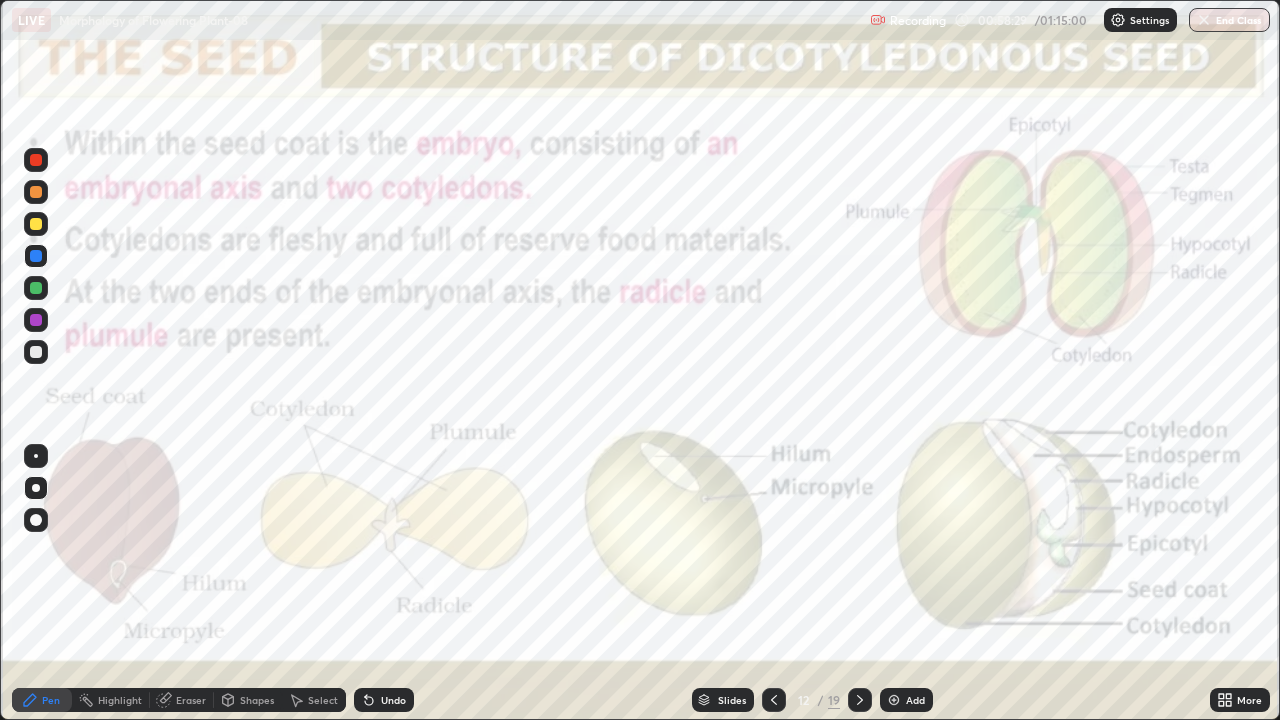 click 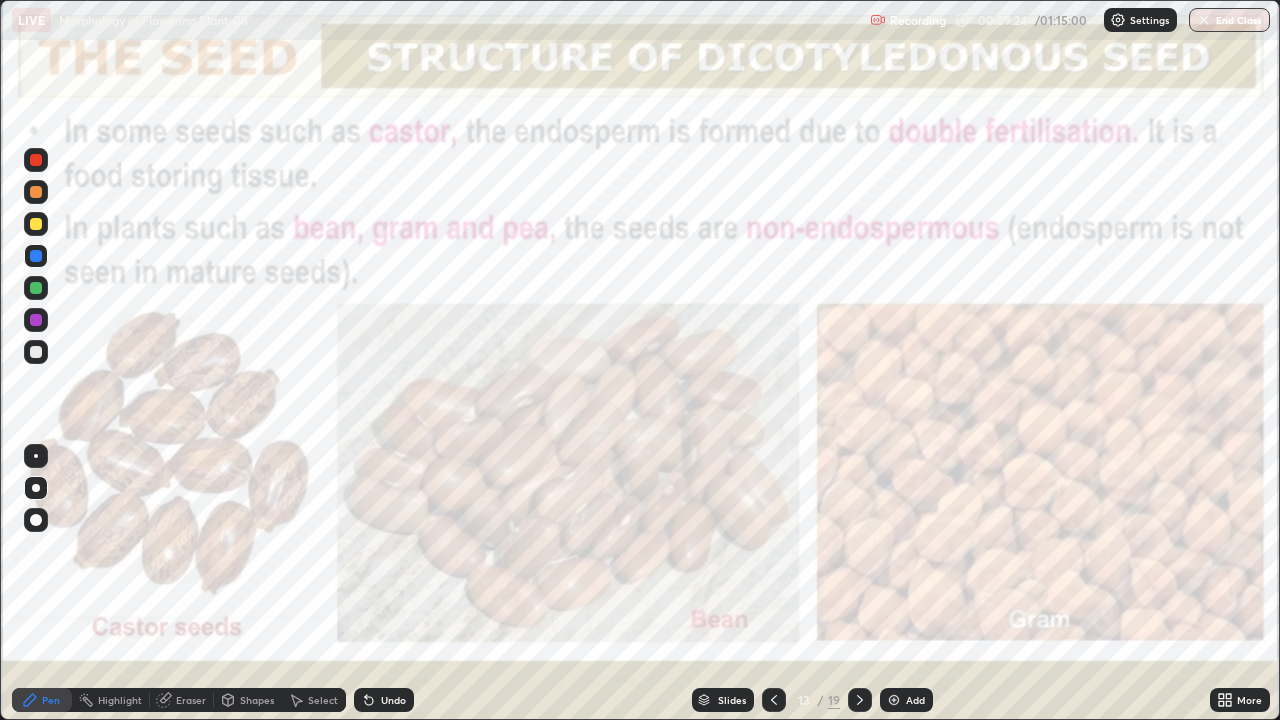 click 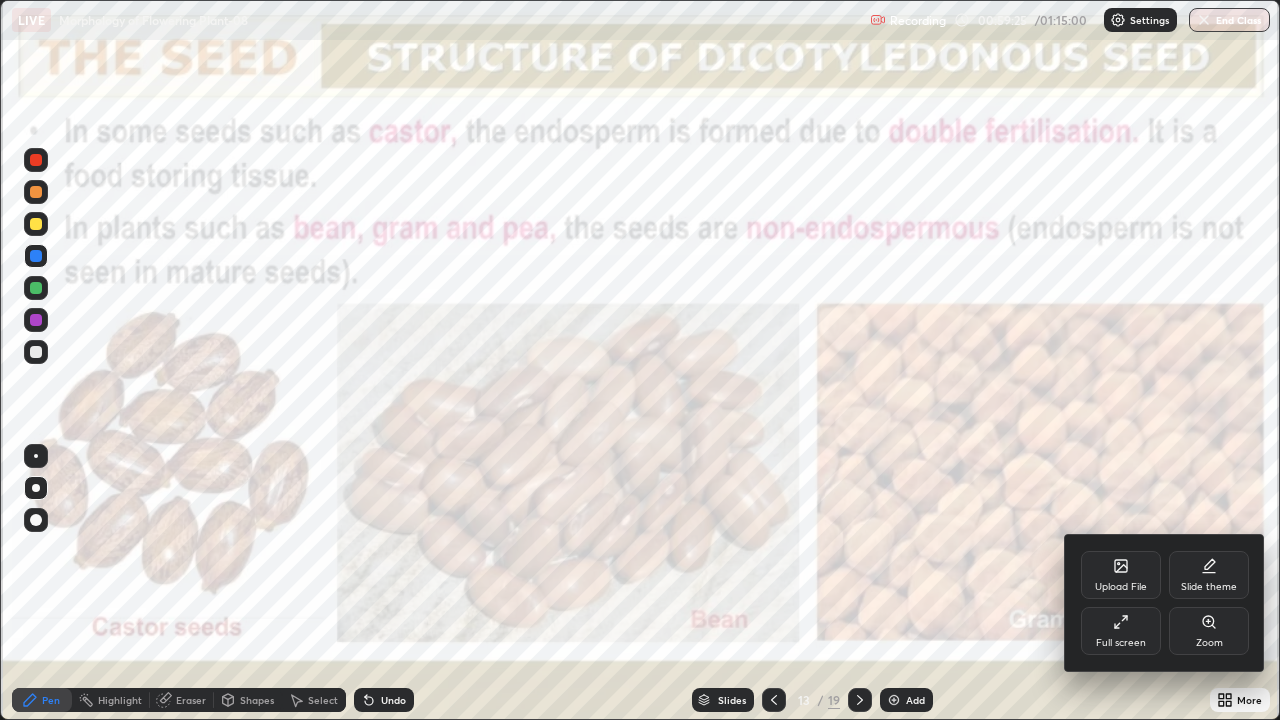 click on "Full screen" at bounding box center [1121, 631] 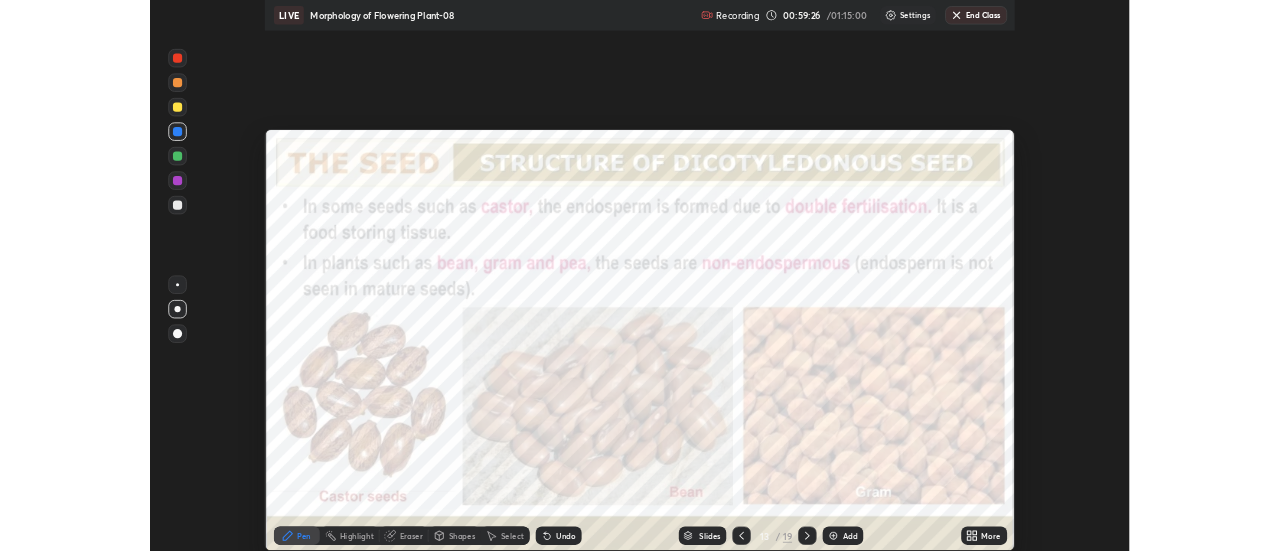 scroll, scrollTop: 551, scrollLeft: 1280, axis: both 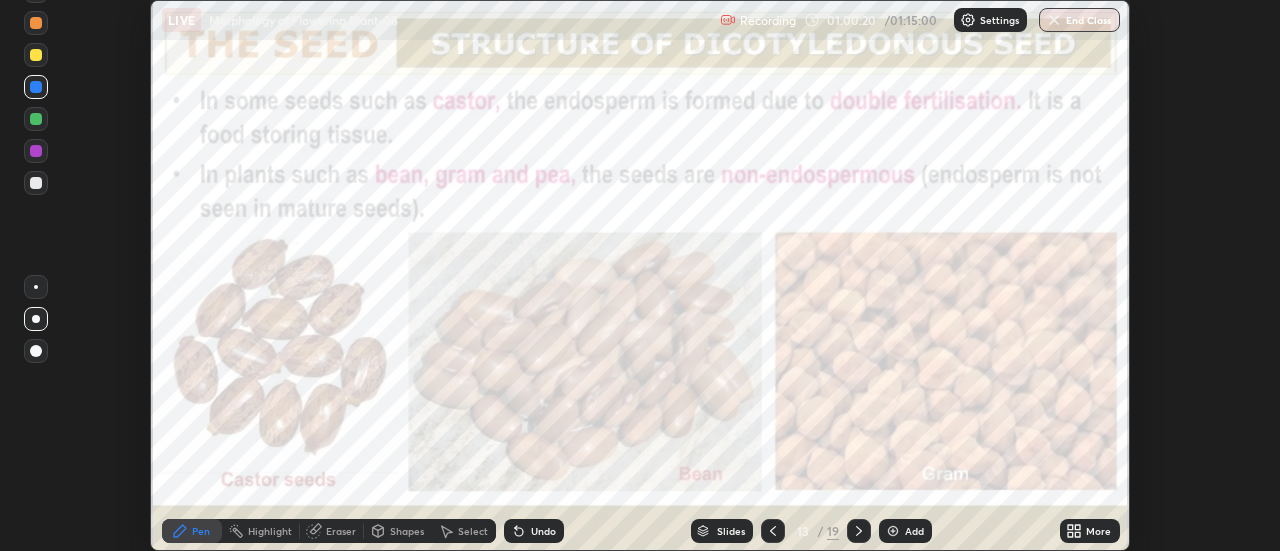 click 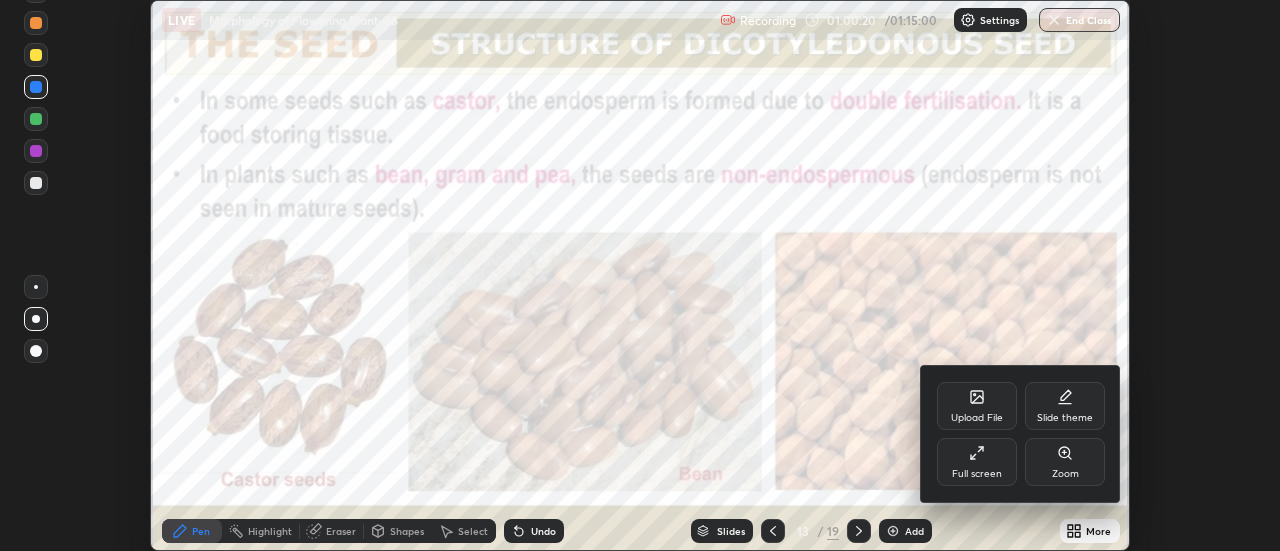 click 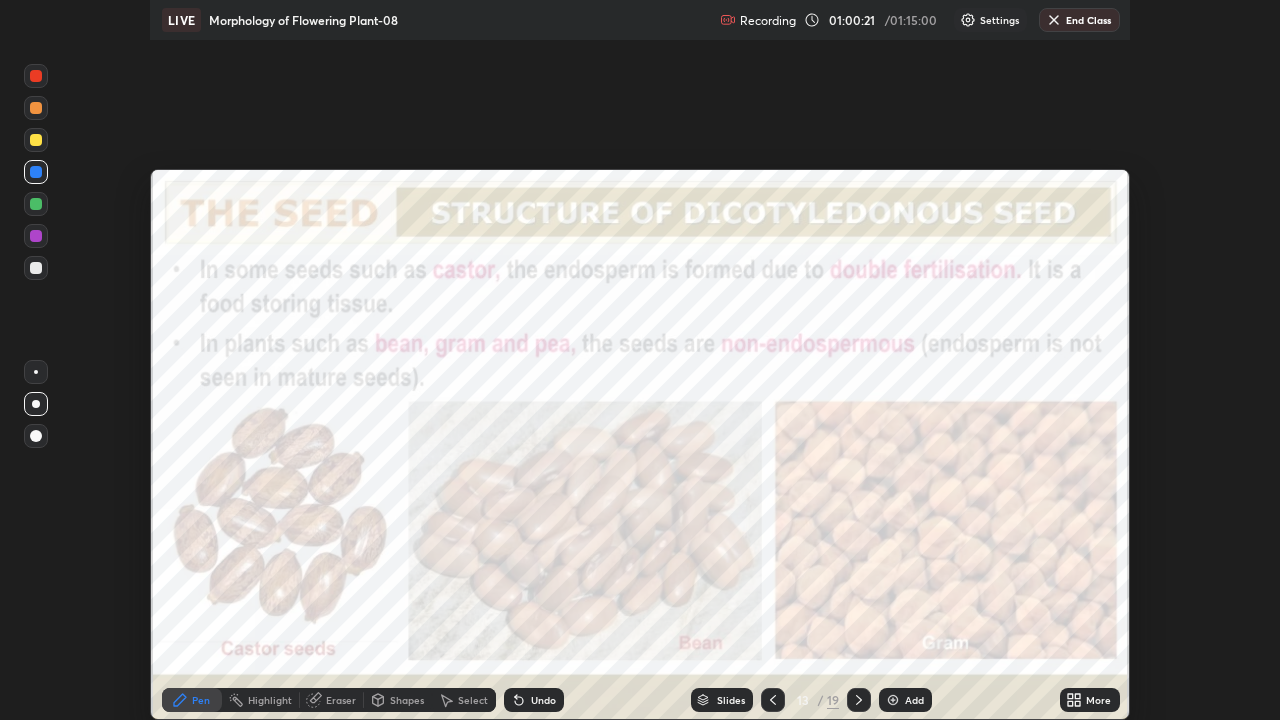 scroll, scrollTop: 99280, scrollLeft: 98720, axis: both 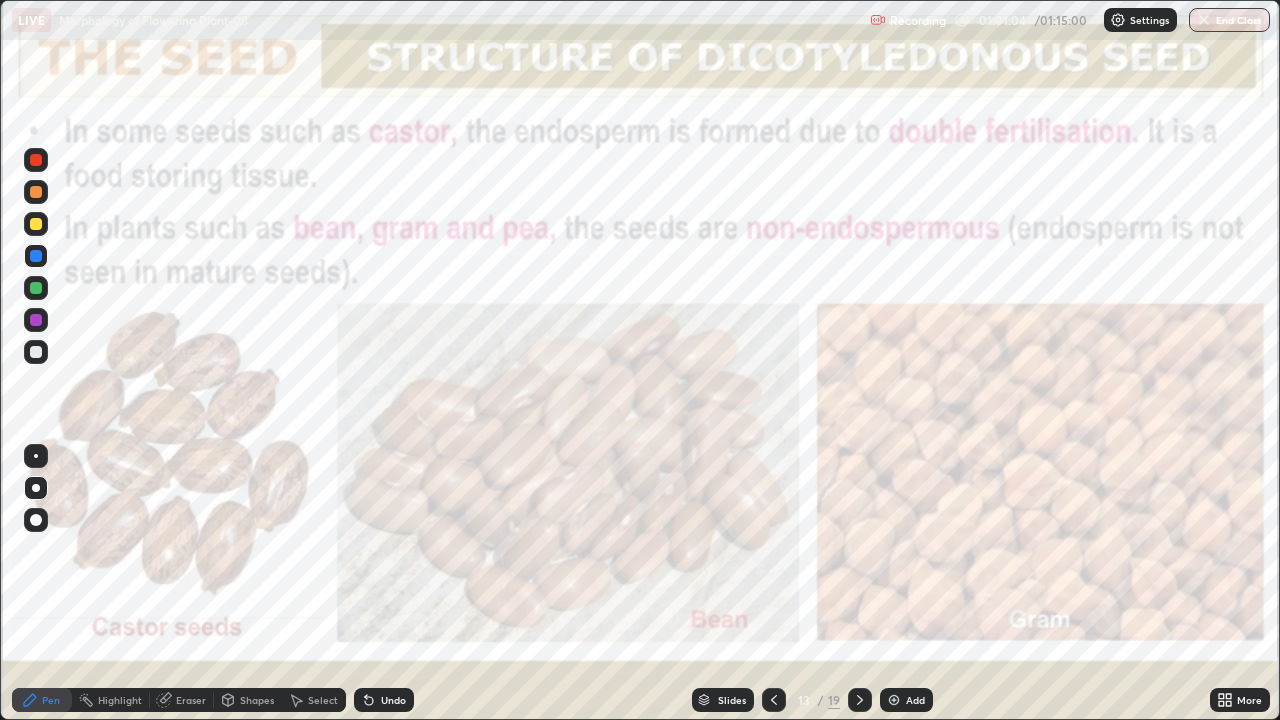 click on "Highlight" at bounding box center (120, 700) 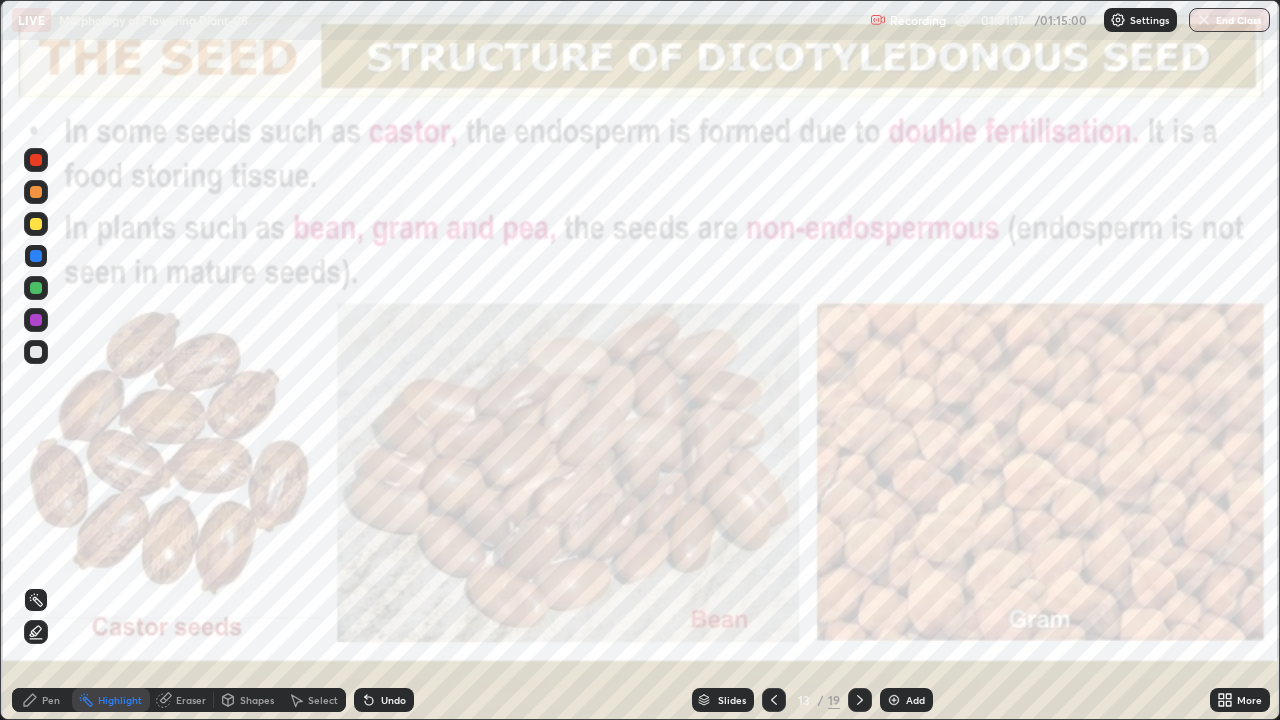 click on "Pen" at bounding box center [42, 700] 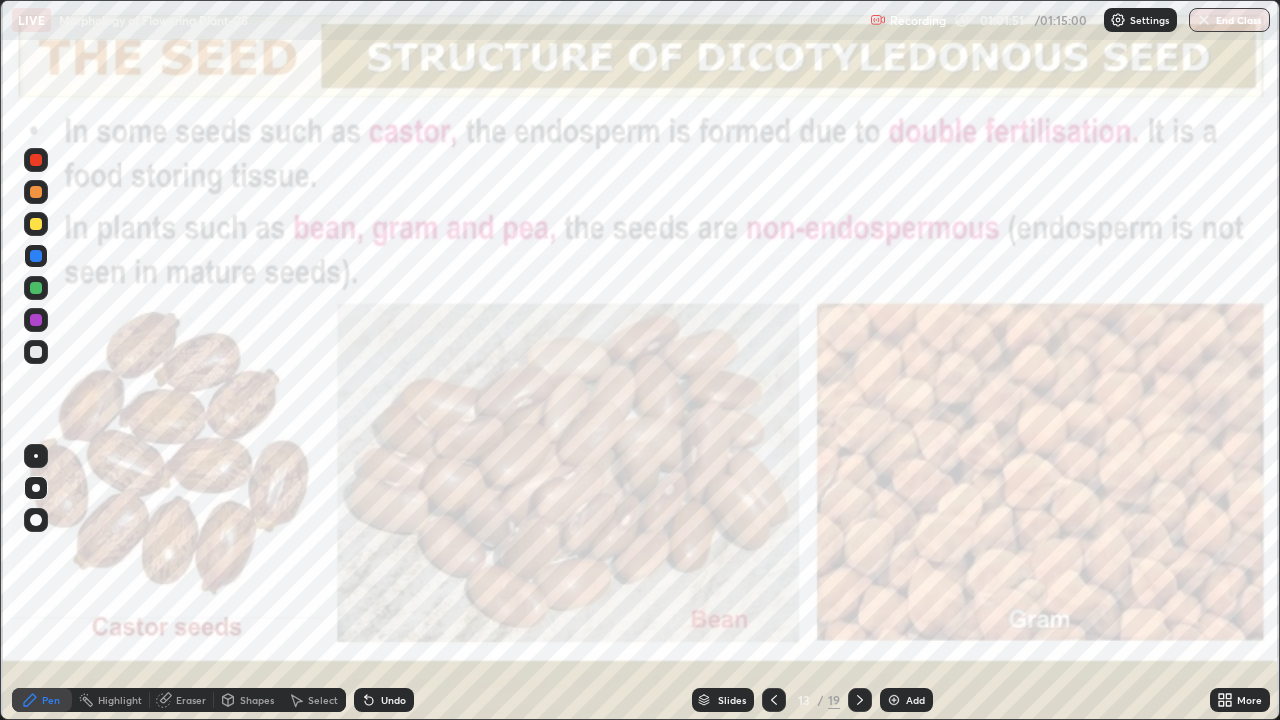 click on "Highlight" at bounding box center [120, 700] 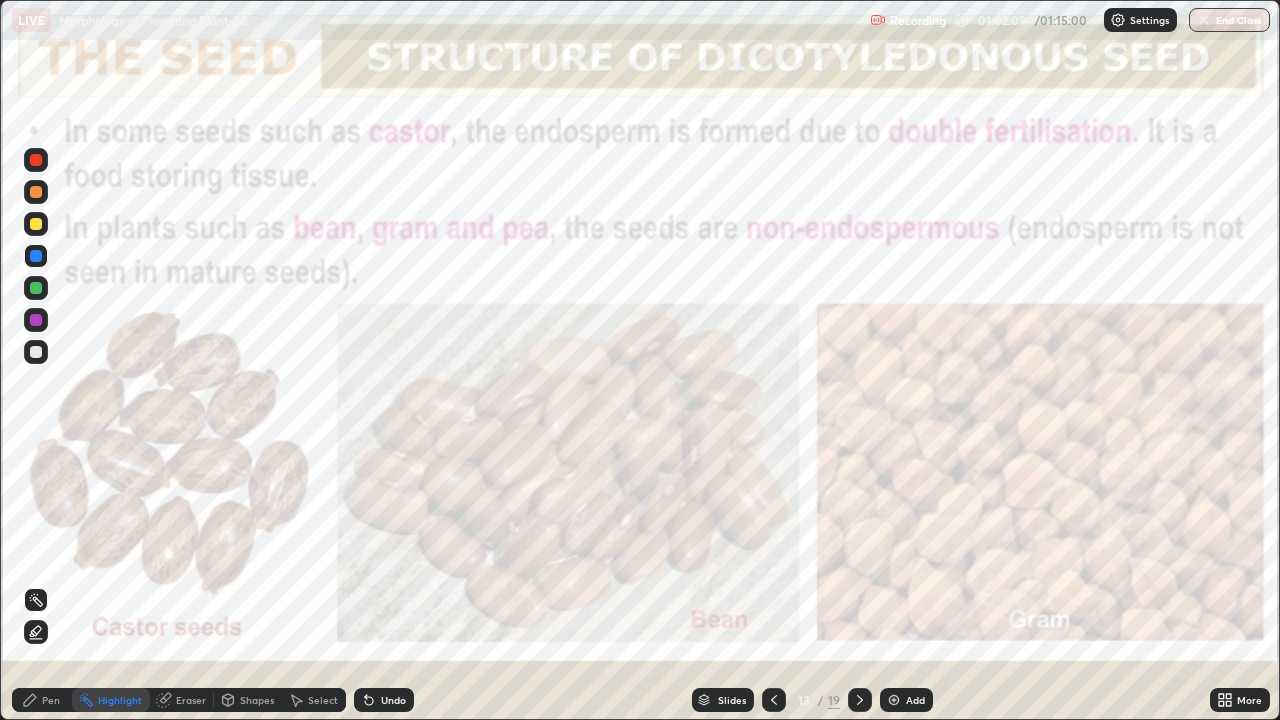 click 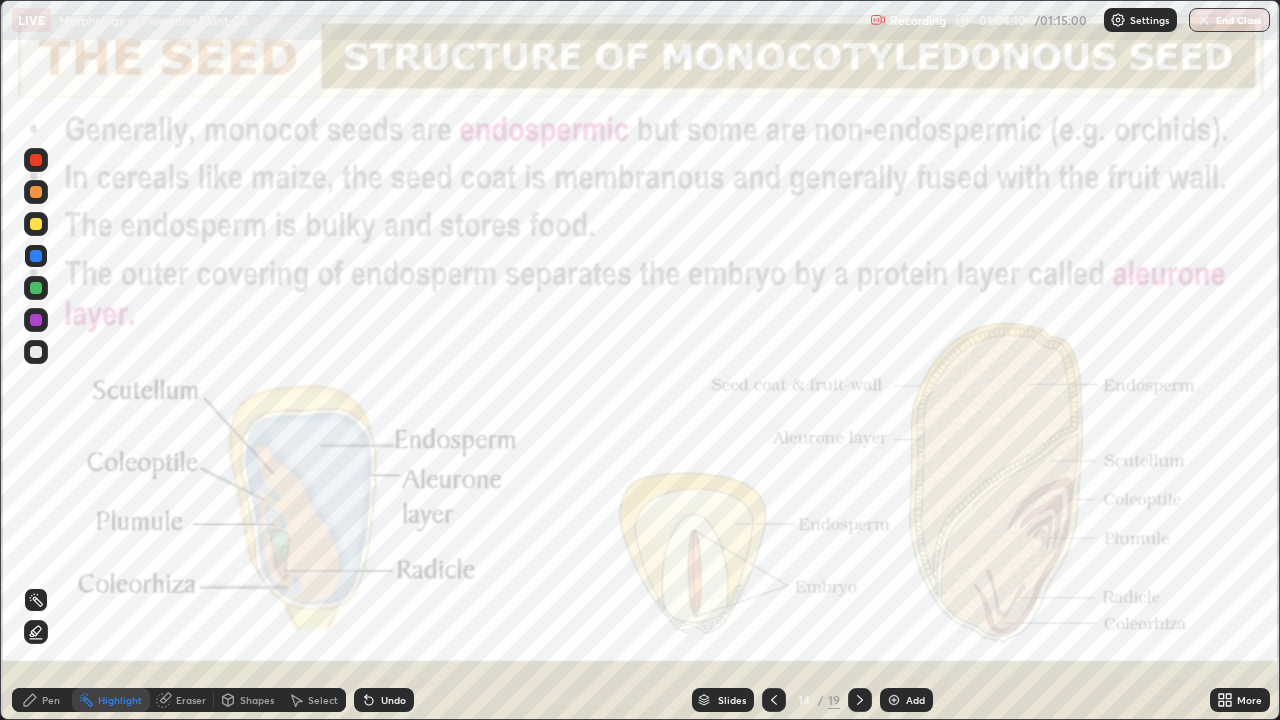click 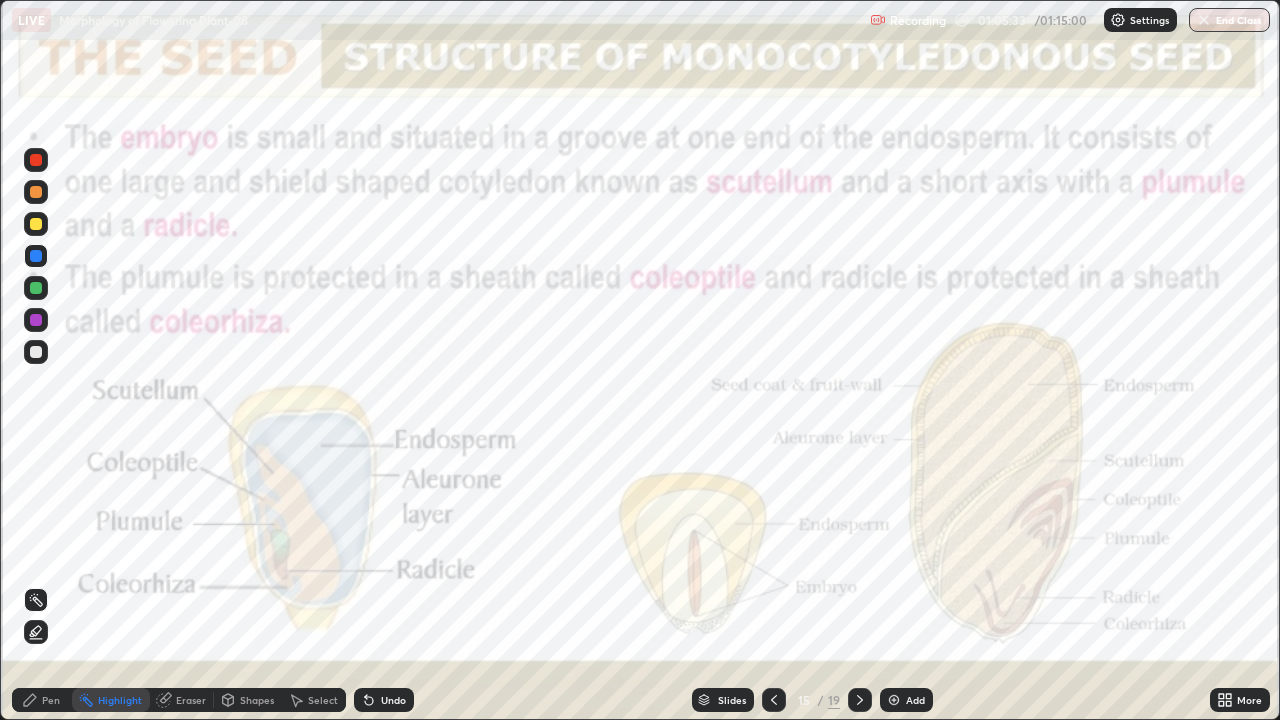 click at bounding box center (860, 700) 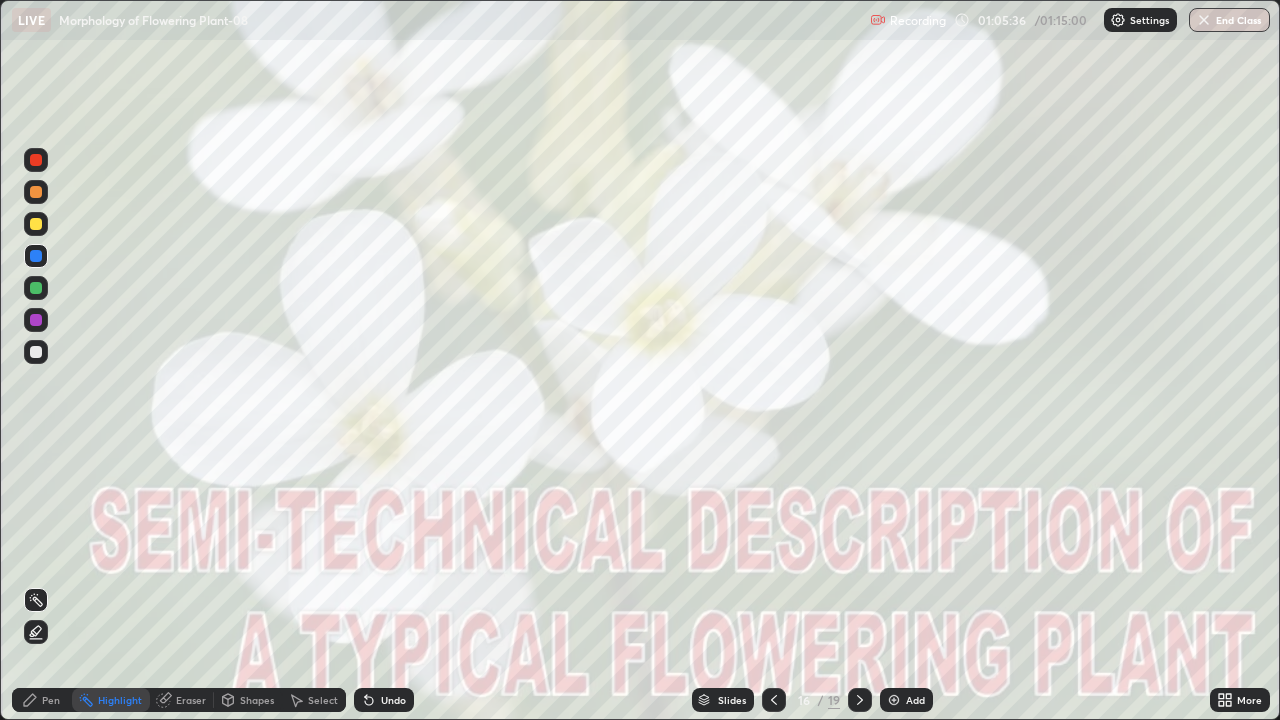 click 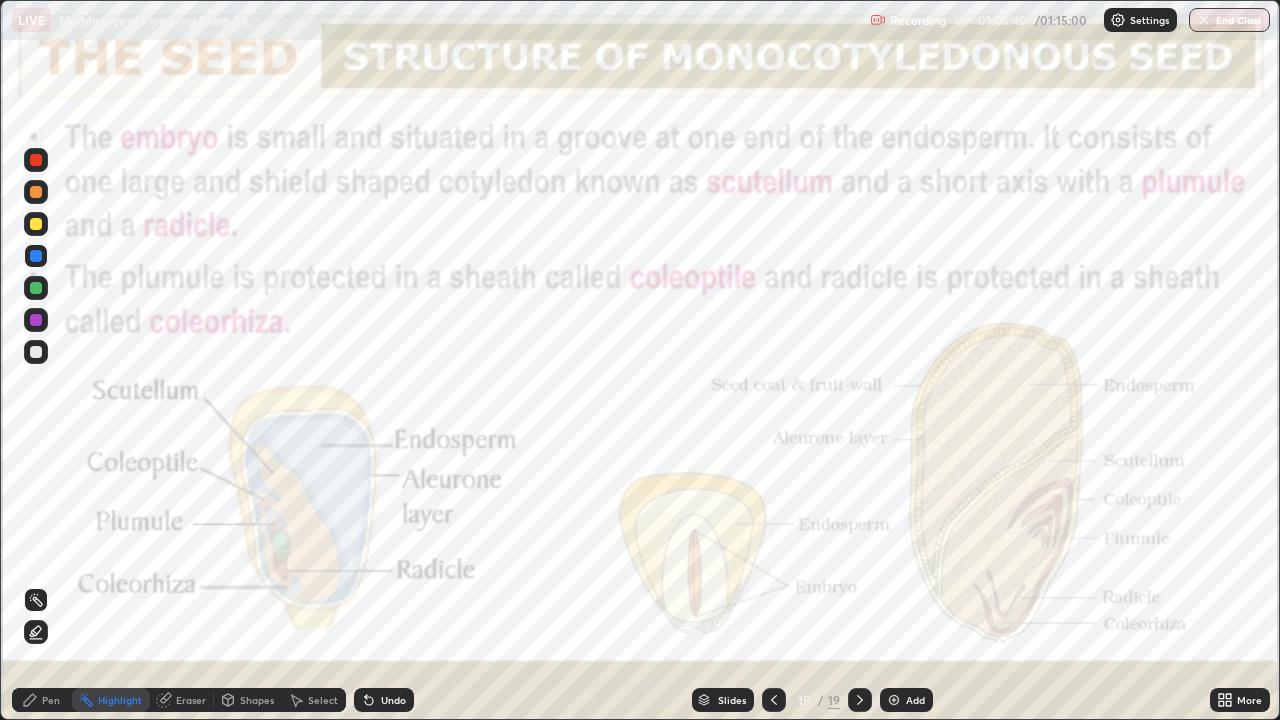 click 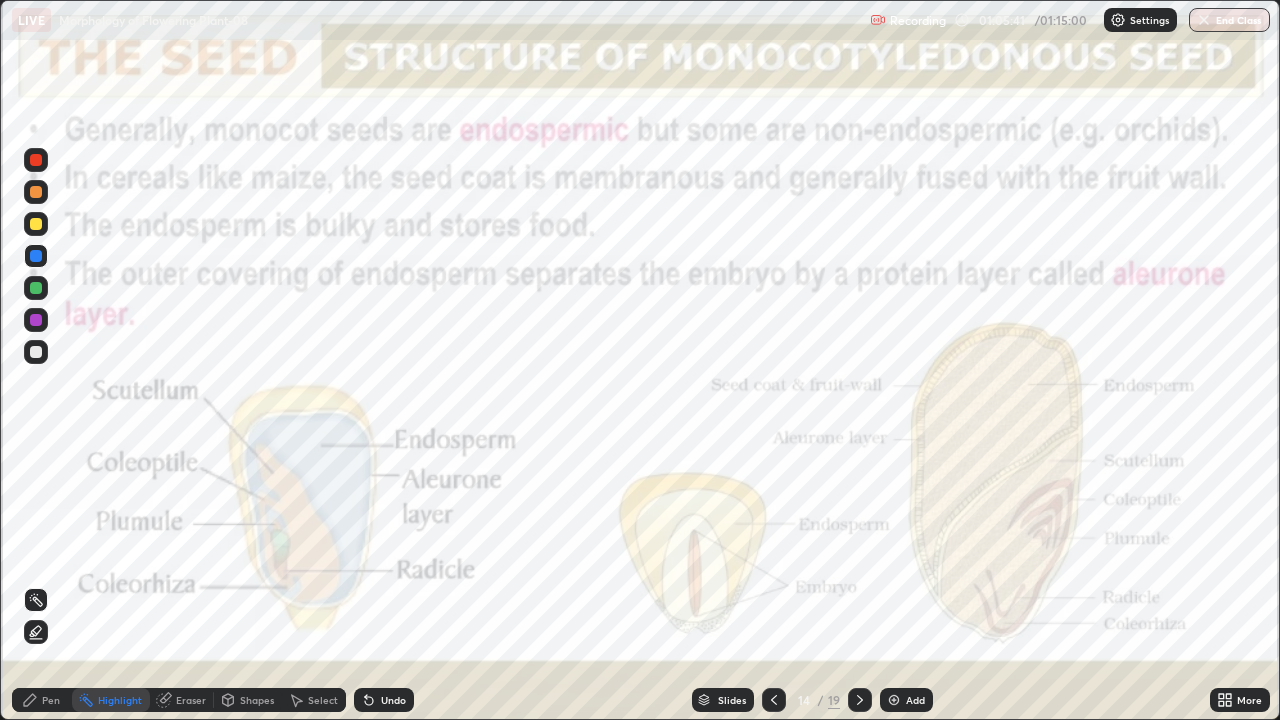 click at bounding box center [774, 700] 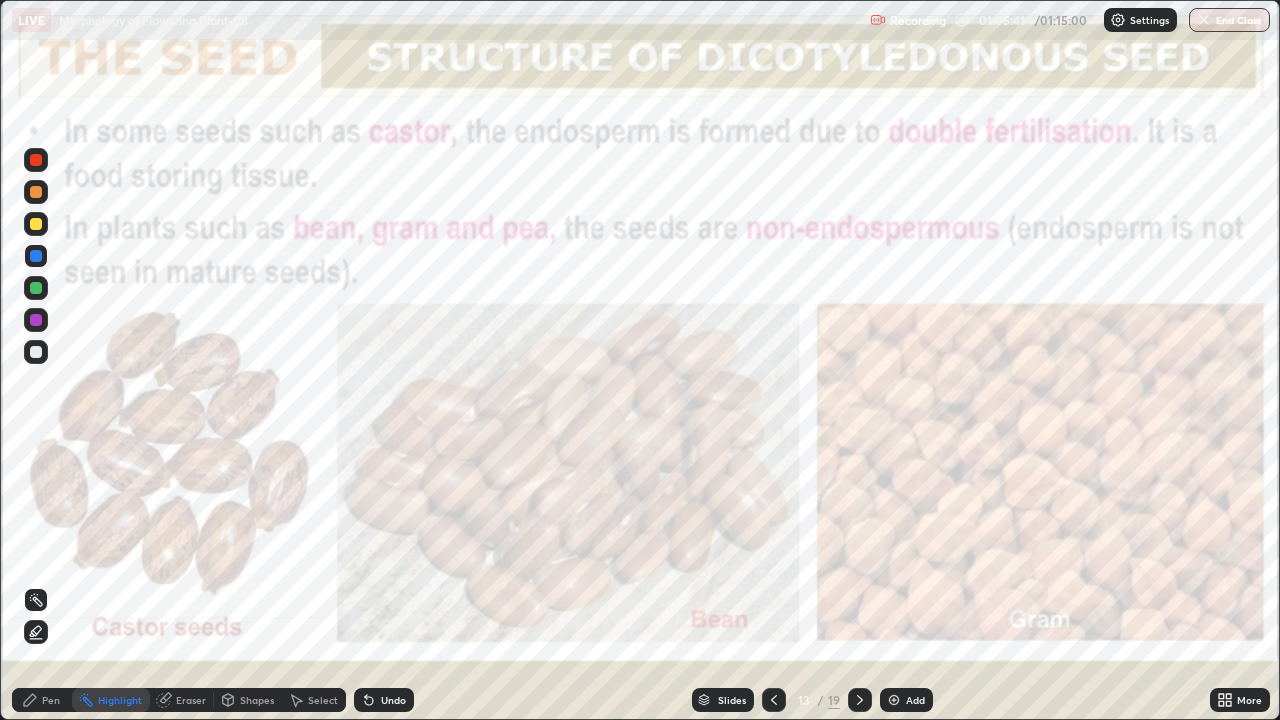 click at bounding box center [774, 700] 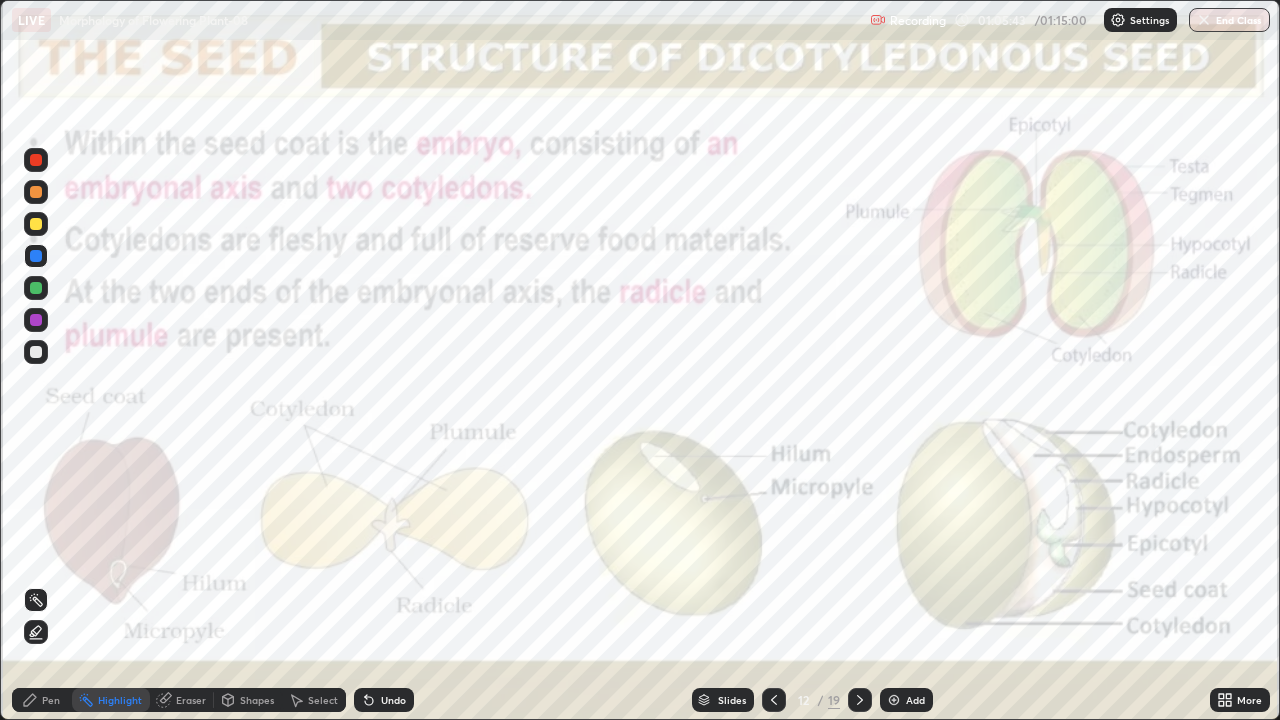 click 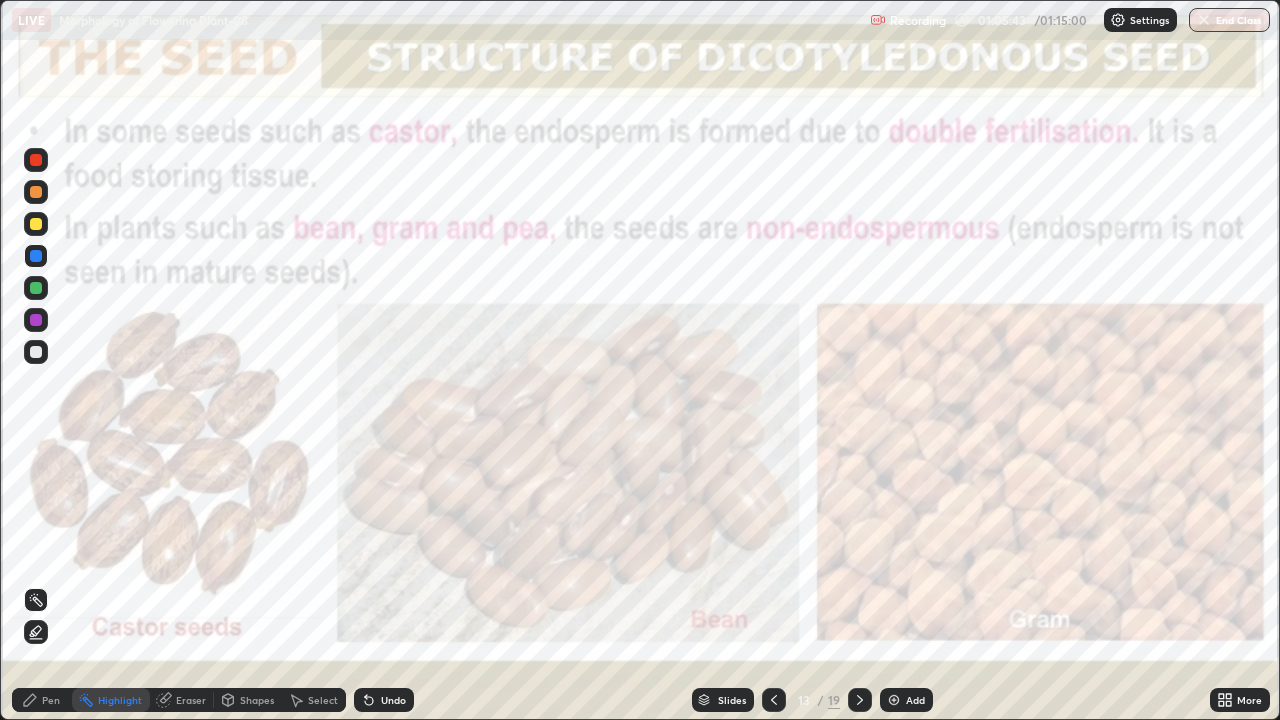 click at bounding box center [860, 700] 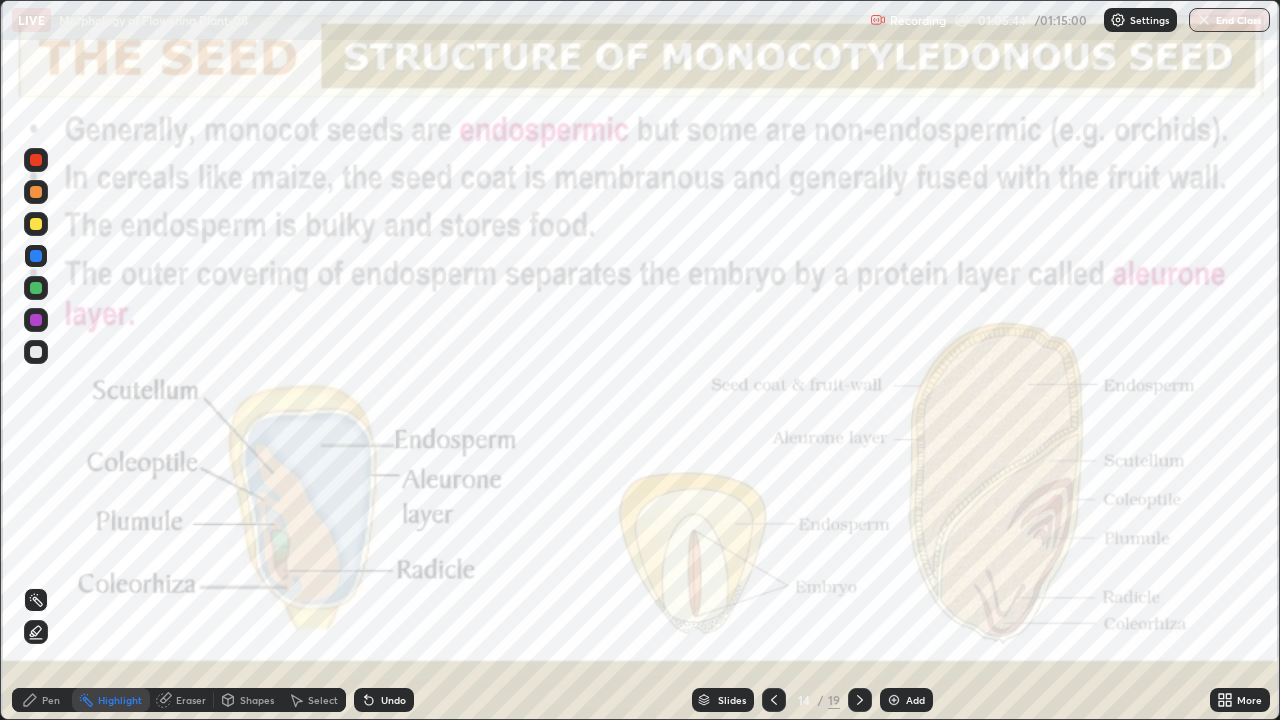 click 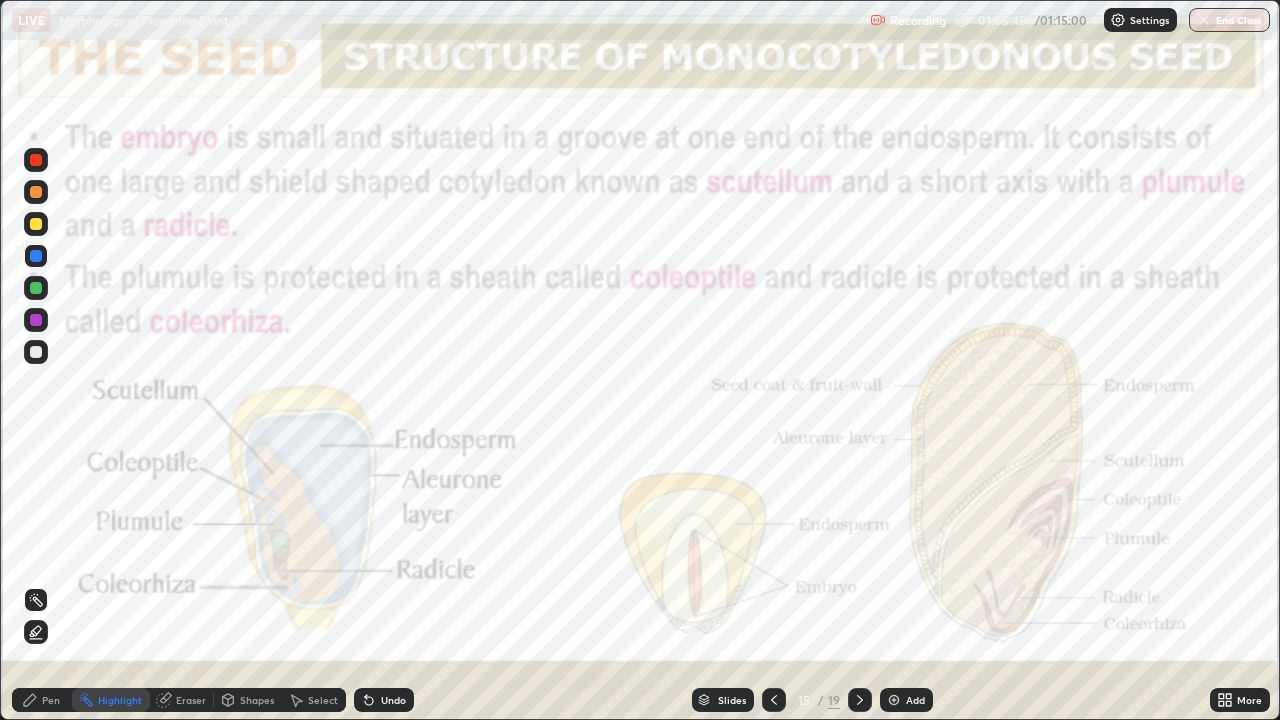 click 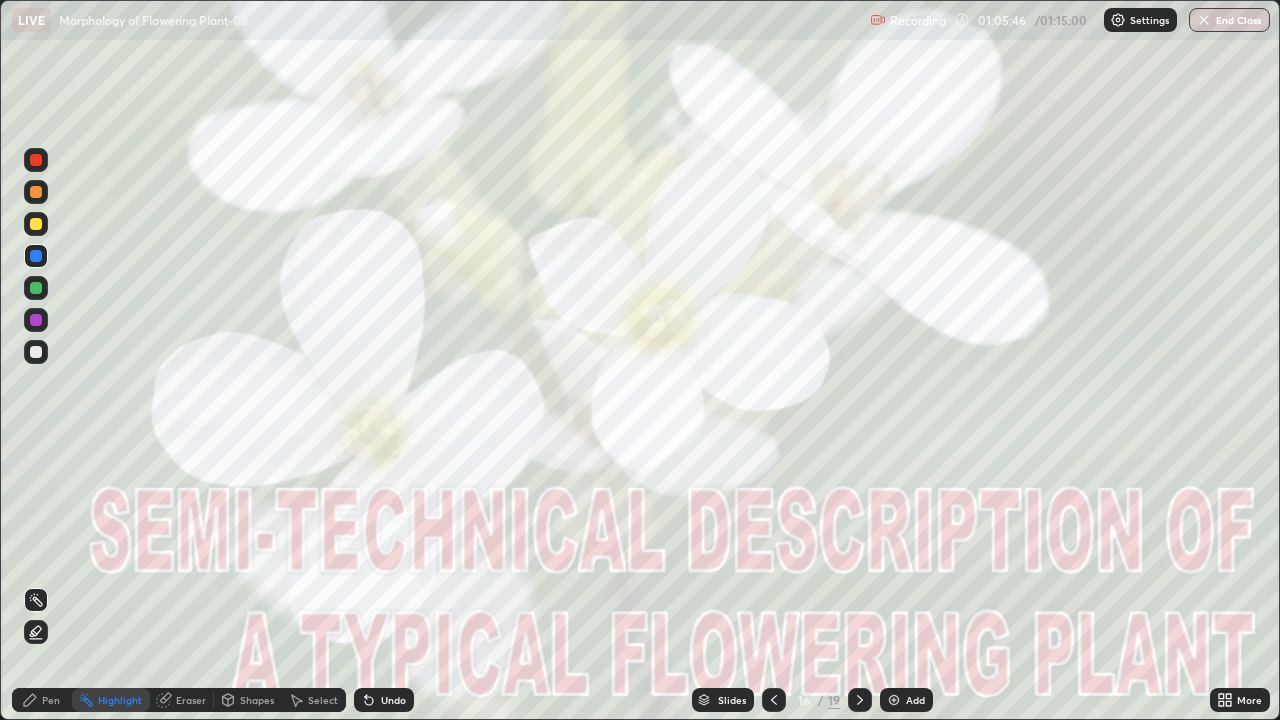 click 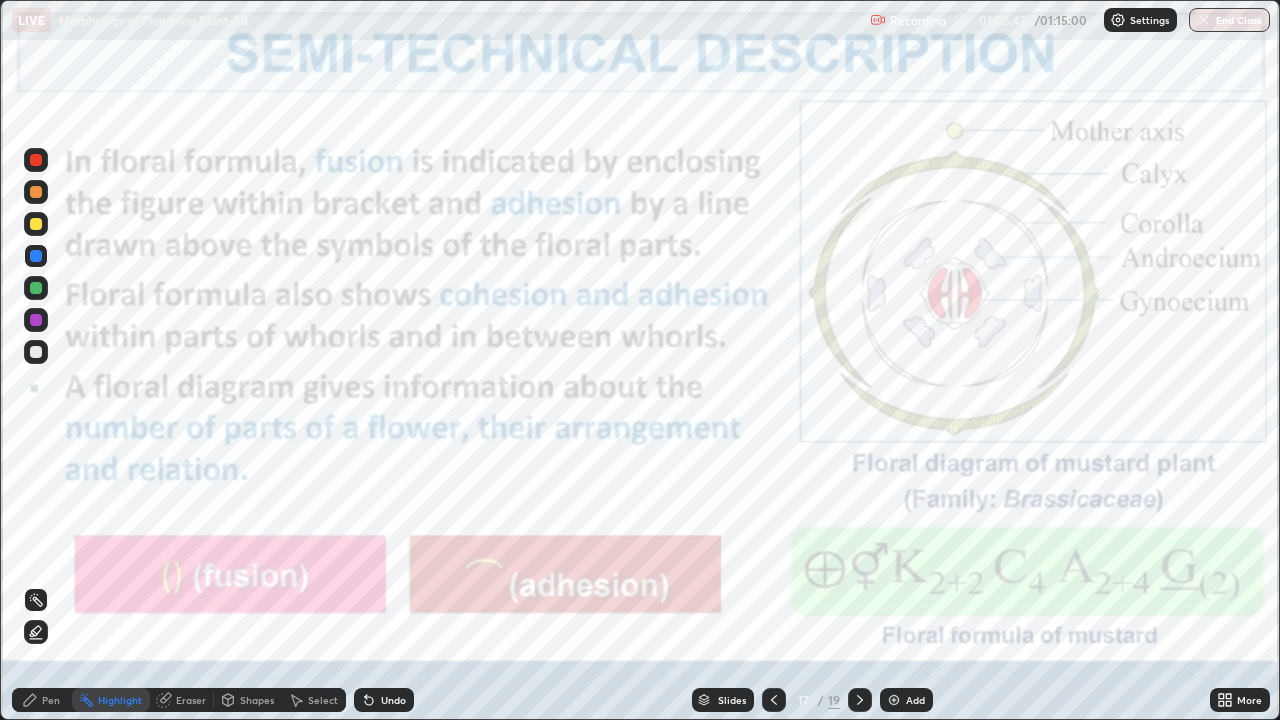click 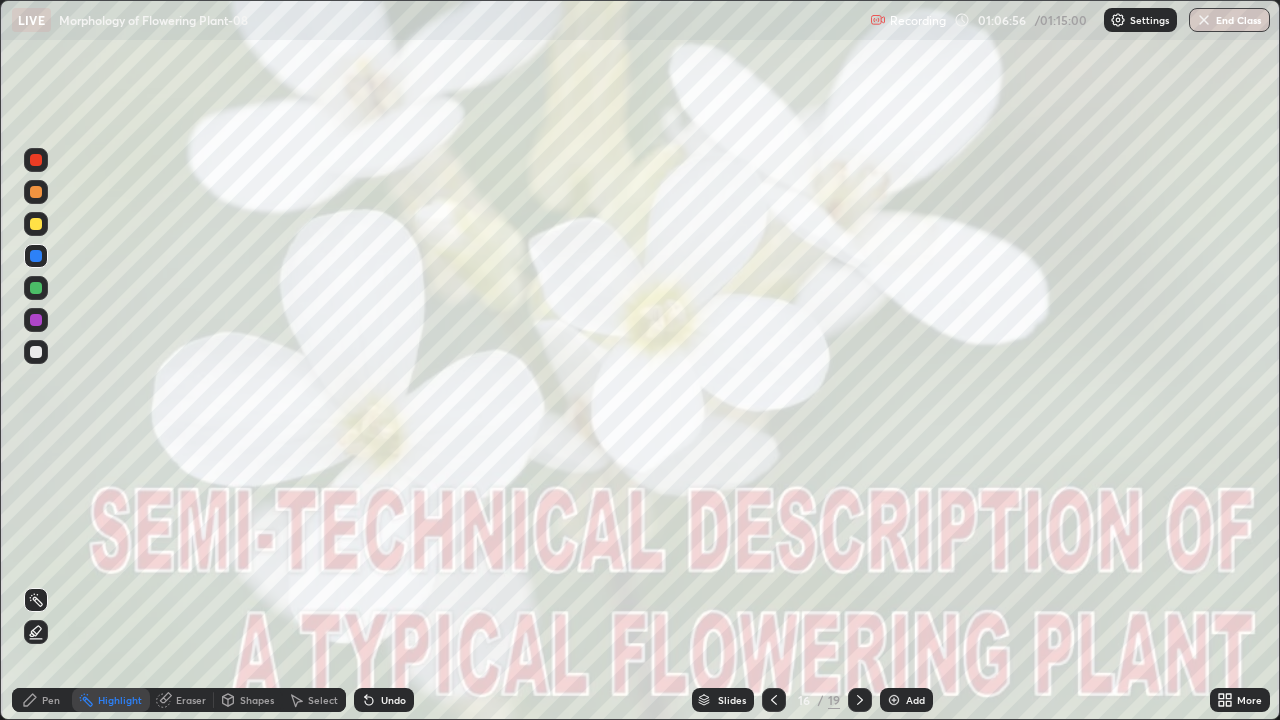 click 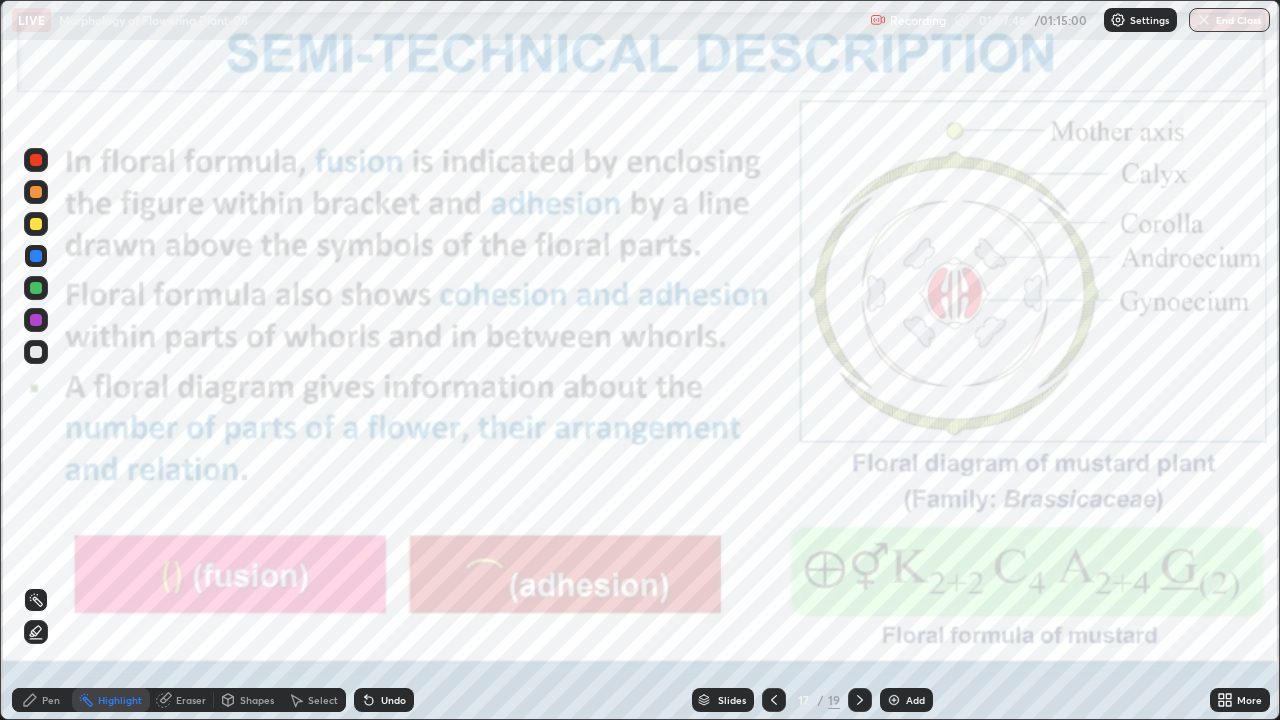 click 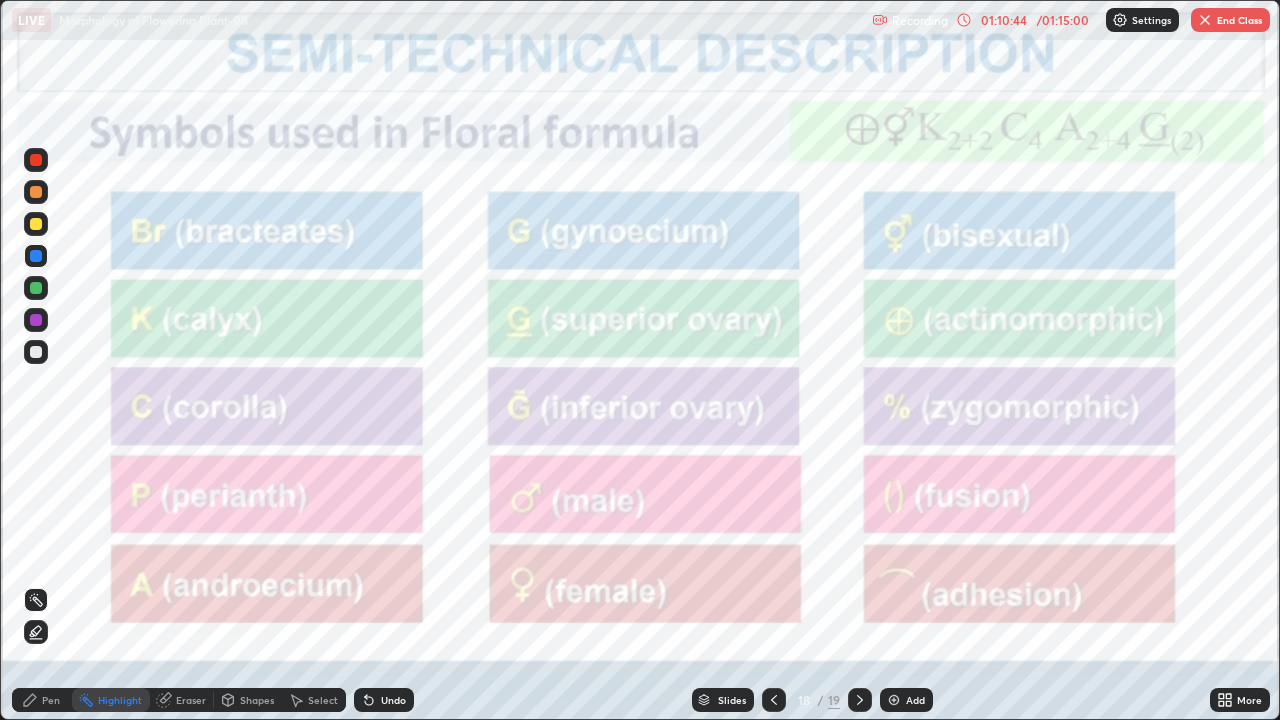 click 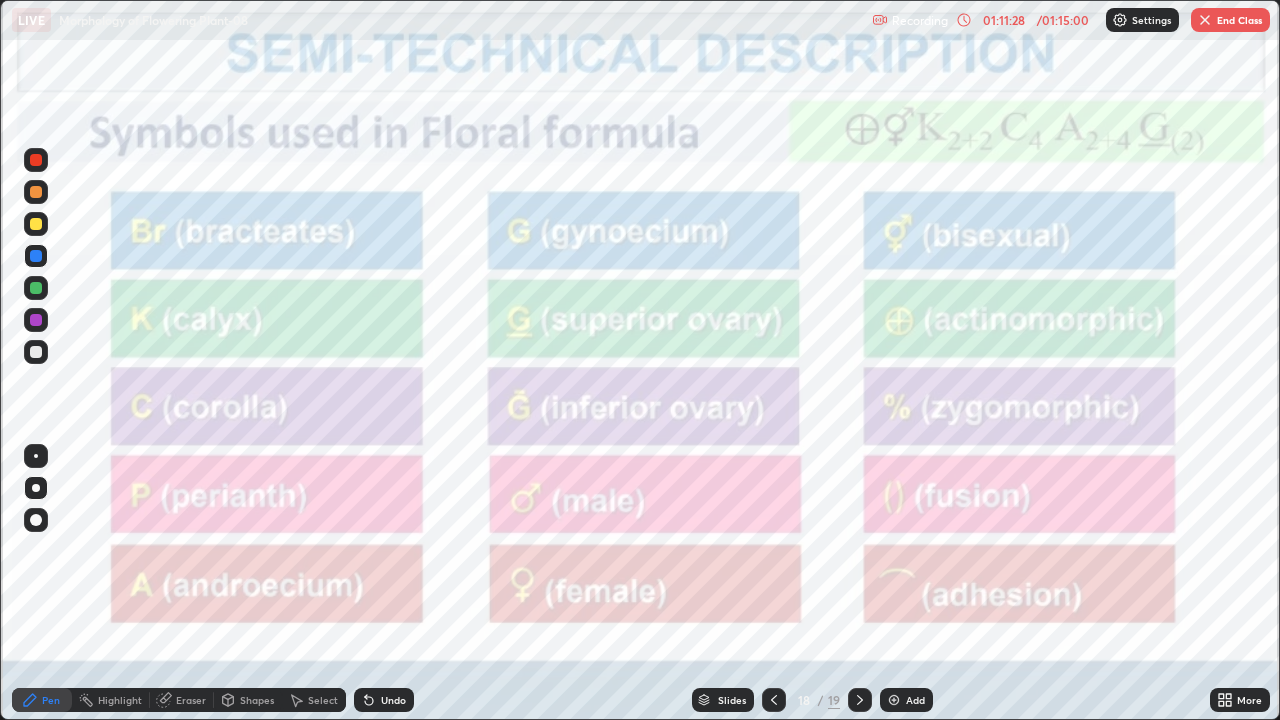 click 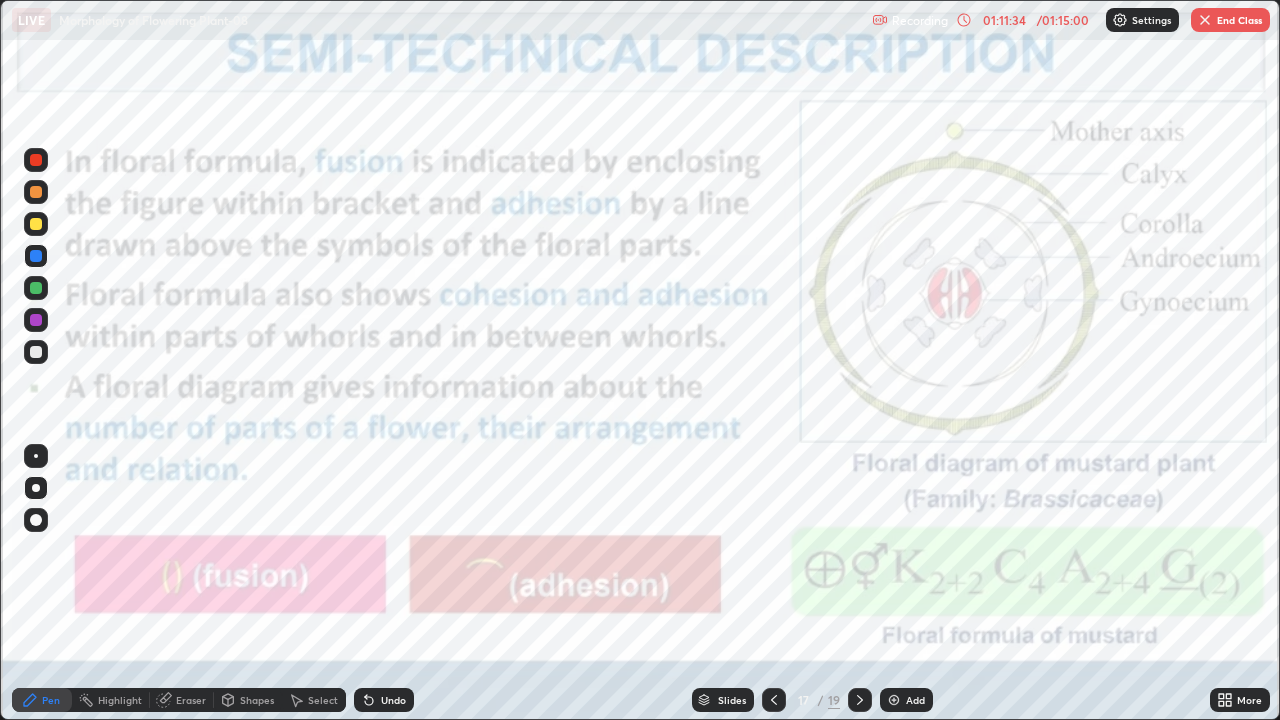 click 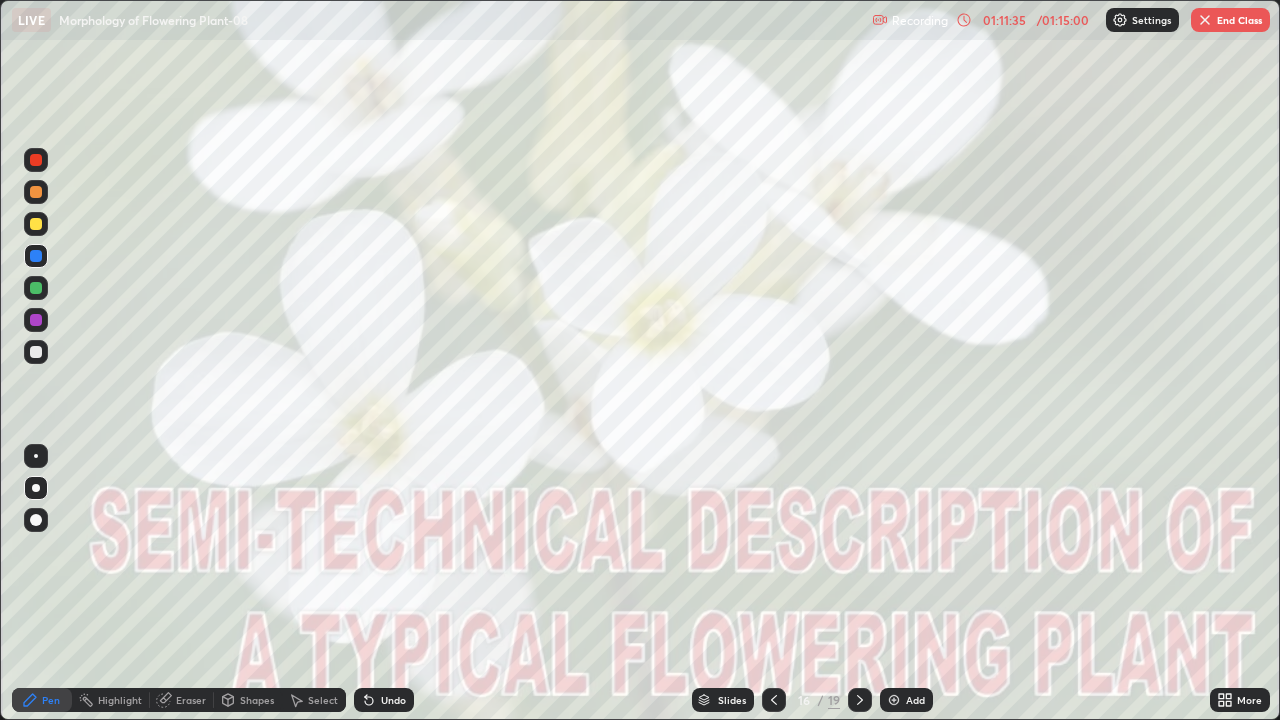 click 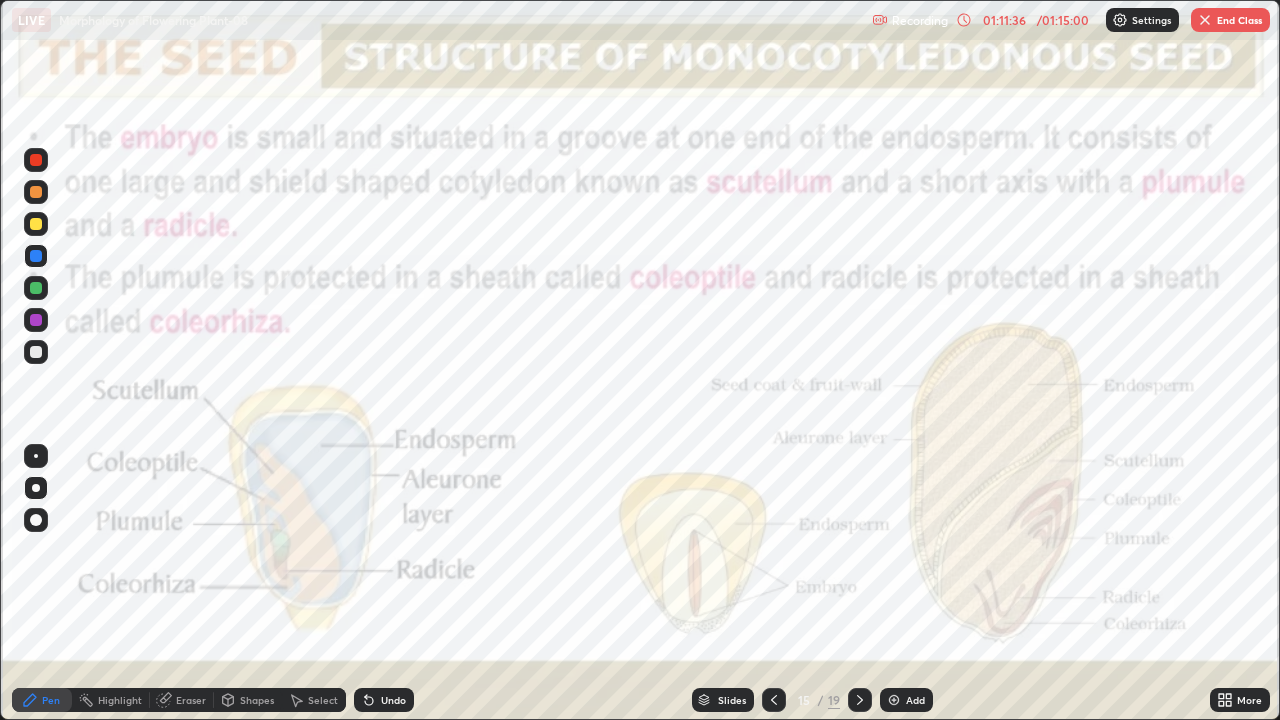 click 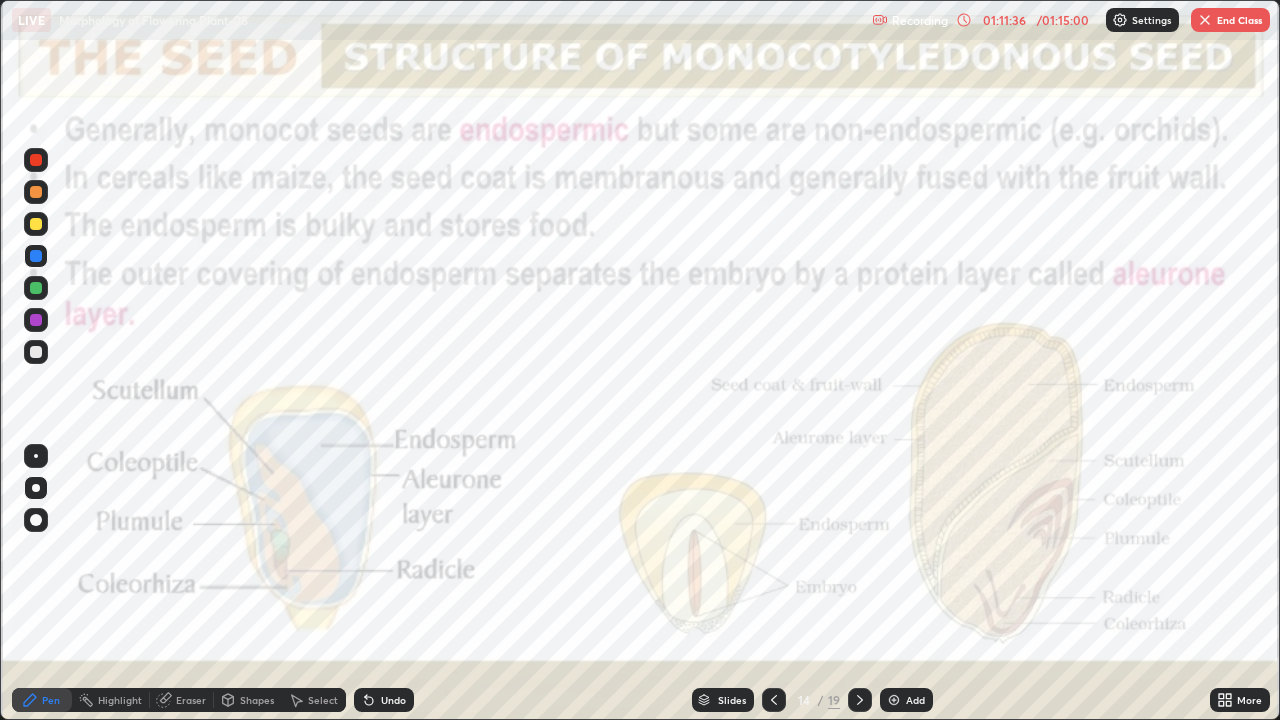 click 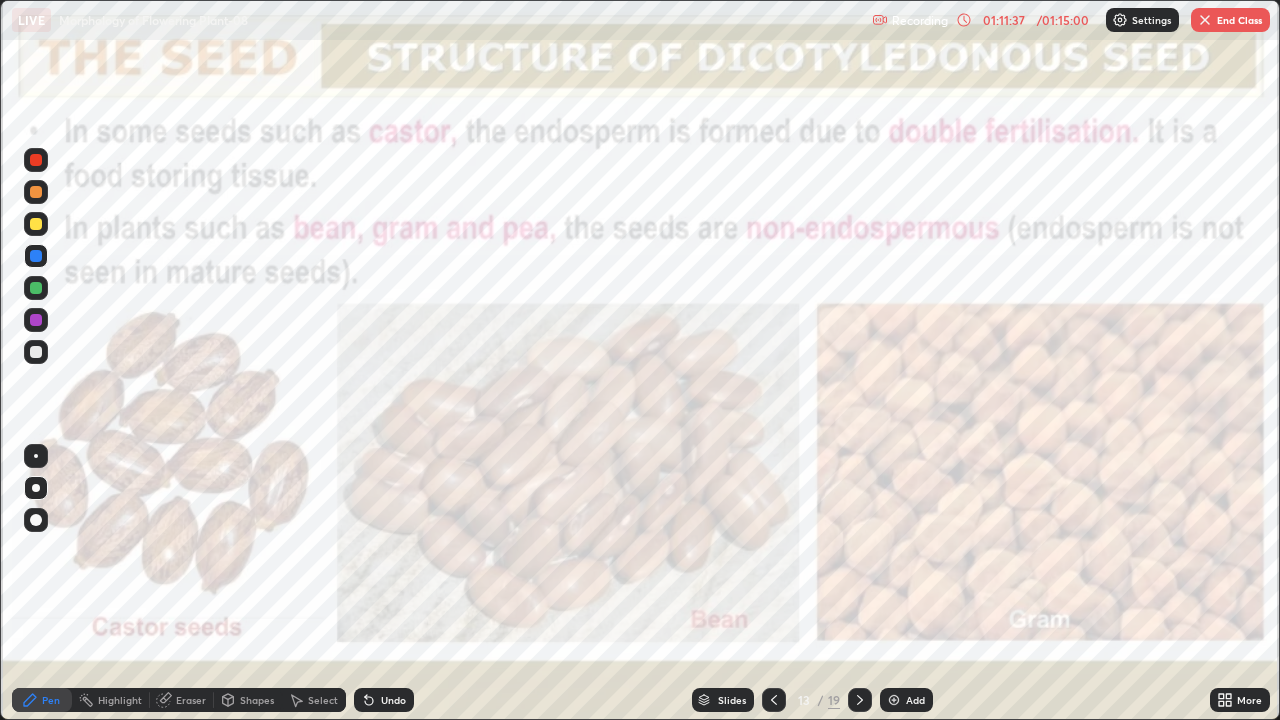 click 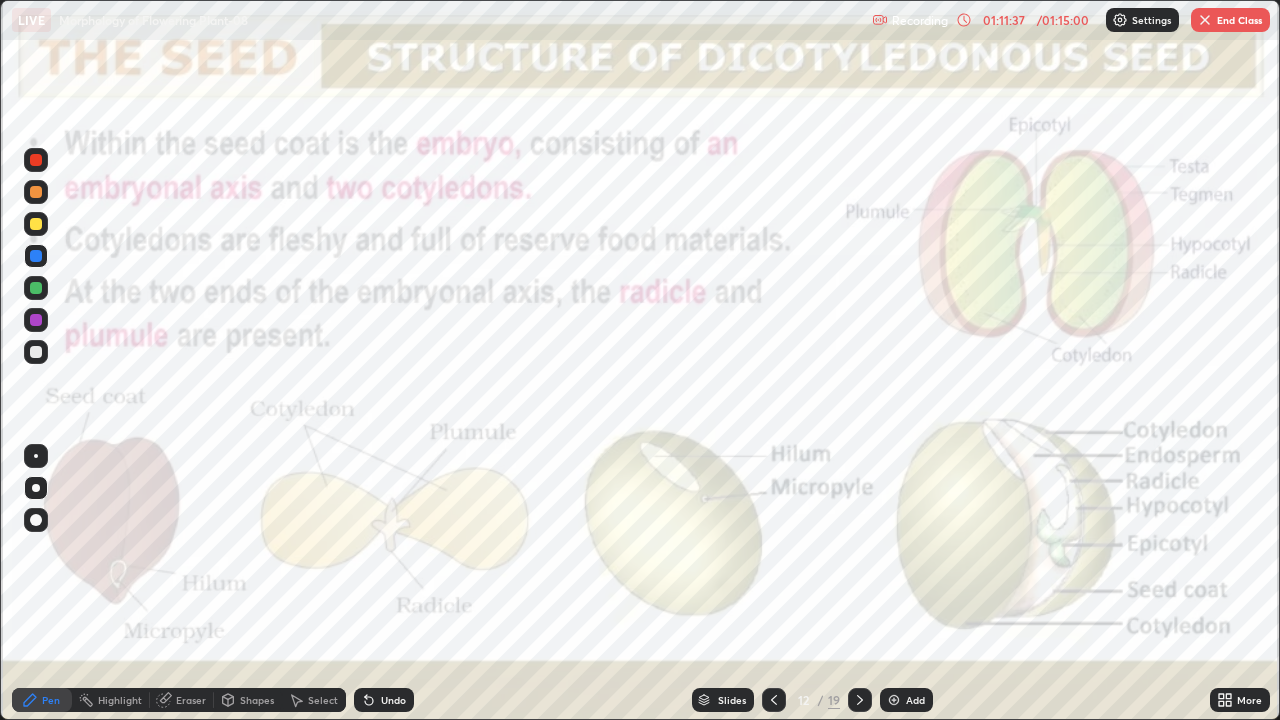click 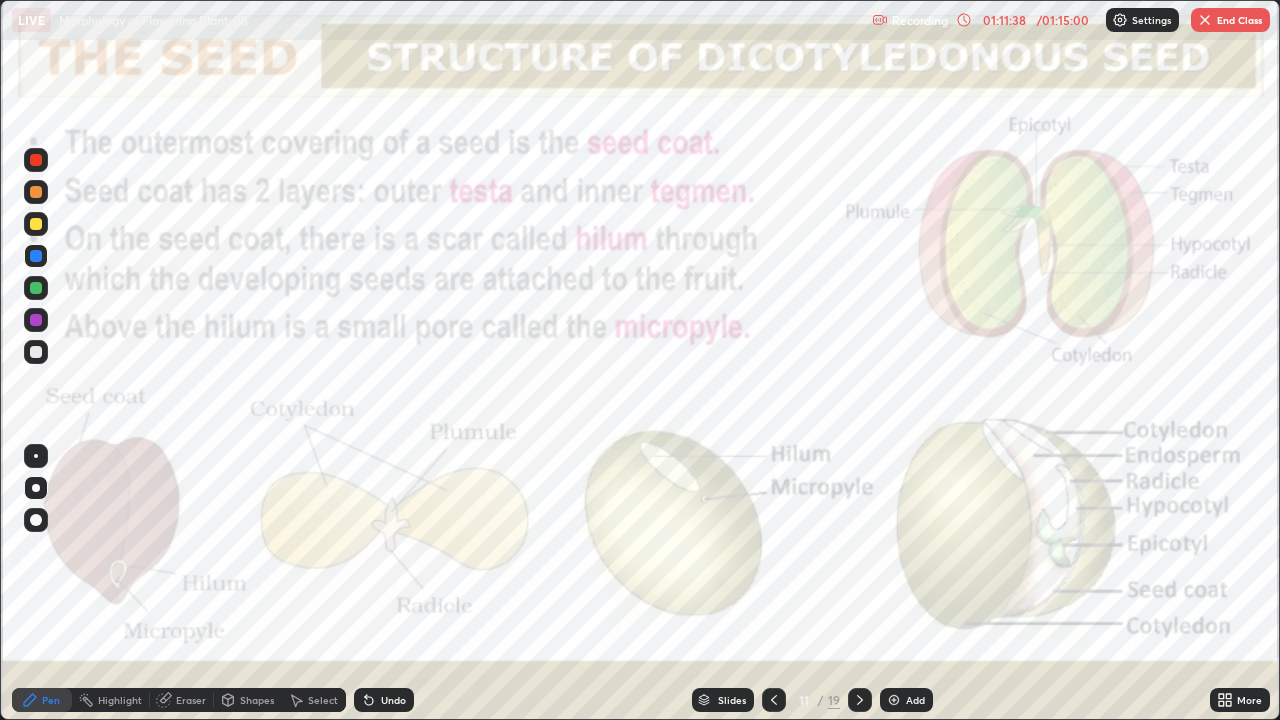 click at bounding box center [774, 700] 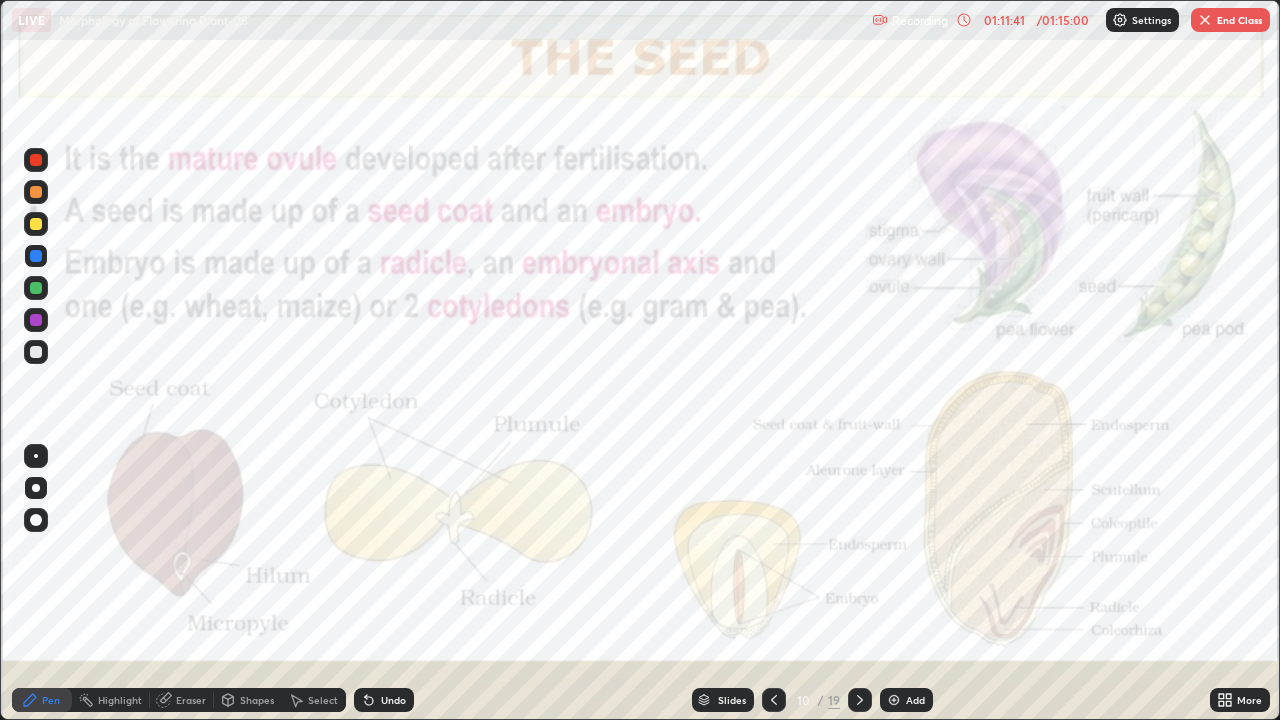 click at bounding box center (1205, 20) 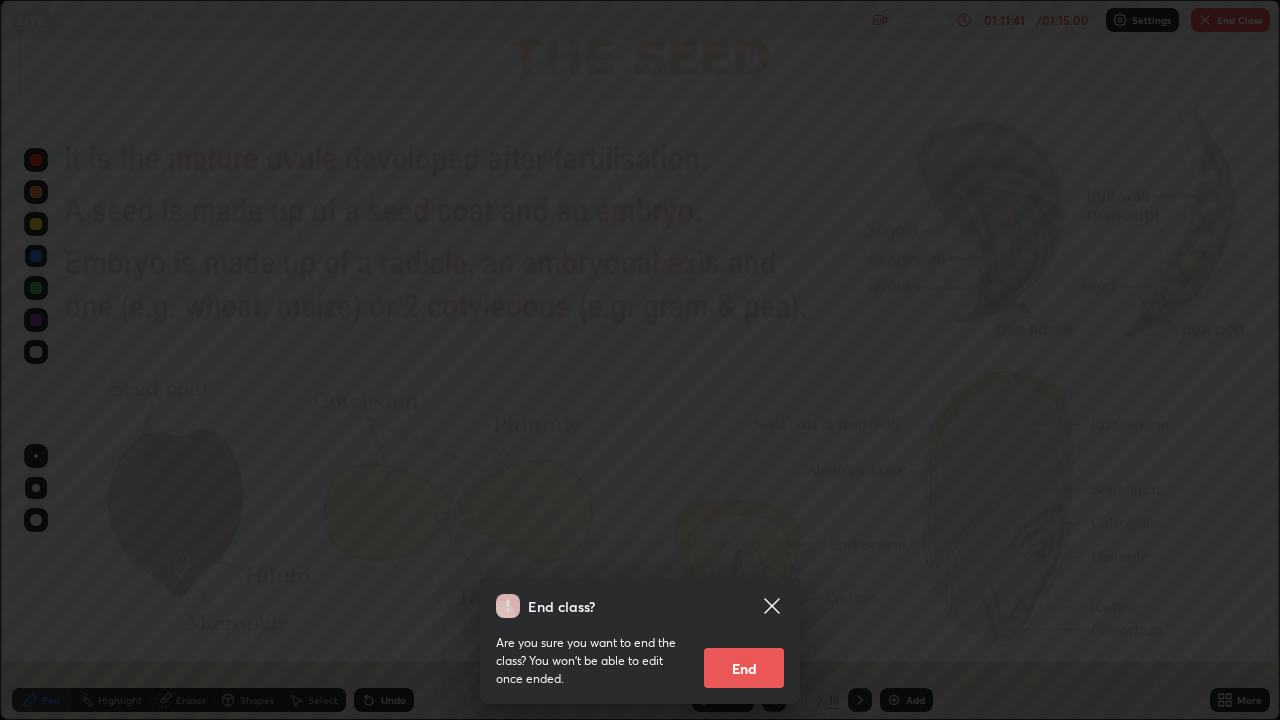 click on "End" at bounding box center [744, 668] 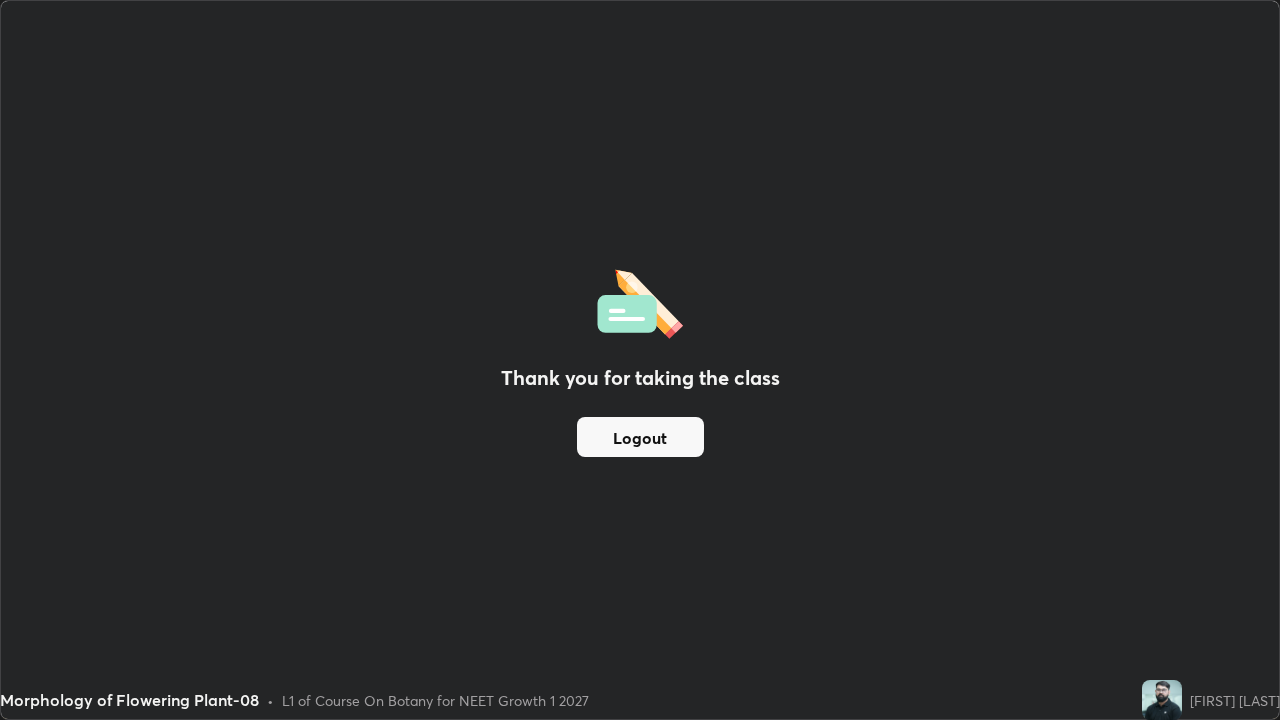 click on "Logout" at bounding box center (640, 437) 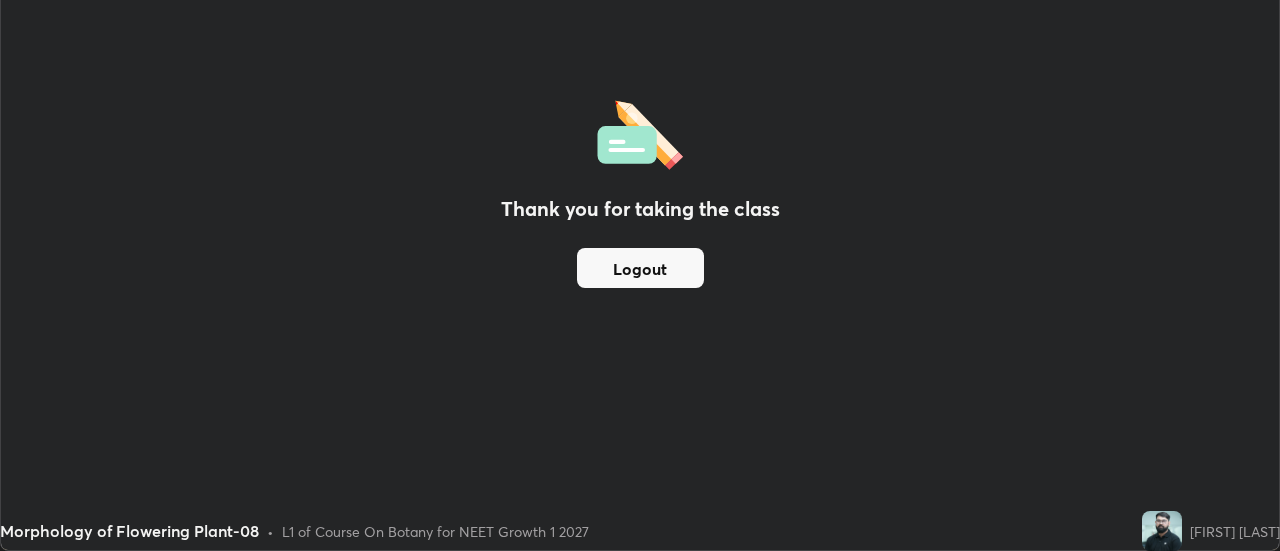 scroll, scrollTop: 551, scrollLeft: 1280, axis: both 